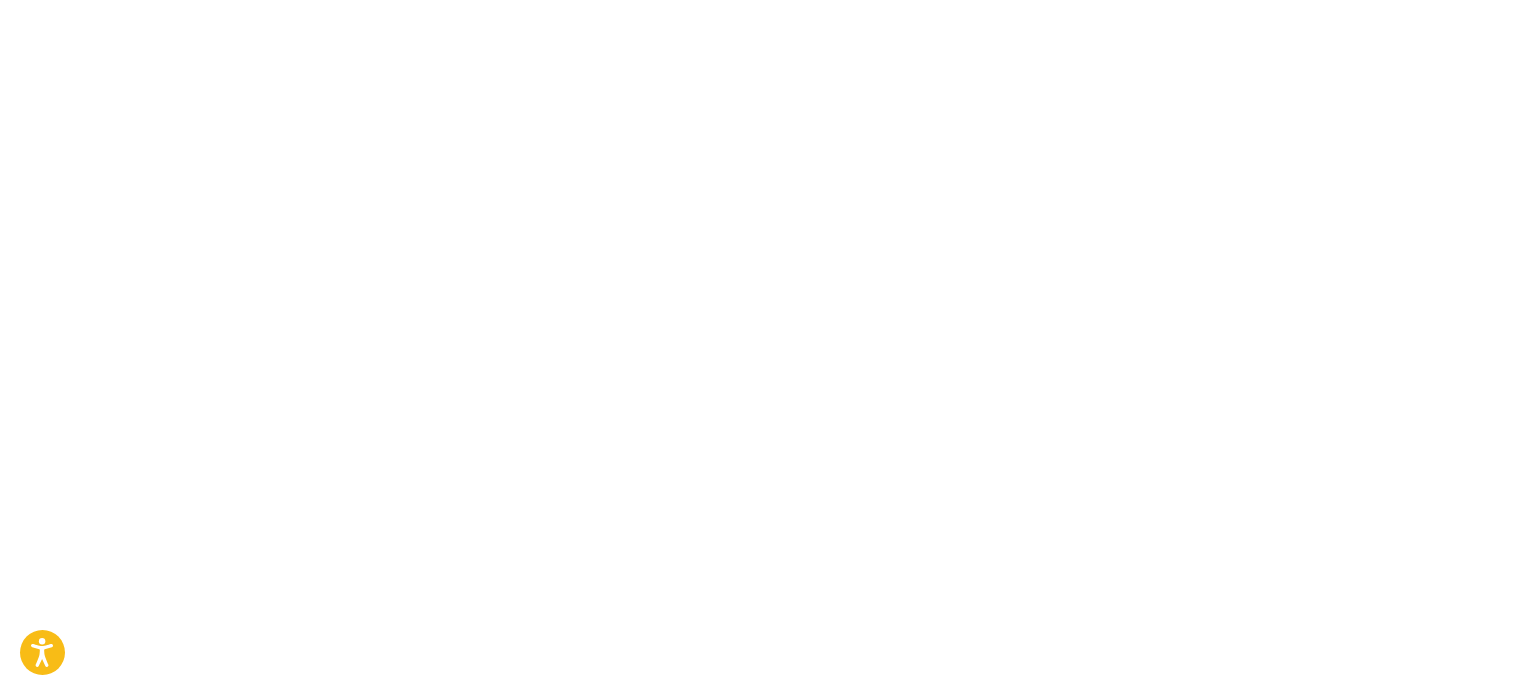 scroll, scrollTop: 0, scrollLeft: 0, axis: both 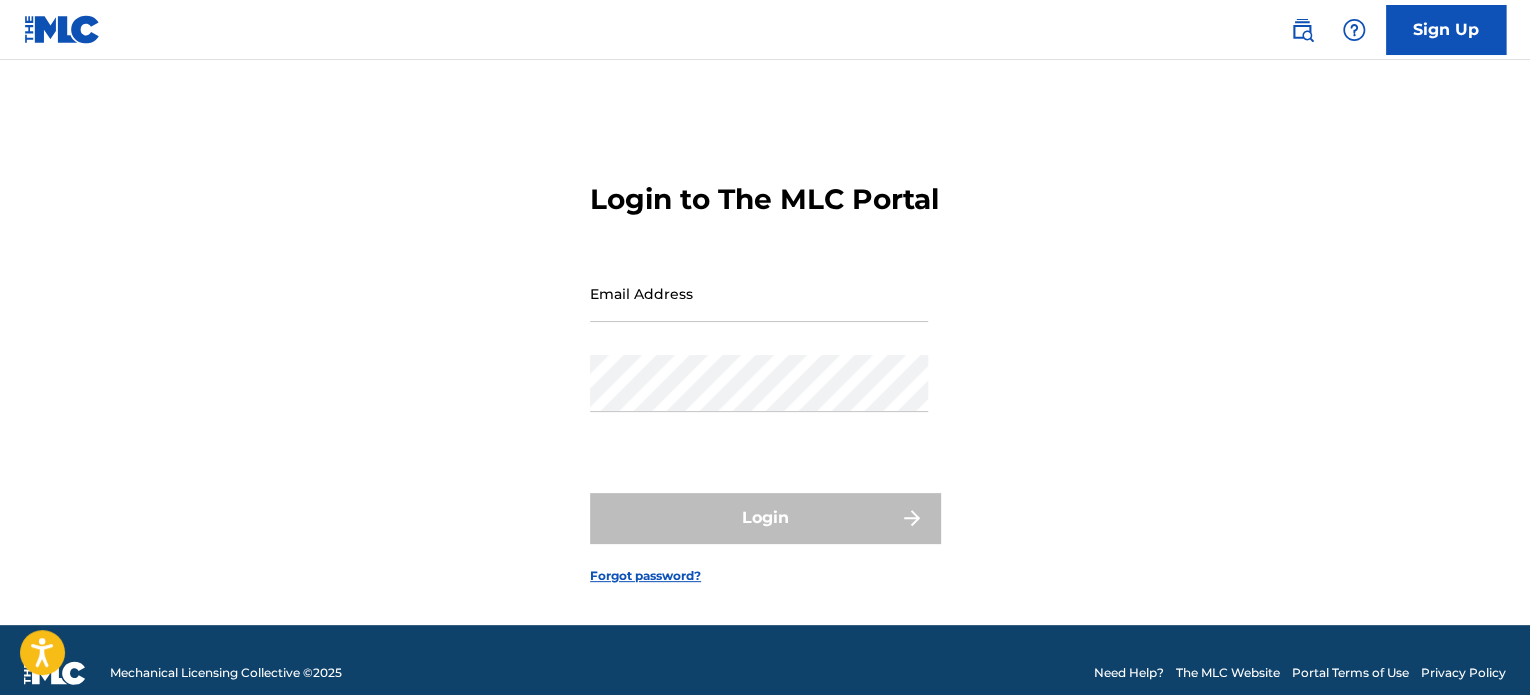 type on "[EMAIL_ADDRESS][DOMAIN_NAME]" 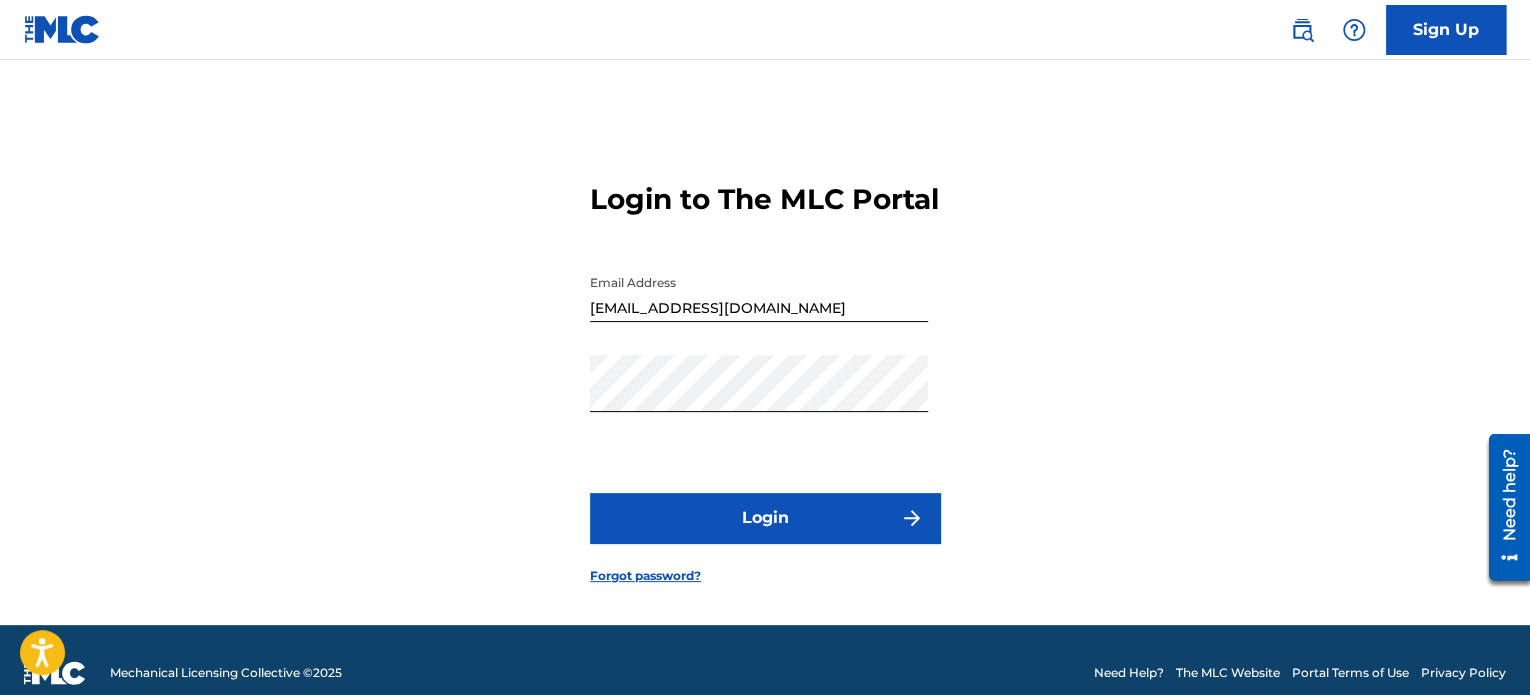 click on "Login" at bounding box center (765, 518) 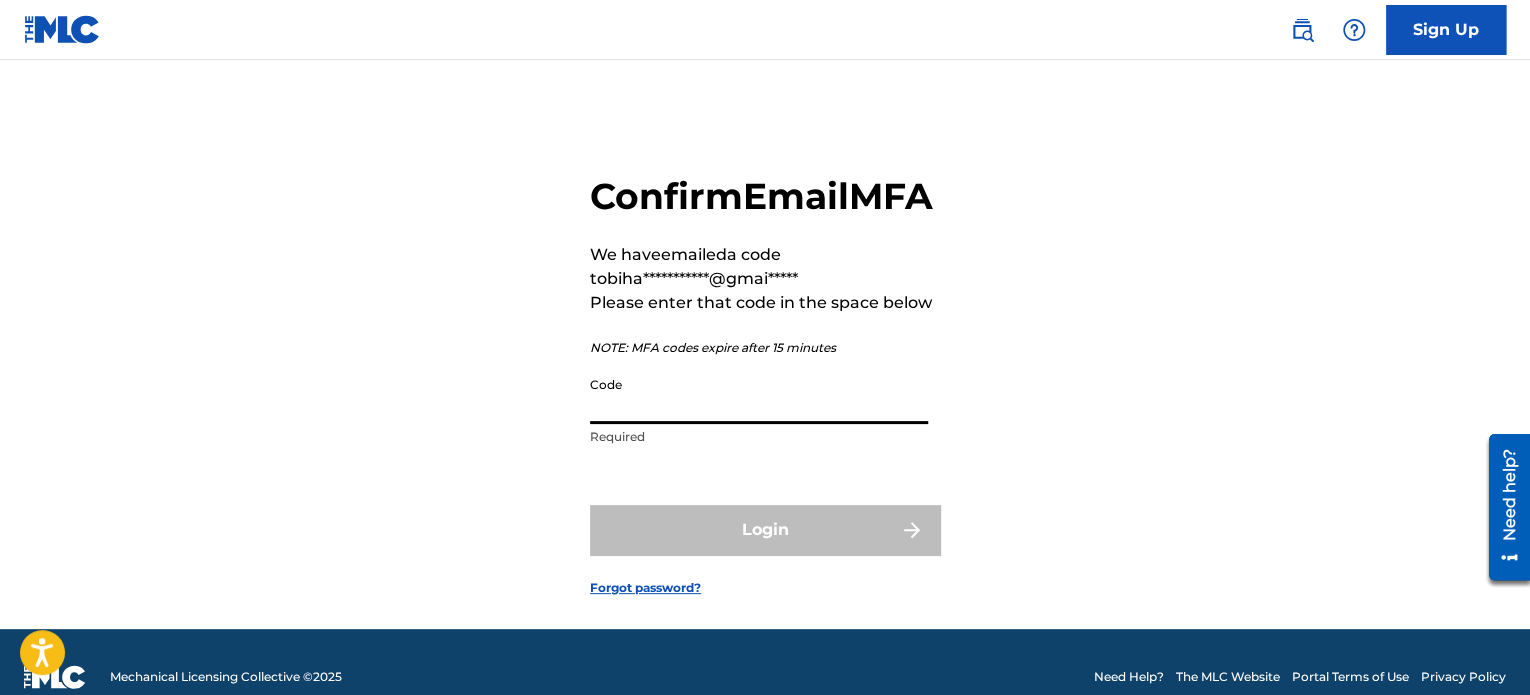 click on "Code" at bounding box center [759, 395] 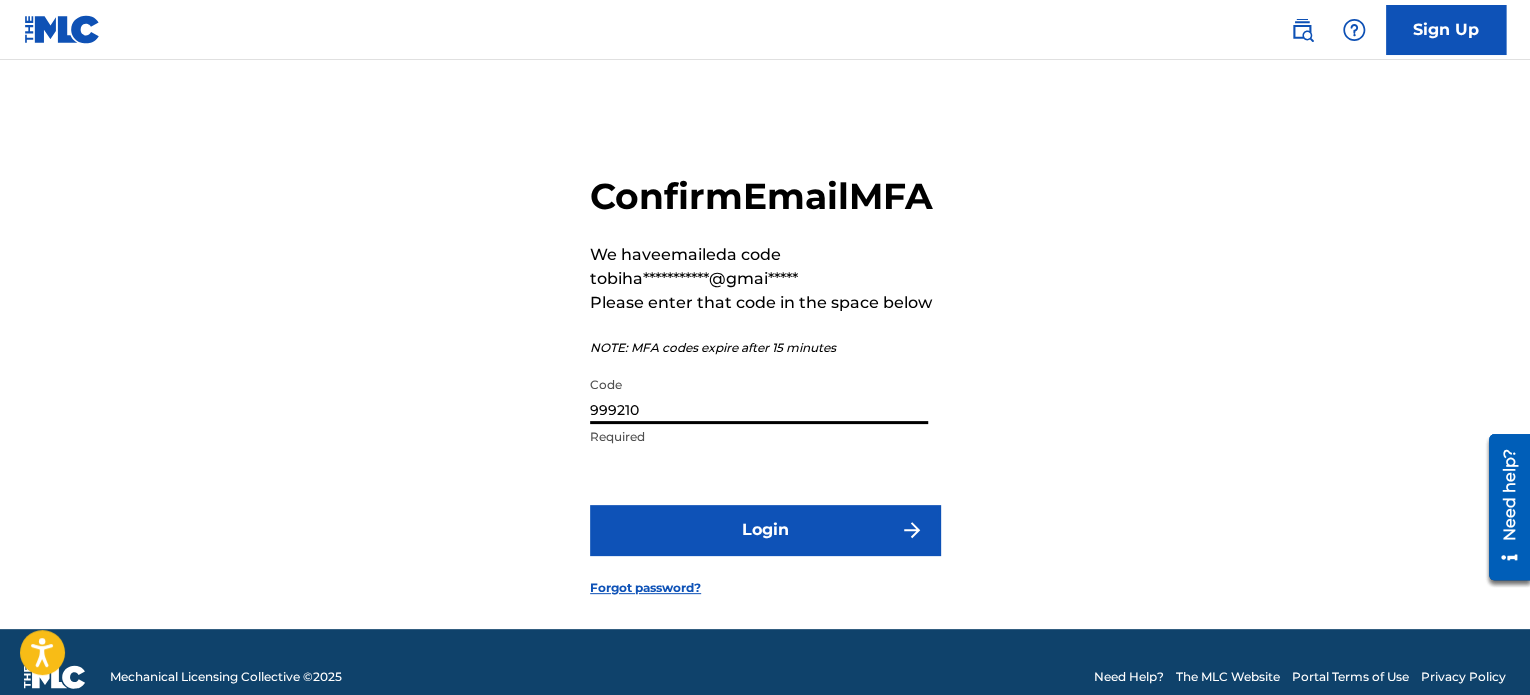 type on "999210" 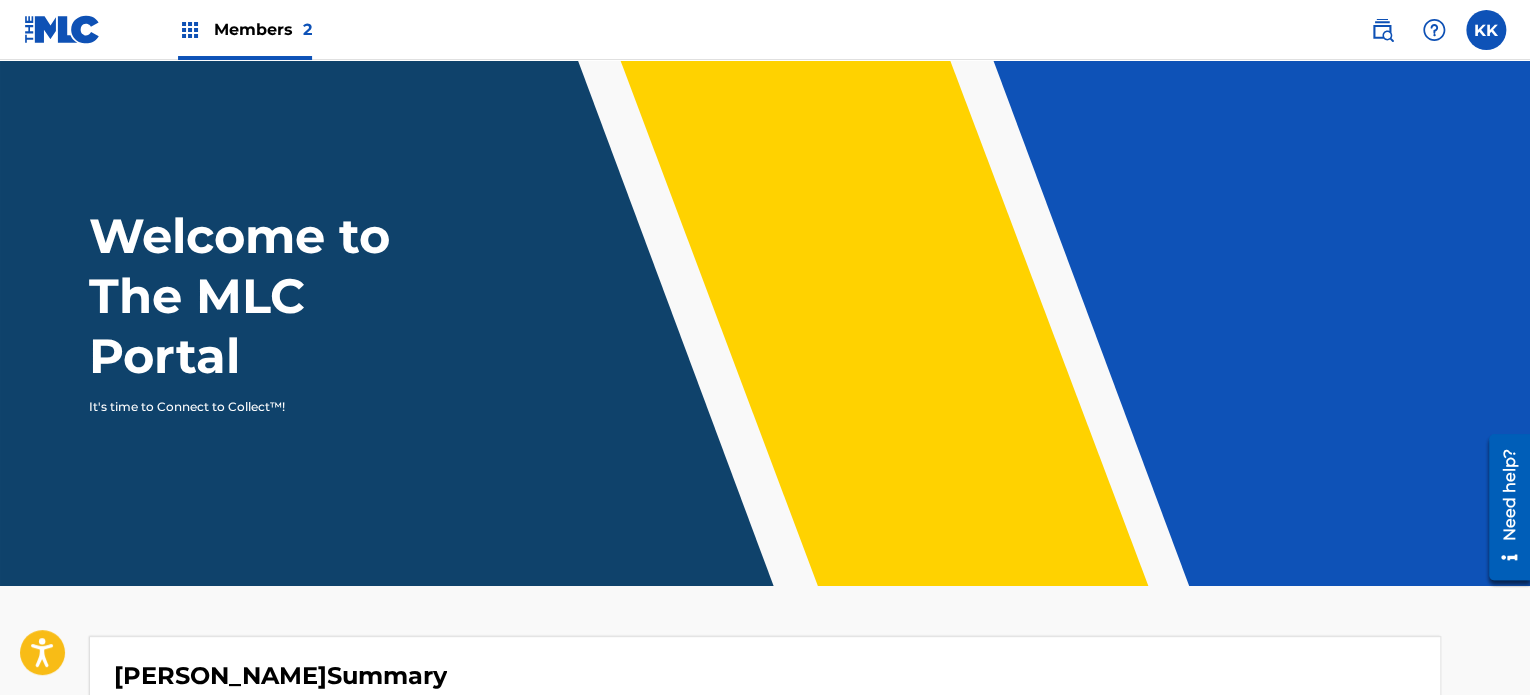 scroll, scrollTop: 466, scrollLeft: 0, axis: vertical 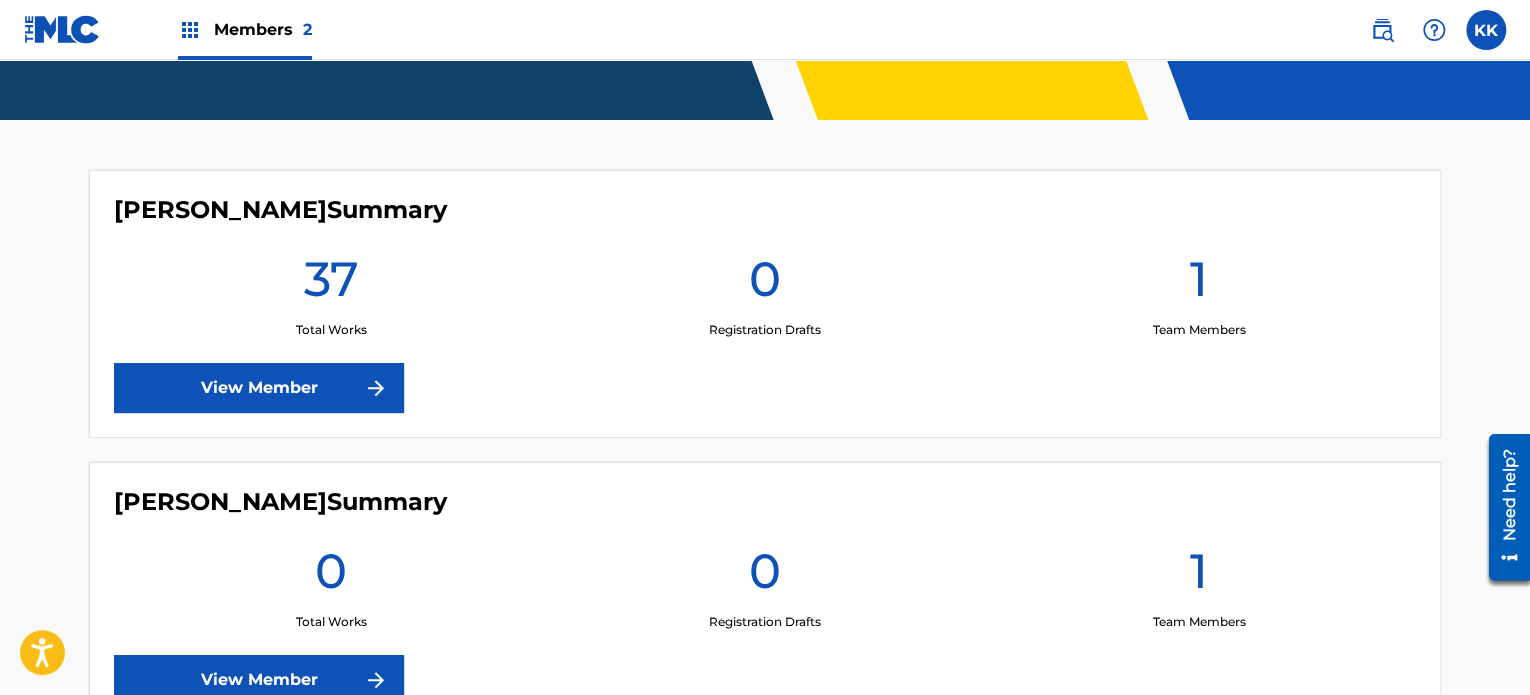 click at bounding box center [376, 388] 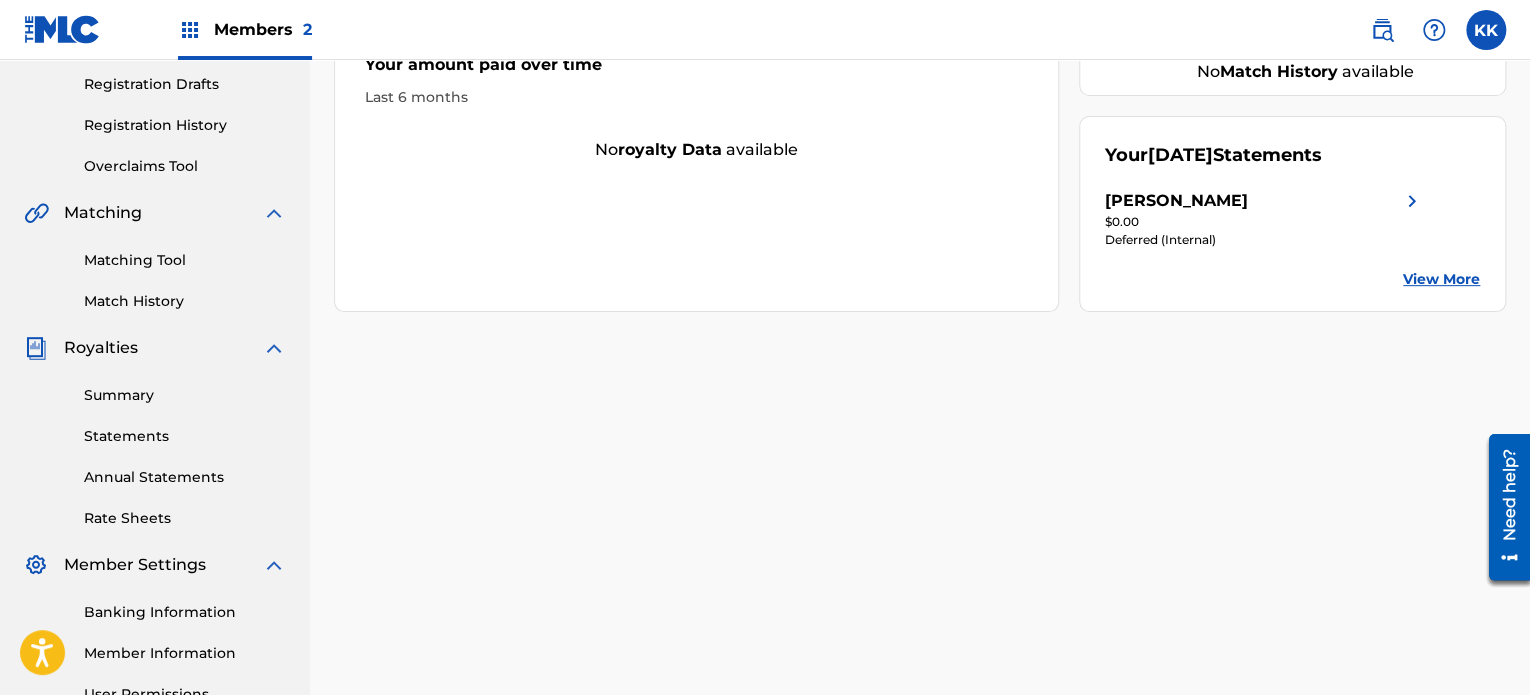 scroll, scrollTop: 400, scrollLeft: 0, axis: vertical 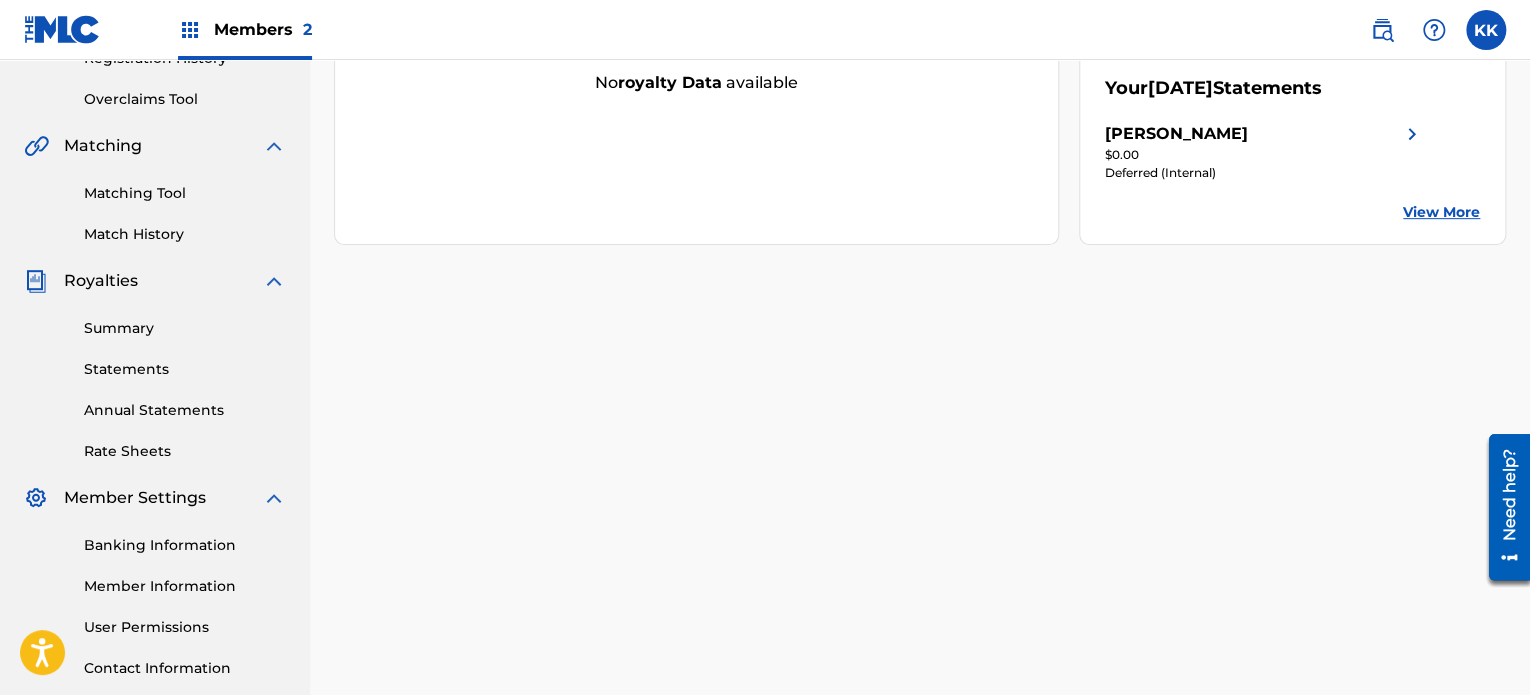 click on "Annual Statements" at bounding box center [185, 410] 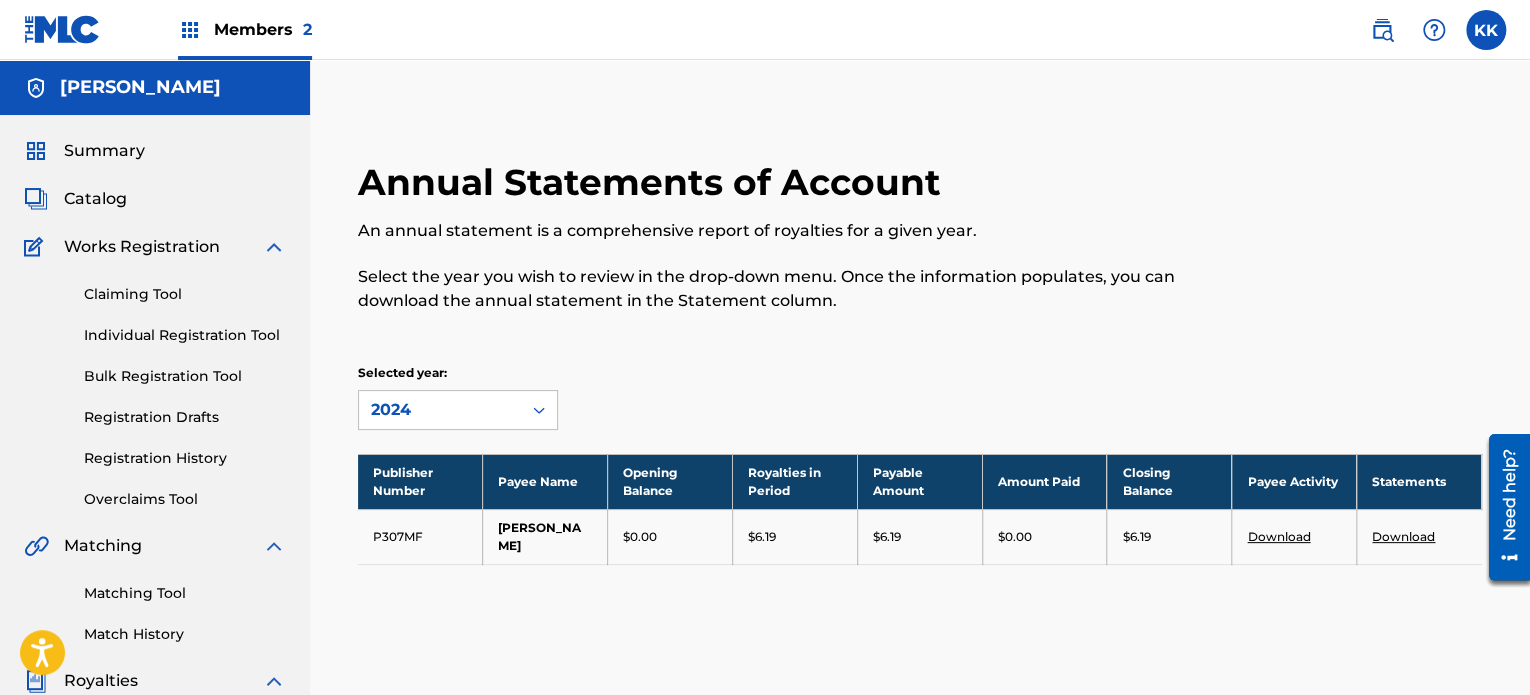 scroll, scrollTop: 200, scrollLeft: 0, axis: vertical 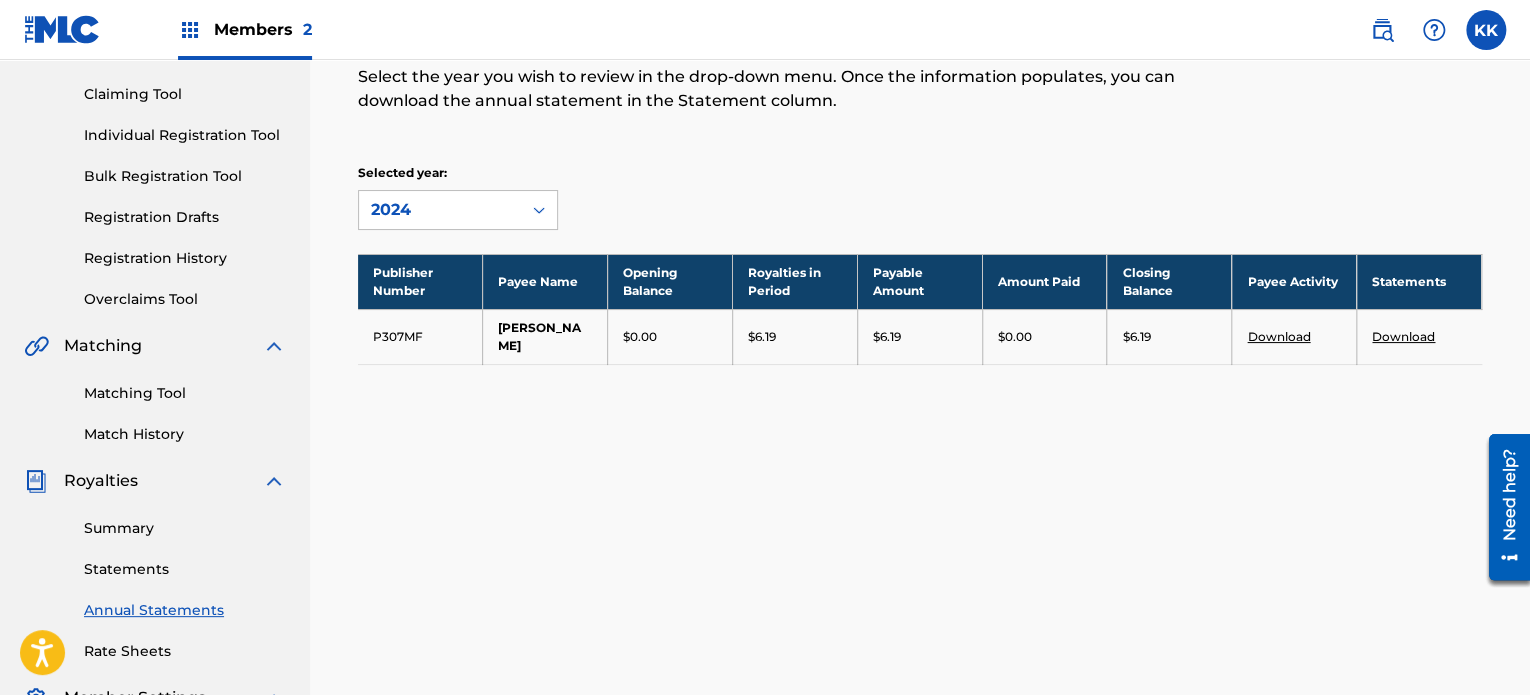 click on "Annual Statements of Account An annual statement is a comprehensive report of royalties for a given year. Select the year you wish to review in the drop-down menu. Once the information populates, you can download the annual statement in the Statement column. Selected year: 2024 Publisher Number Payee Name Opening Balance Royalties in Period Payable Amount Amount Paid Closing Balance Payee Activity Statements P307MF [PERSON_NAME] $0.00 $6.19 $6.19 $0.00 $6.19 Download Download" at bounding box center (920, 187) 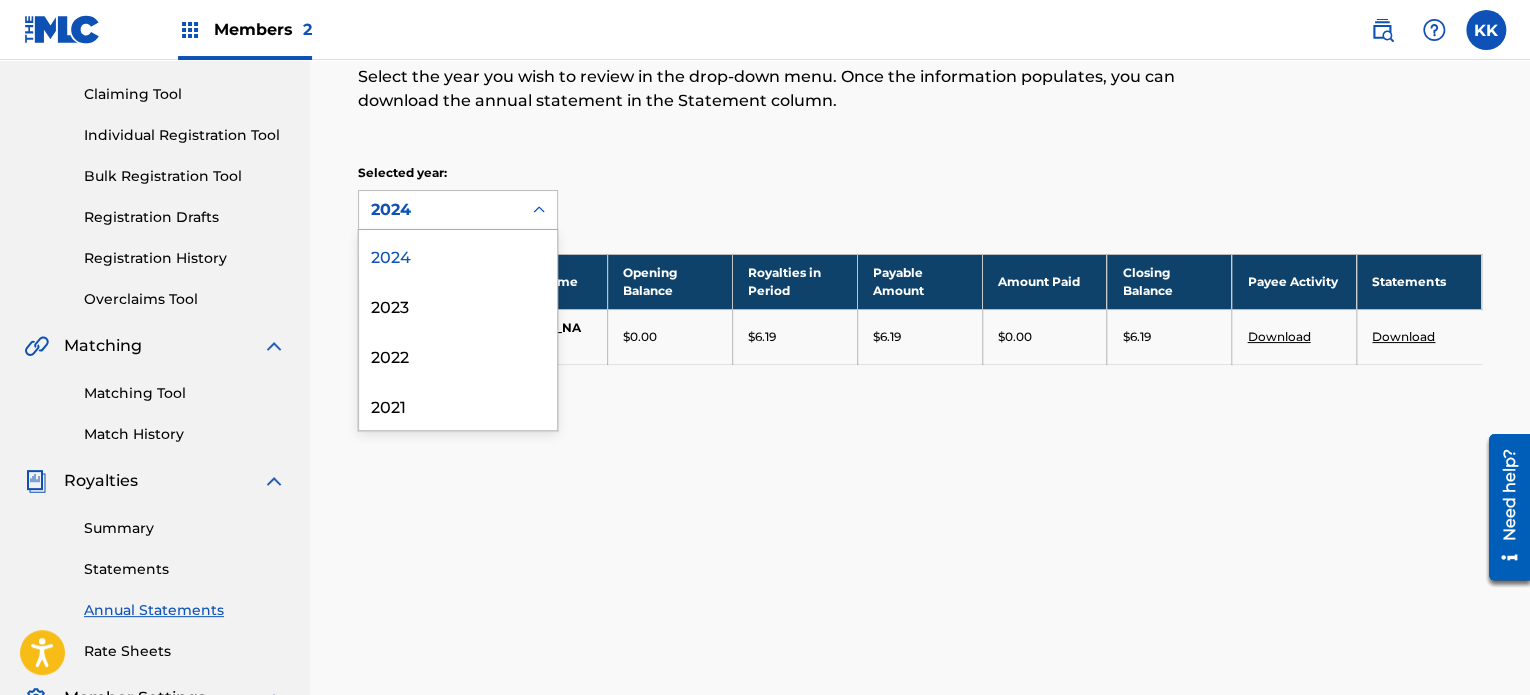 click on "2024" at bounding box center [440, 210] 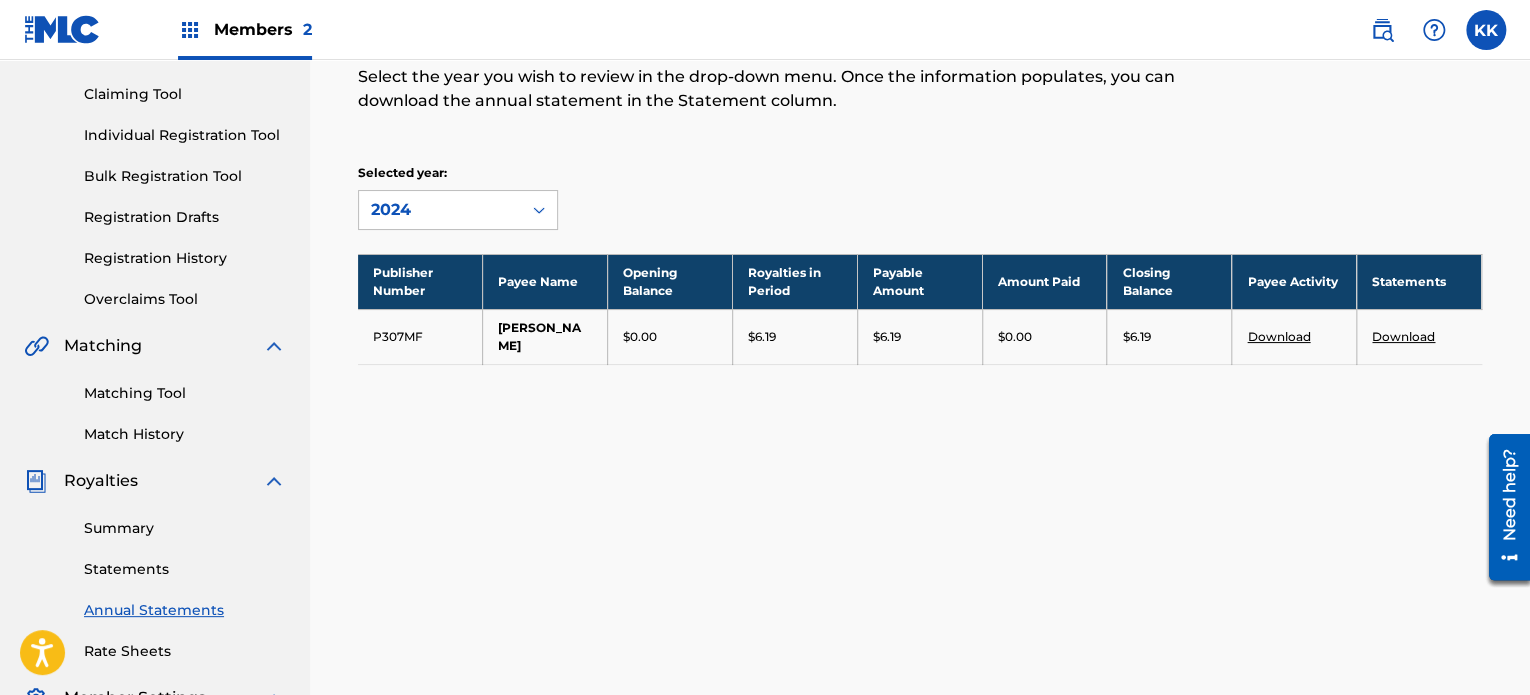 click on "Registration History" at bounding box center [185, 258] 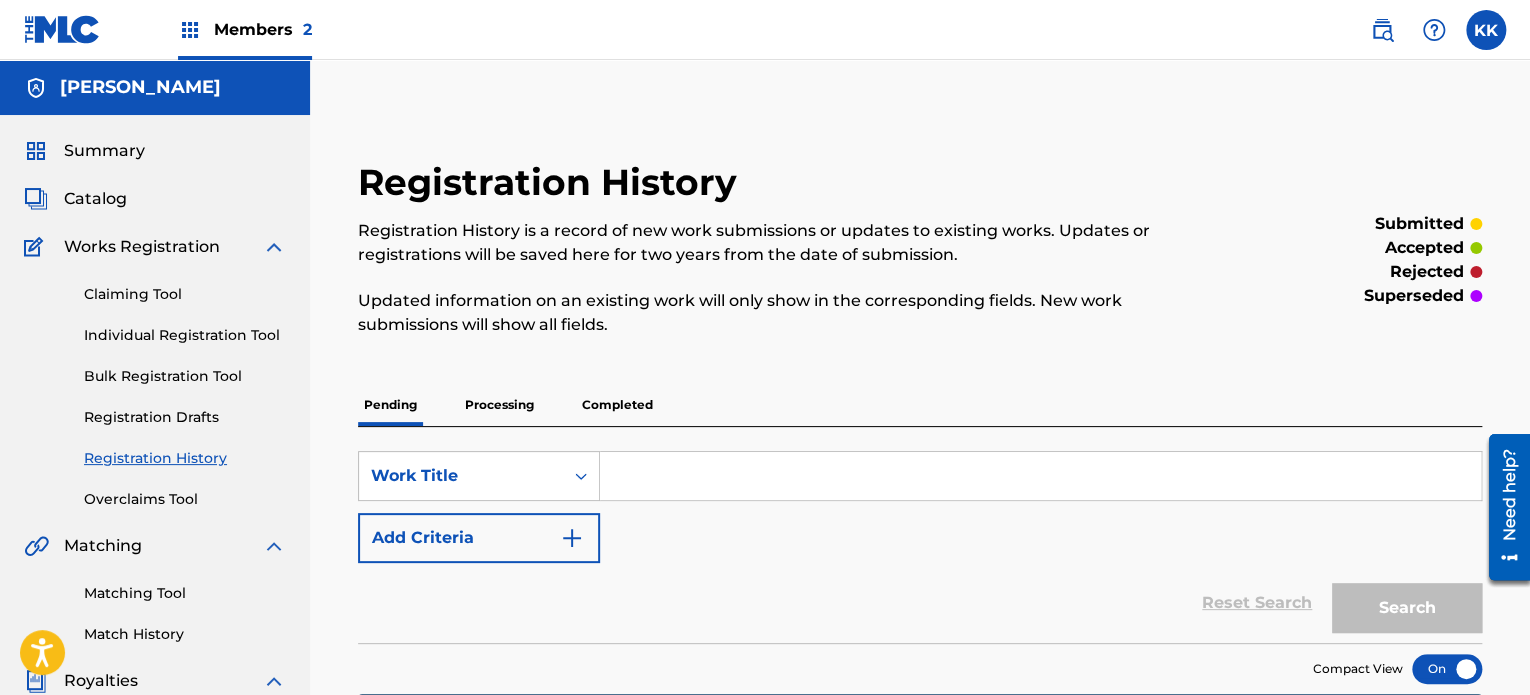 scroll, scrollTop: 133, scrollLeft: 0, axis: vertical 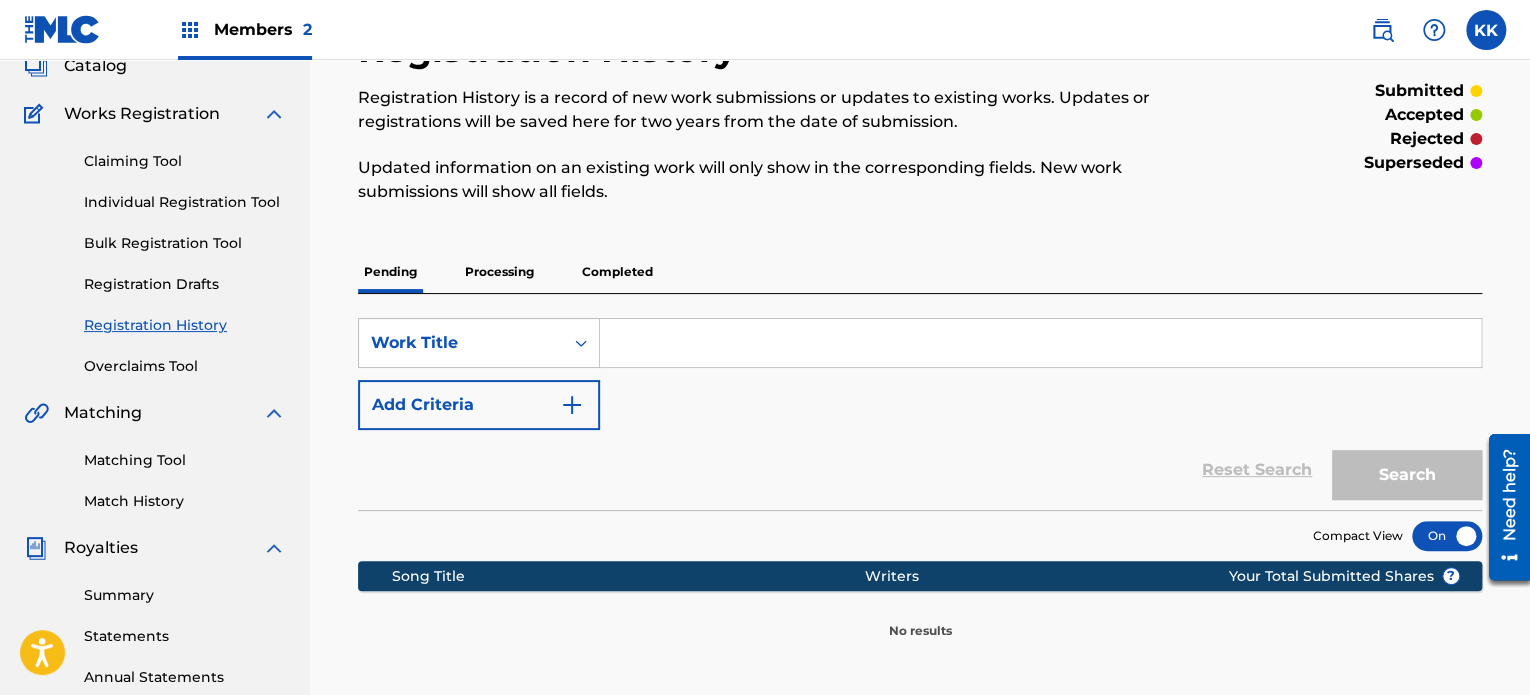 click on "Processing" at bounding box center (499, 272) 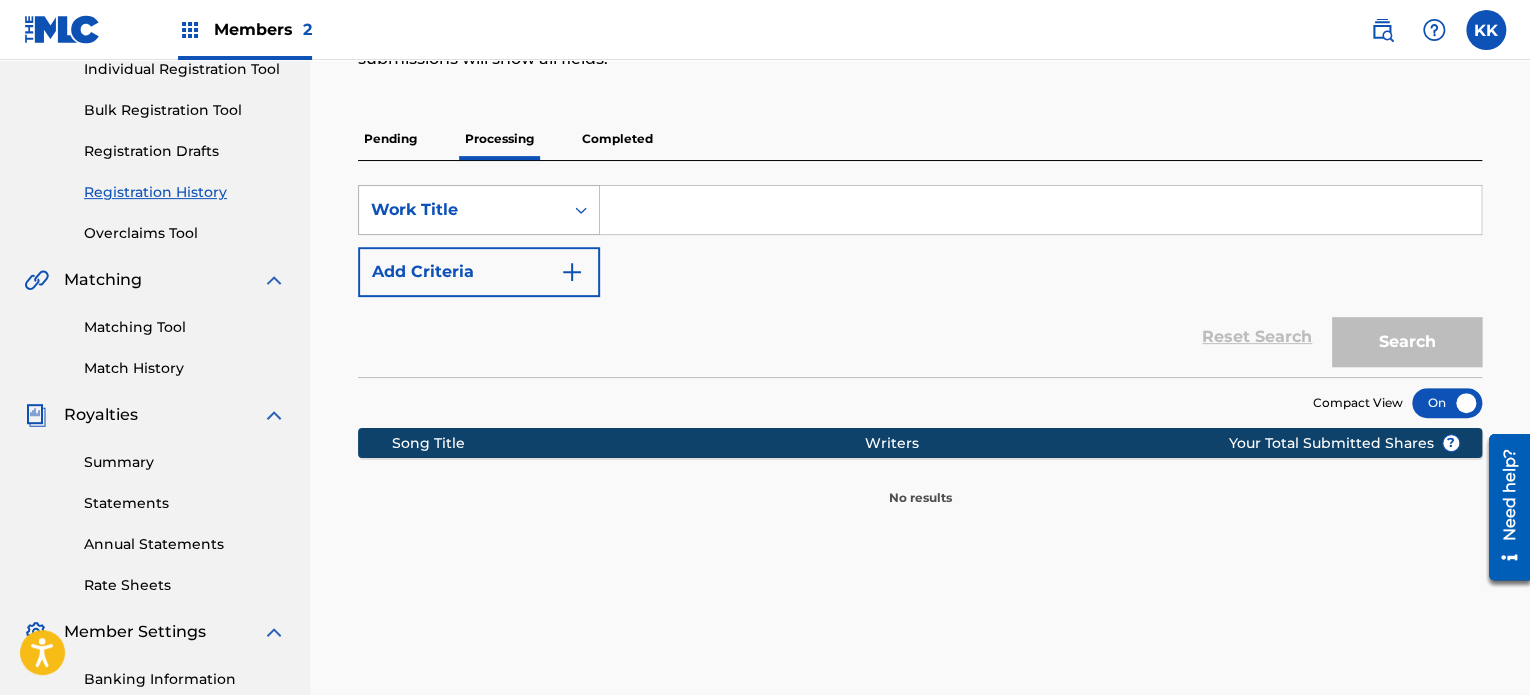 scroll, scrollTop: 133, scrollLeft: 0, axis: vertical 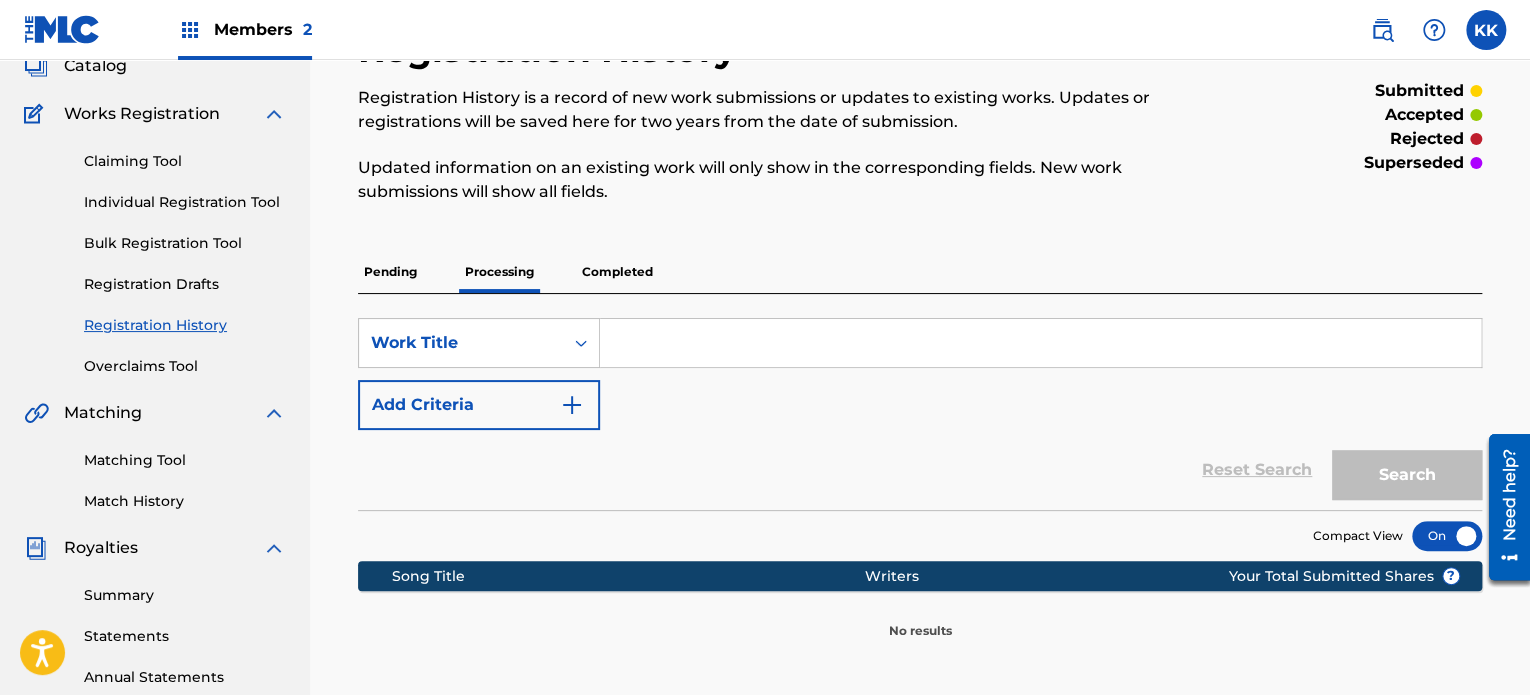 click on "Registration Drafts" at bounding box center [185, 284] 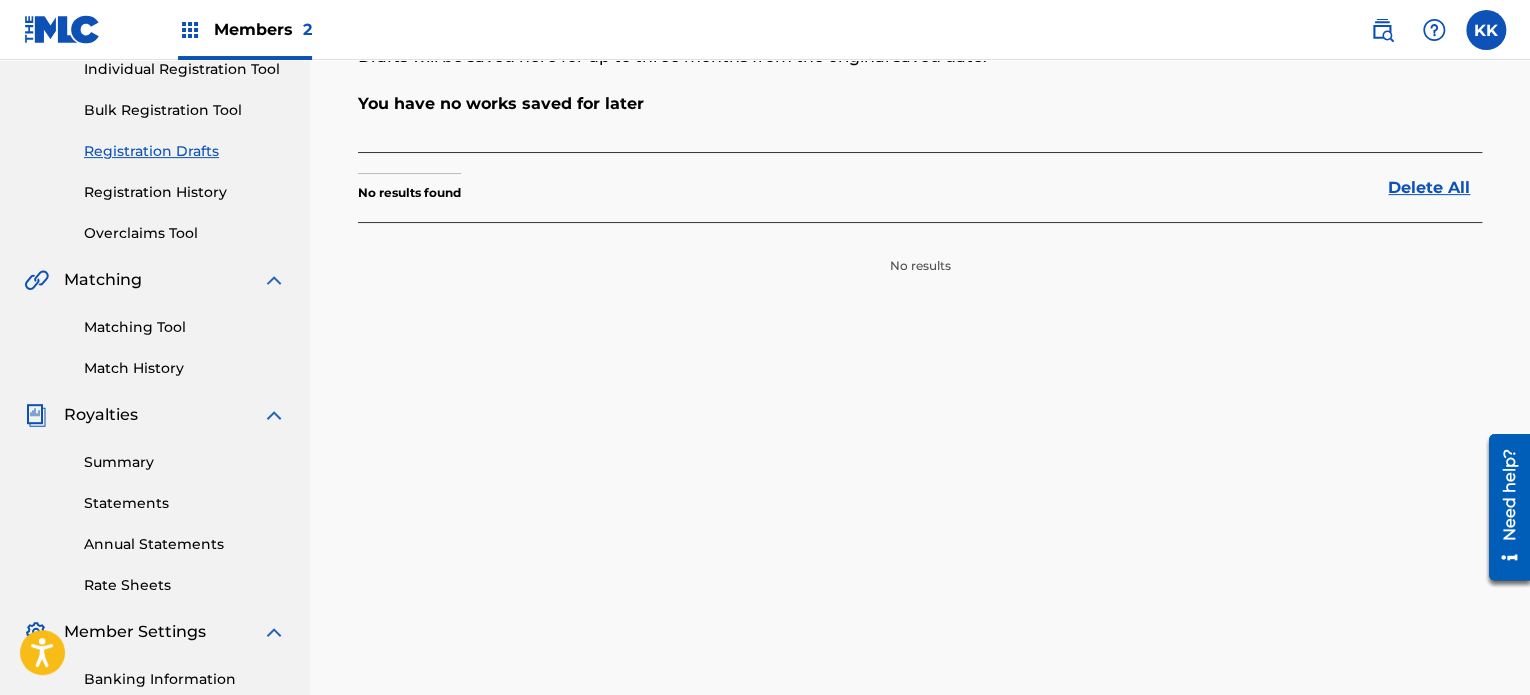 scroll, scrollTop: 0, scrollLeft: 0, axis: both 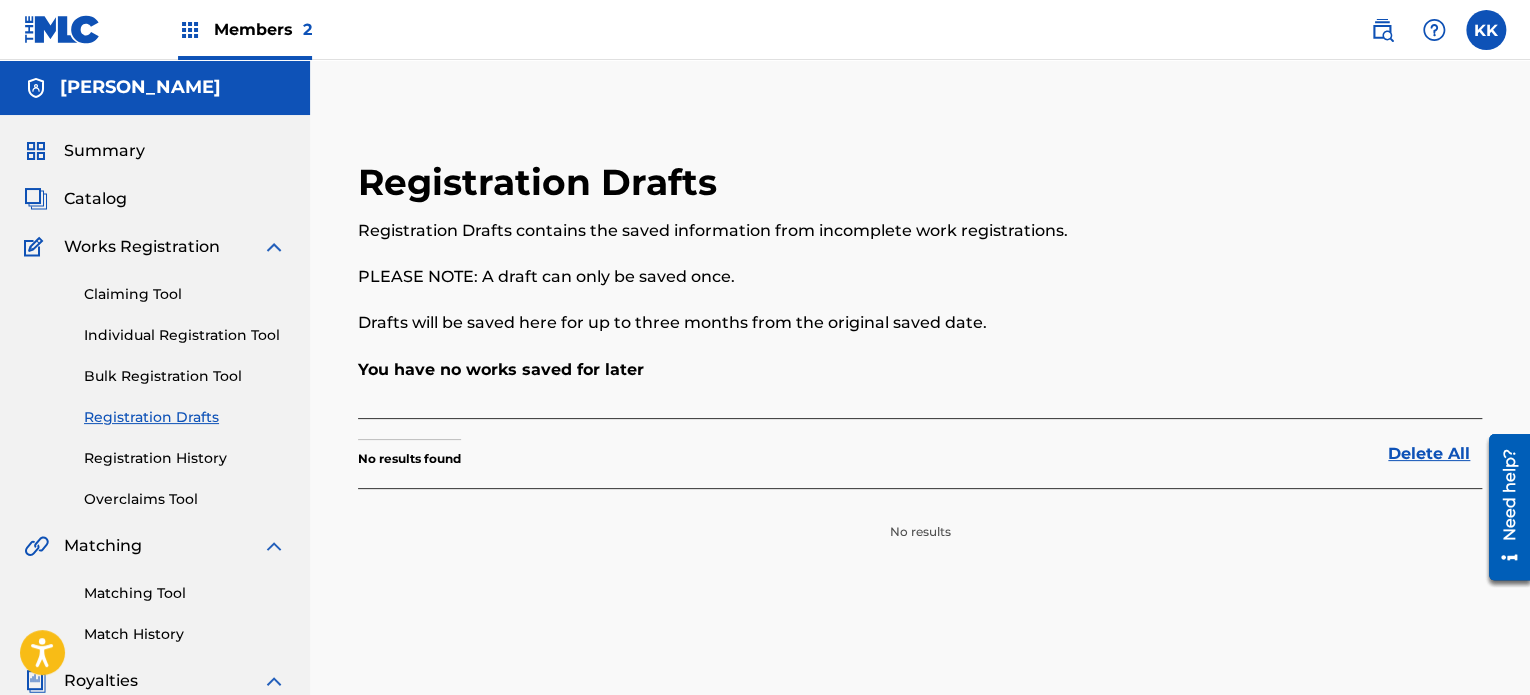 click on "Claiming Tool Individual Registration Tool Bulk Registration Tool Registration Drafts Registration History Overclaims Tool" at bounding box center [155, 384] 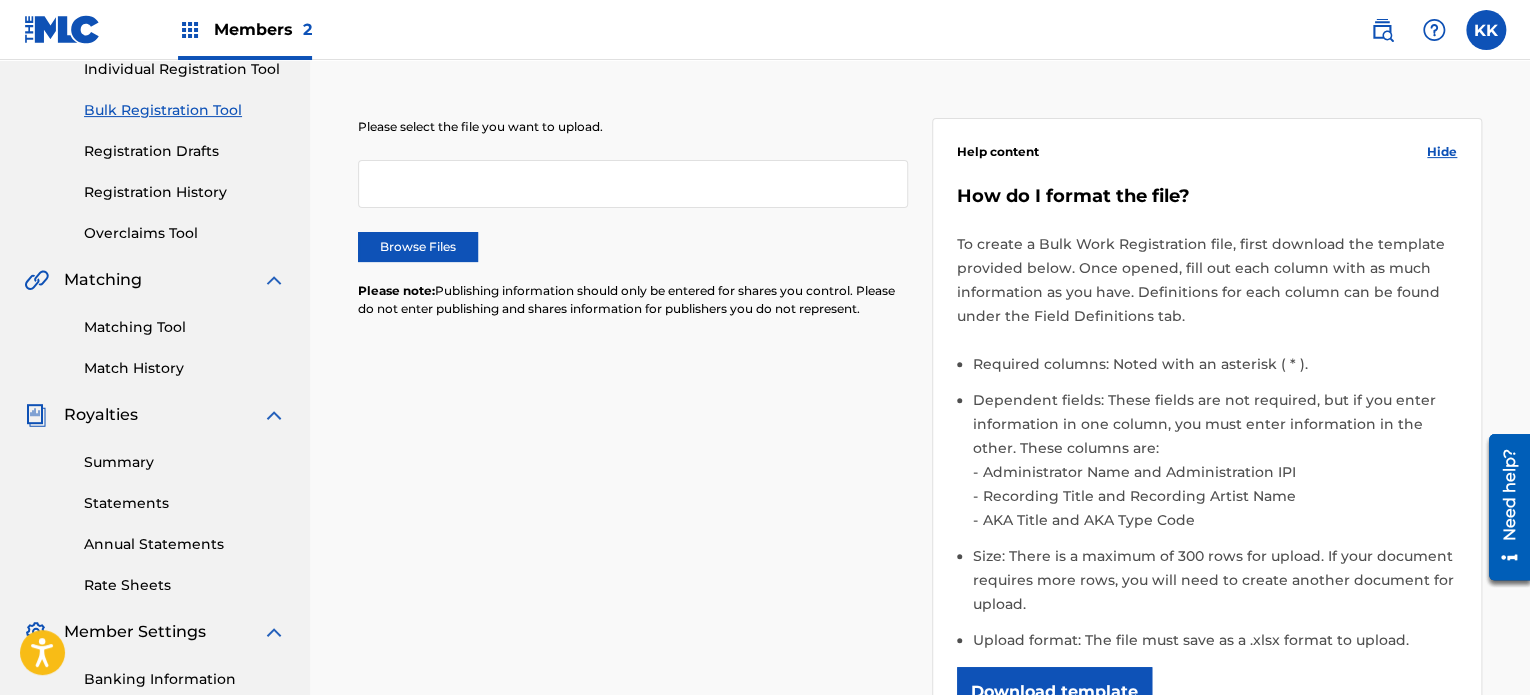 scroll, scrollTop: 466, scrollLeft: 0, axis: vertical 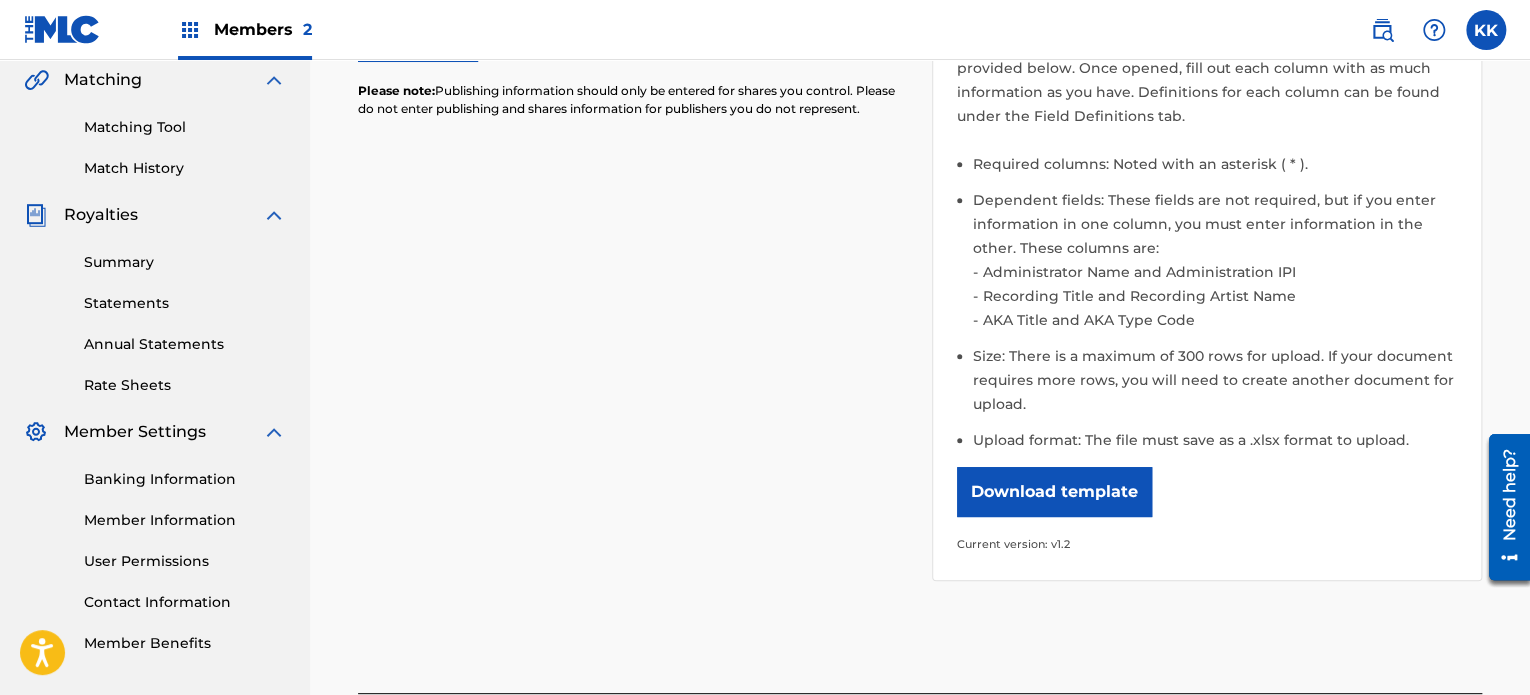 click on "Statements" at bounding box center [185, 303] 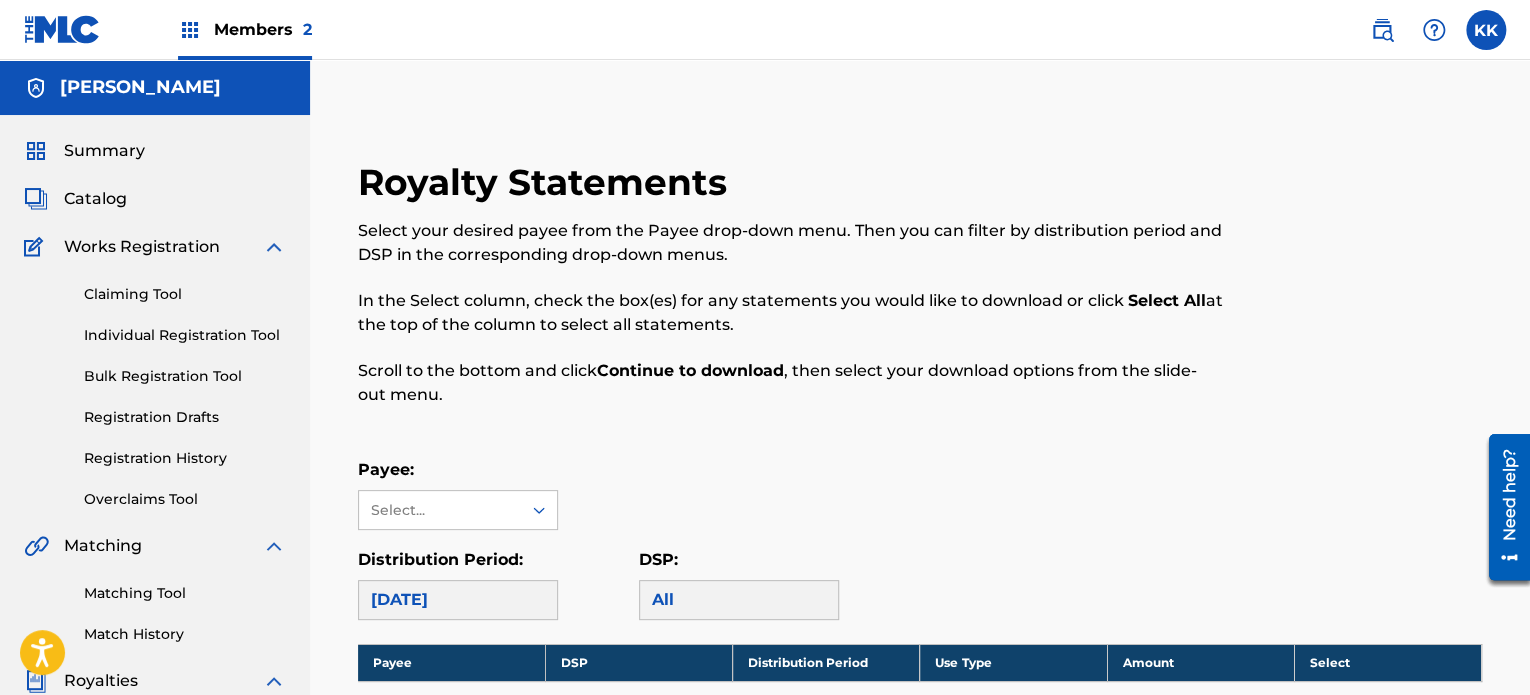 scroll, scrollTop: 267, scrollLeft: 0, axis: vertical 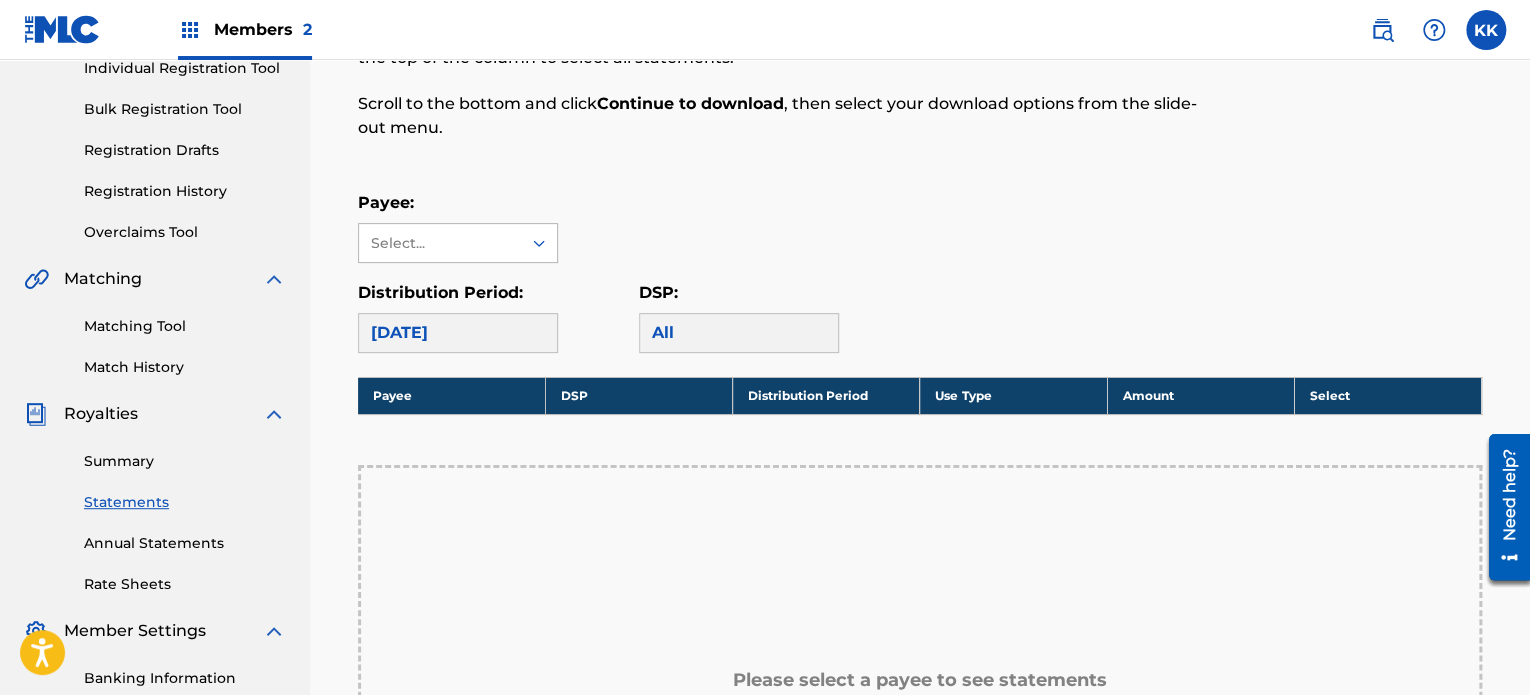 click on "Select..." at bounding box center [439, 243] 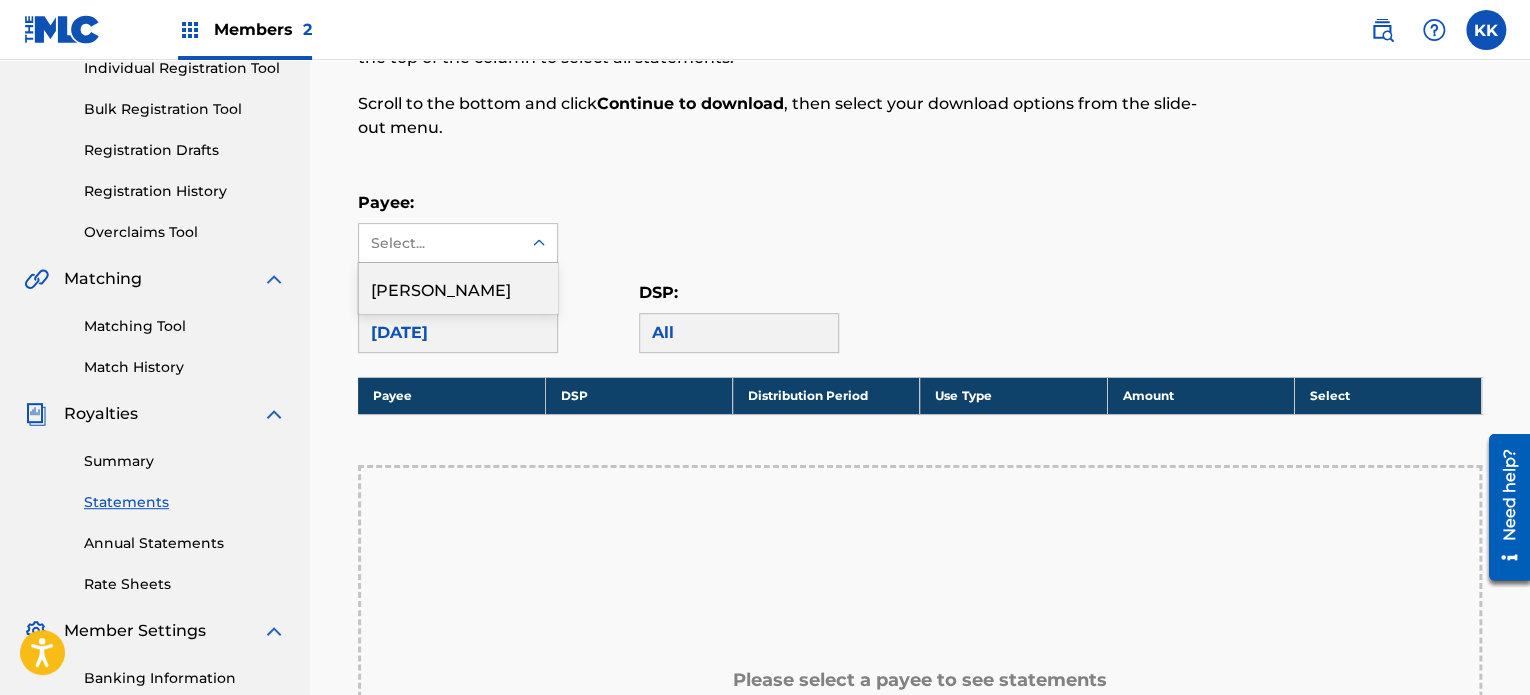 click on "[PERSON_NAME]" at bounding box center [458, 288] 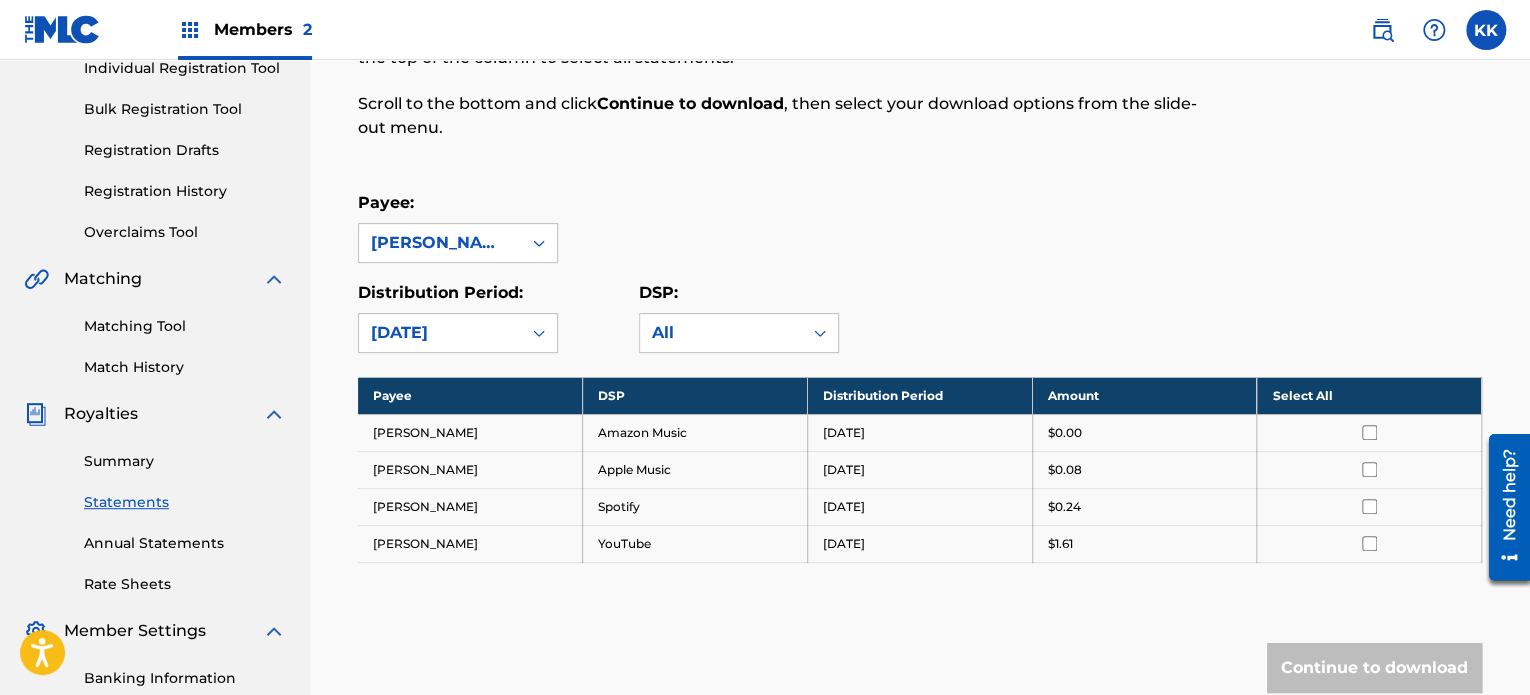 click on "$1.61" at bounding box center [1060, 544] 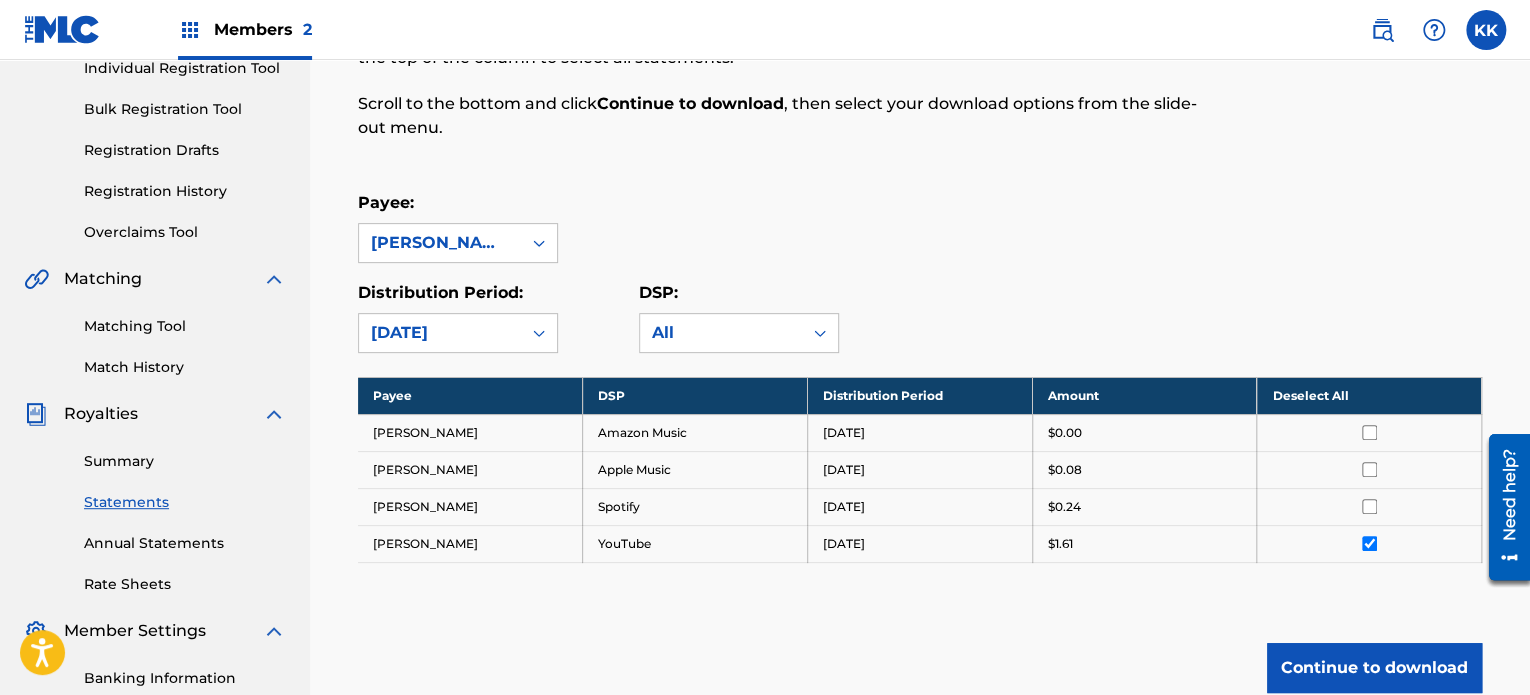 click on "Continue to download" at bounding box center [1374, 668] 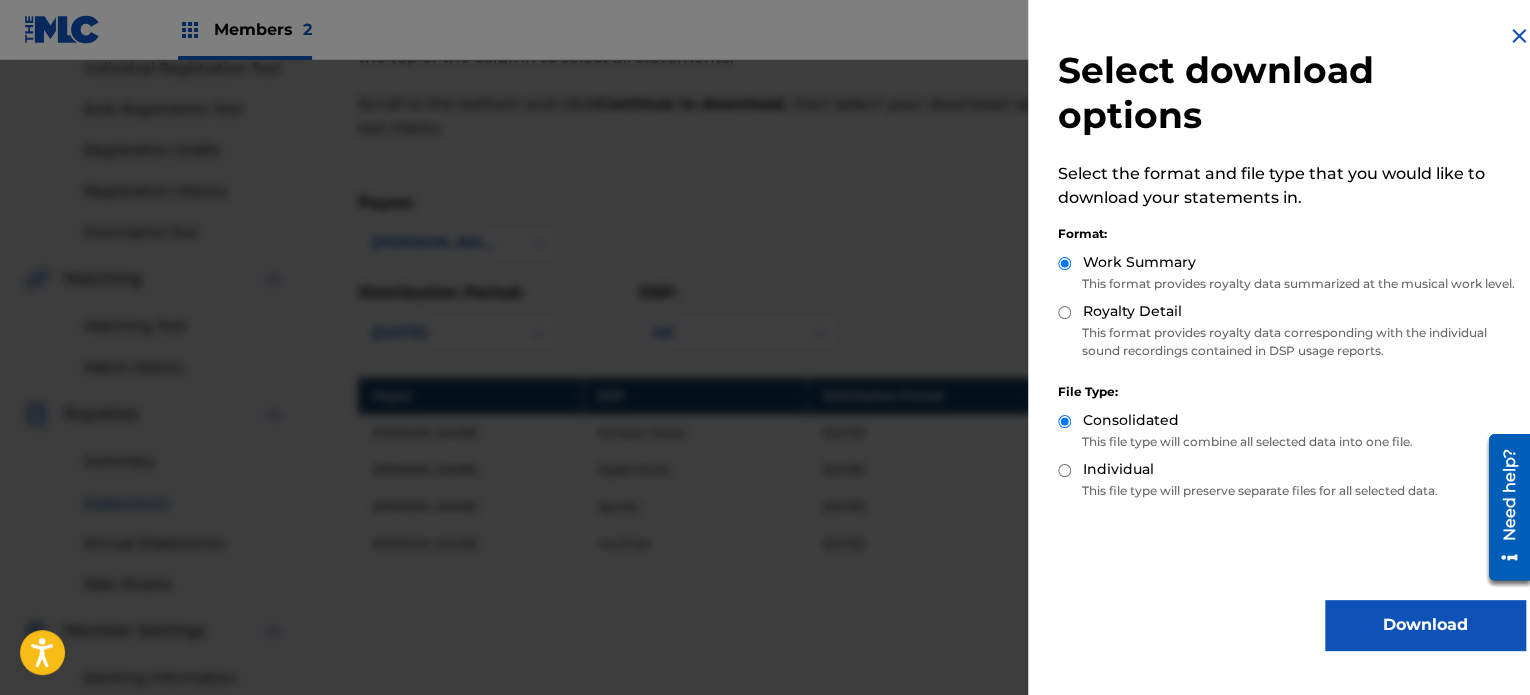click on "This file type will preserve separate files for all selected data." at bounding box center (1291, 491) 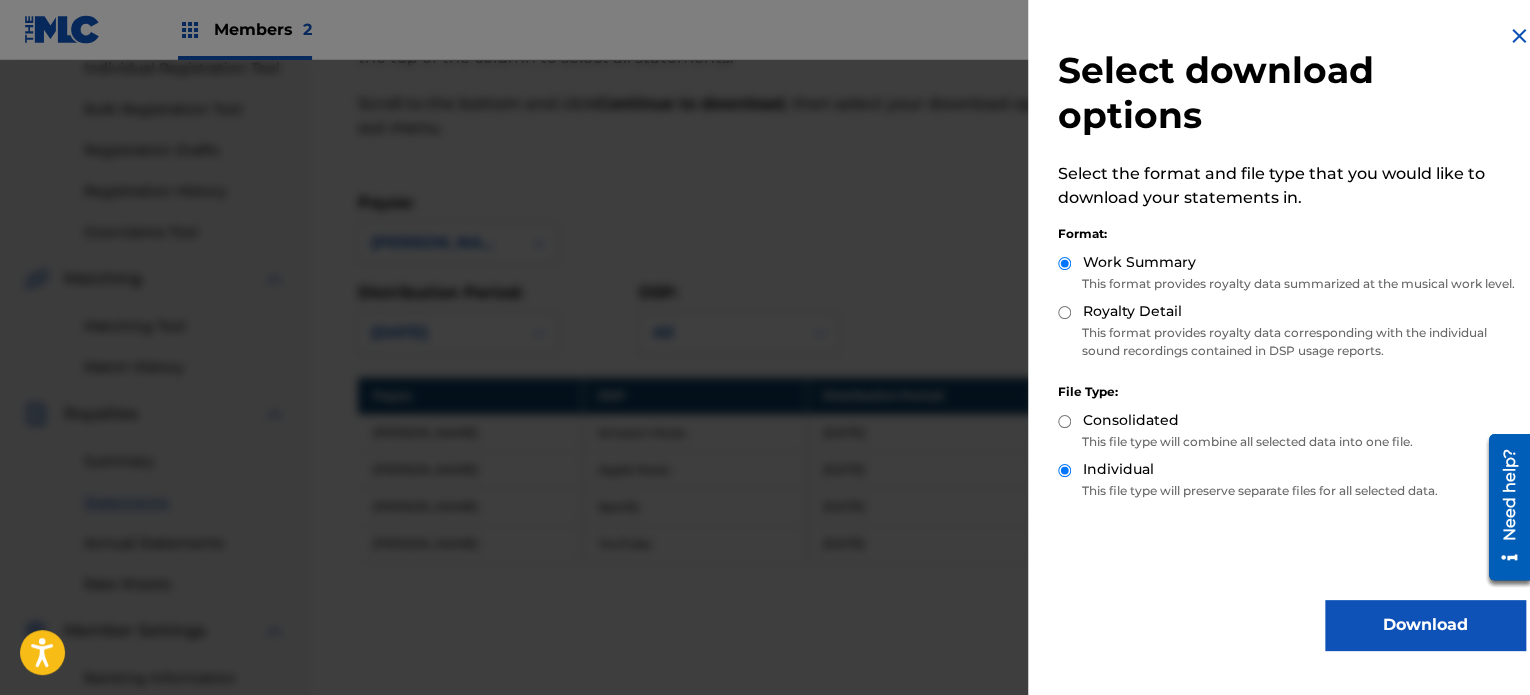 click on "Download" at bounding box center [1425, 625] 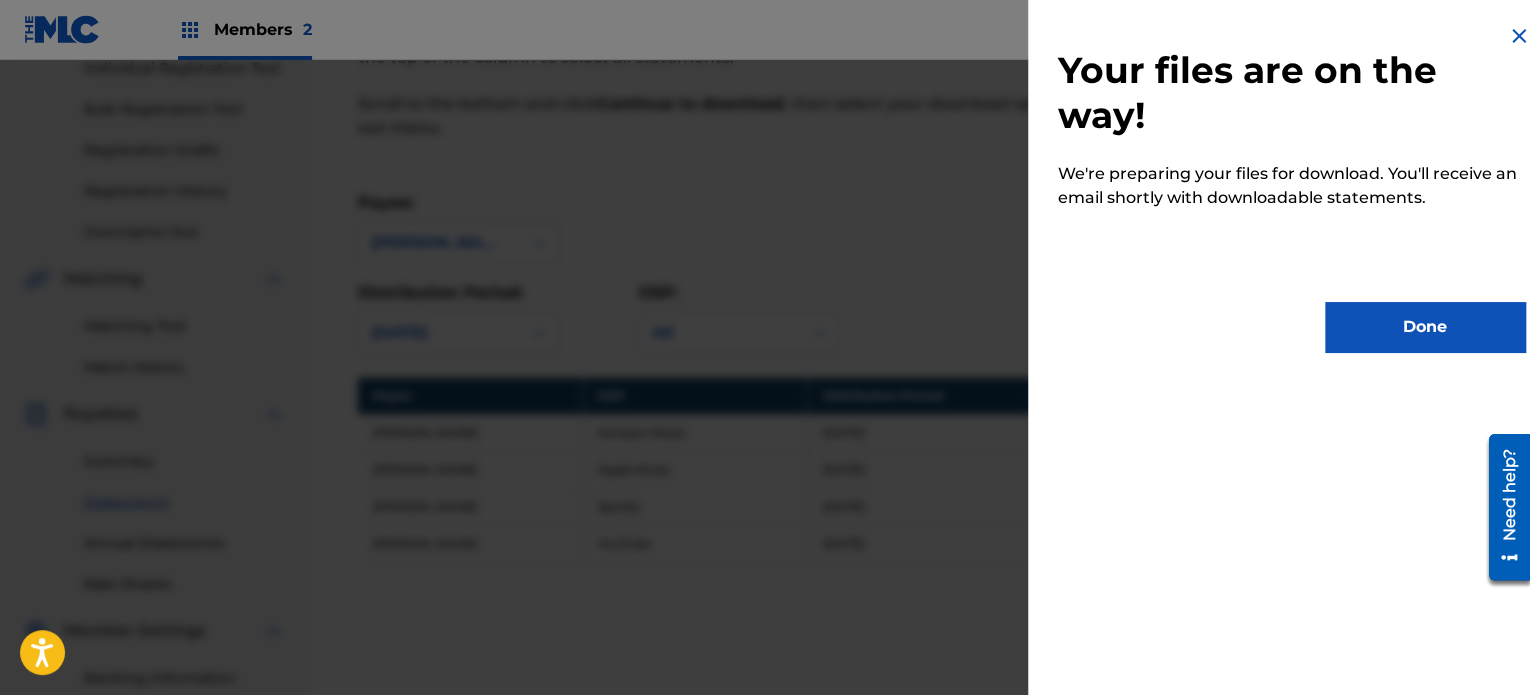 click on "Done" at bounding box center (1425, 327) 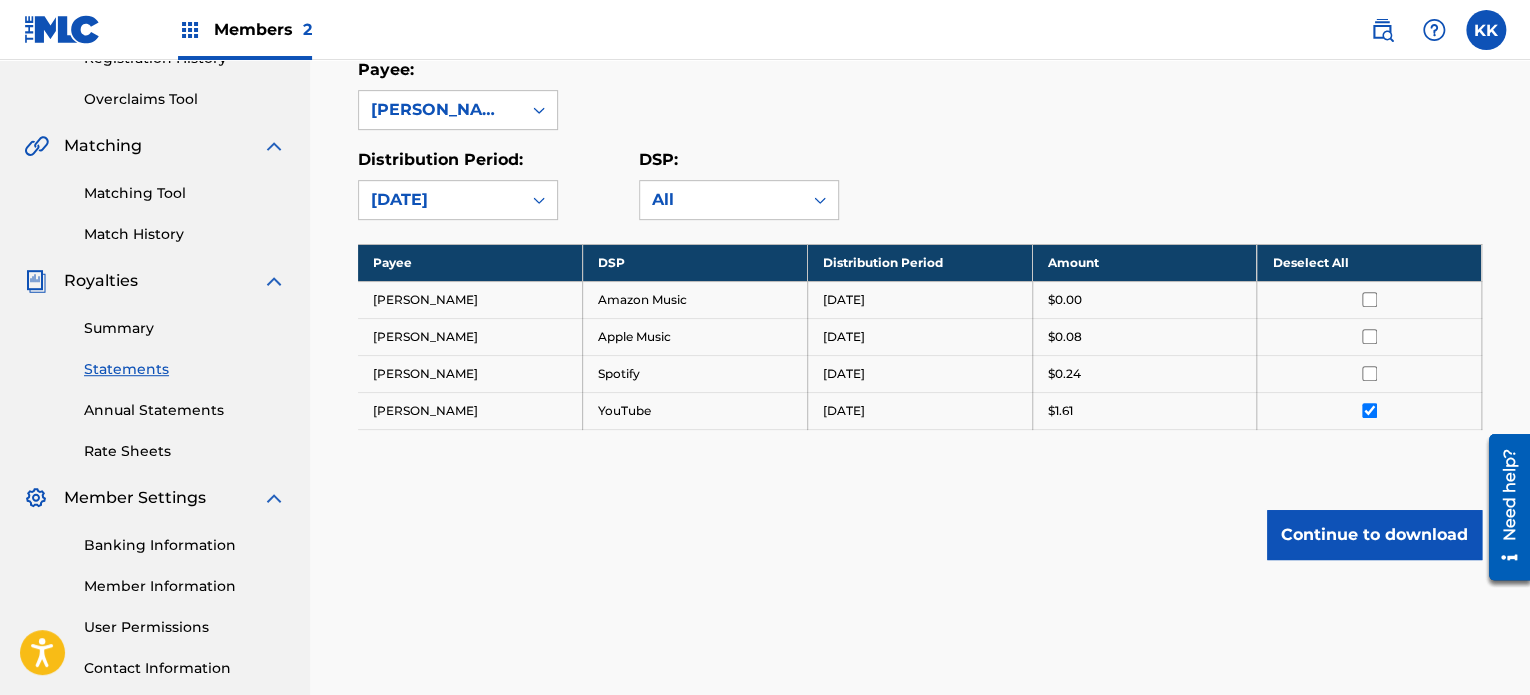 scroll, scrollTop: 467, scrollLeft: 0, axis: vertical 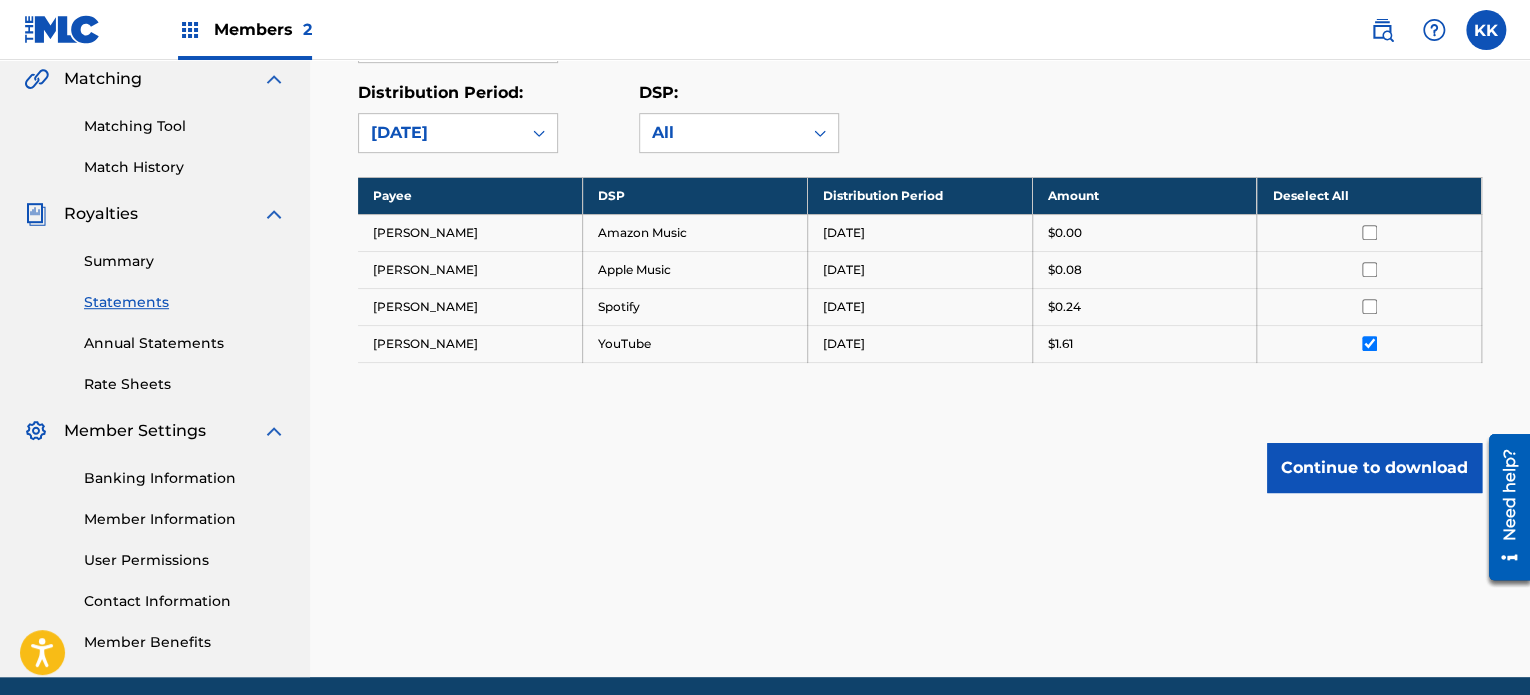 click on "Continue to download" at bounding box center (1374, 468) 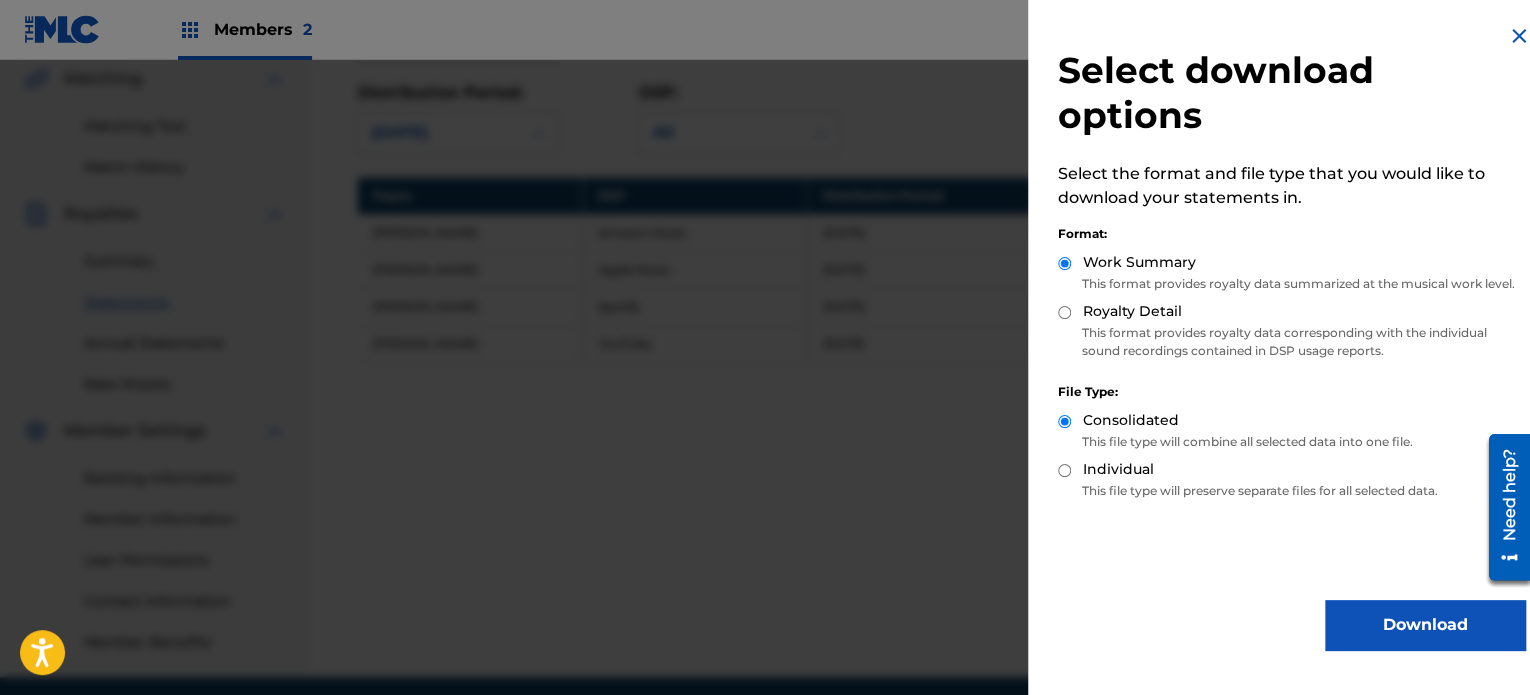 click on "Royalty Detail" at bounding box center [1132, 311] 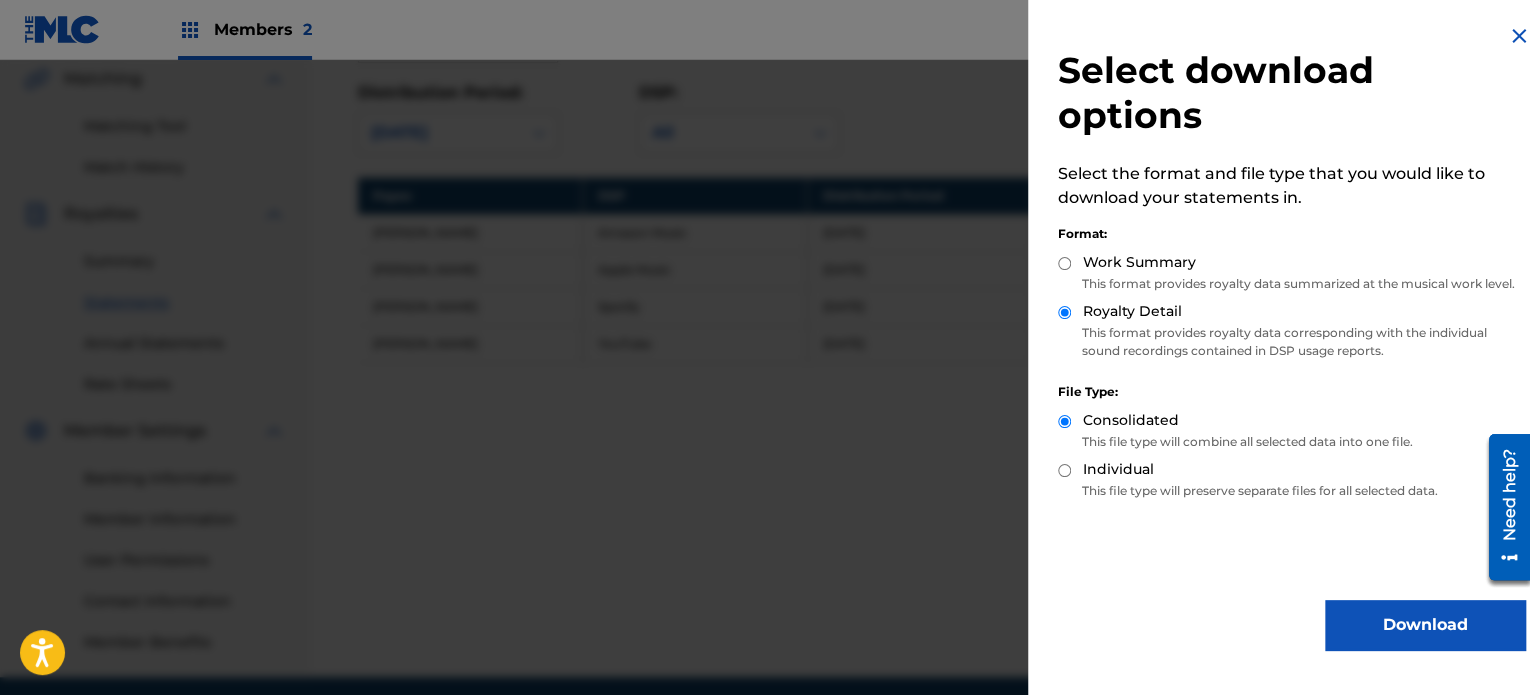 click on "Individual" at bounding box center (1118, 469) 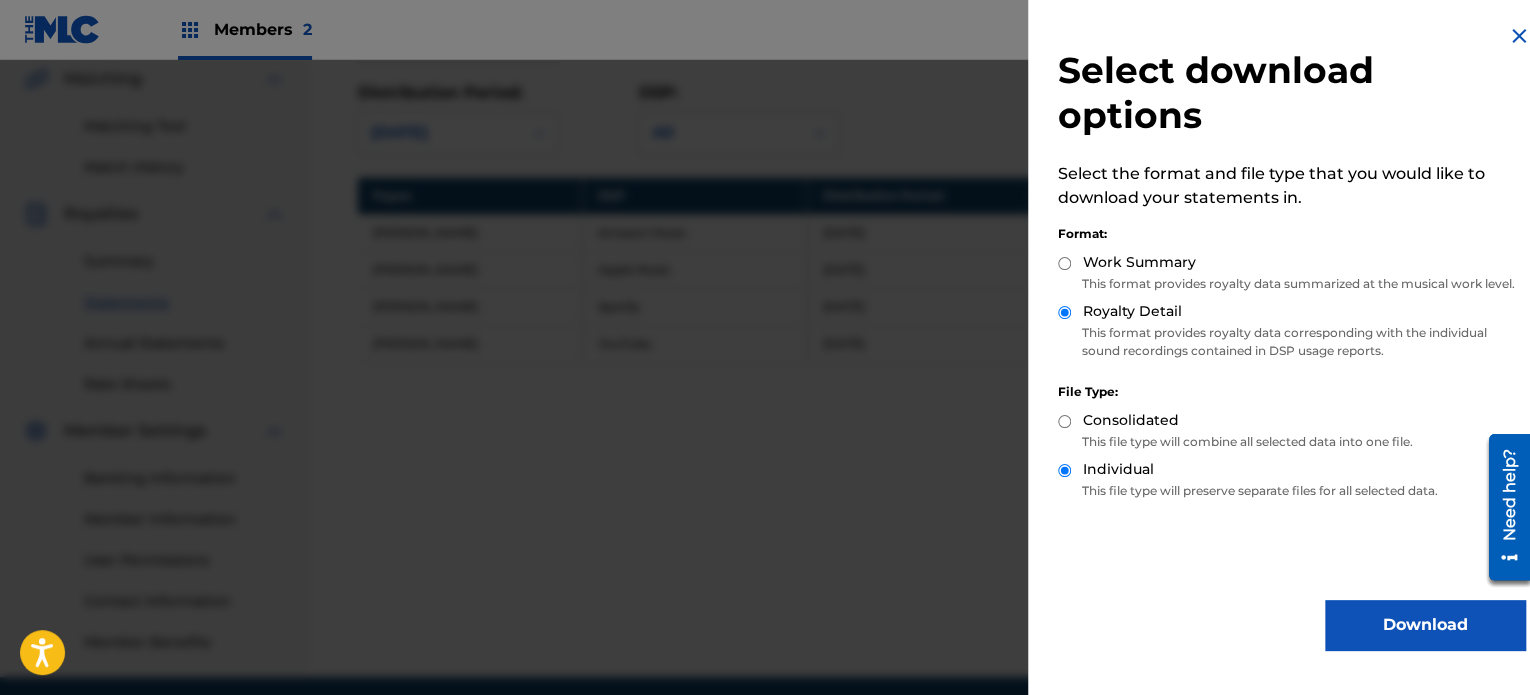 click on "Download" at bounding box center [1425, 625] 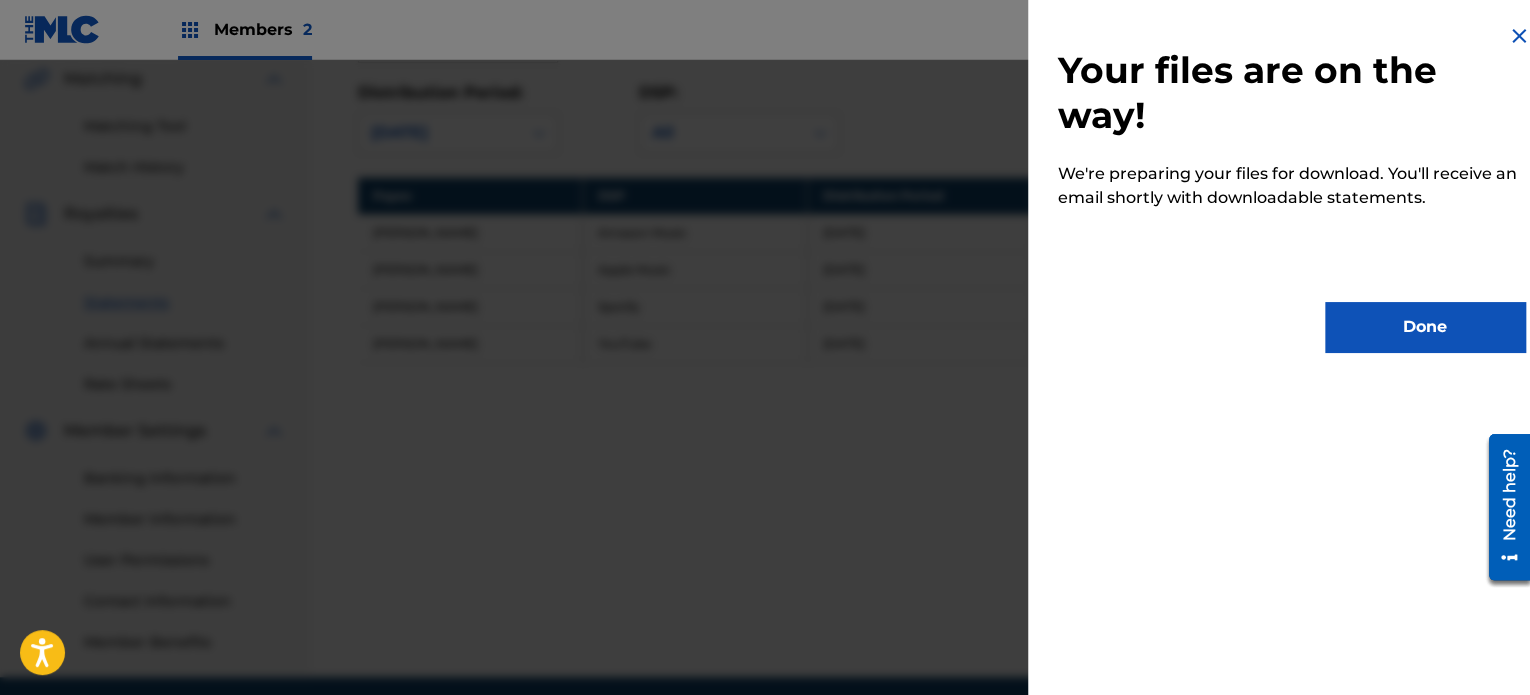click on "Done" at bounding box center (1425, 327) 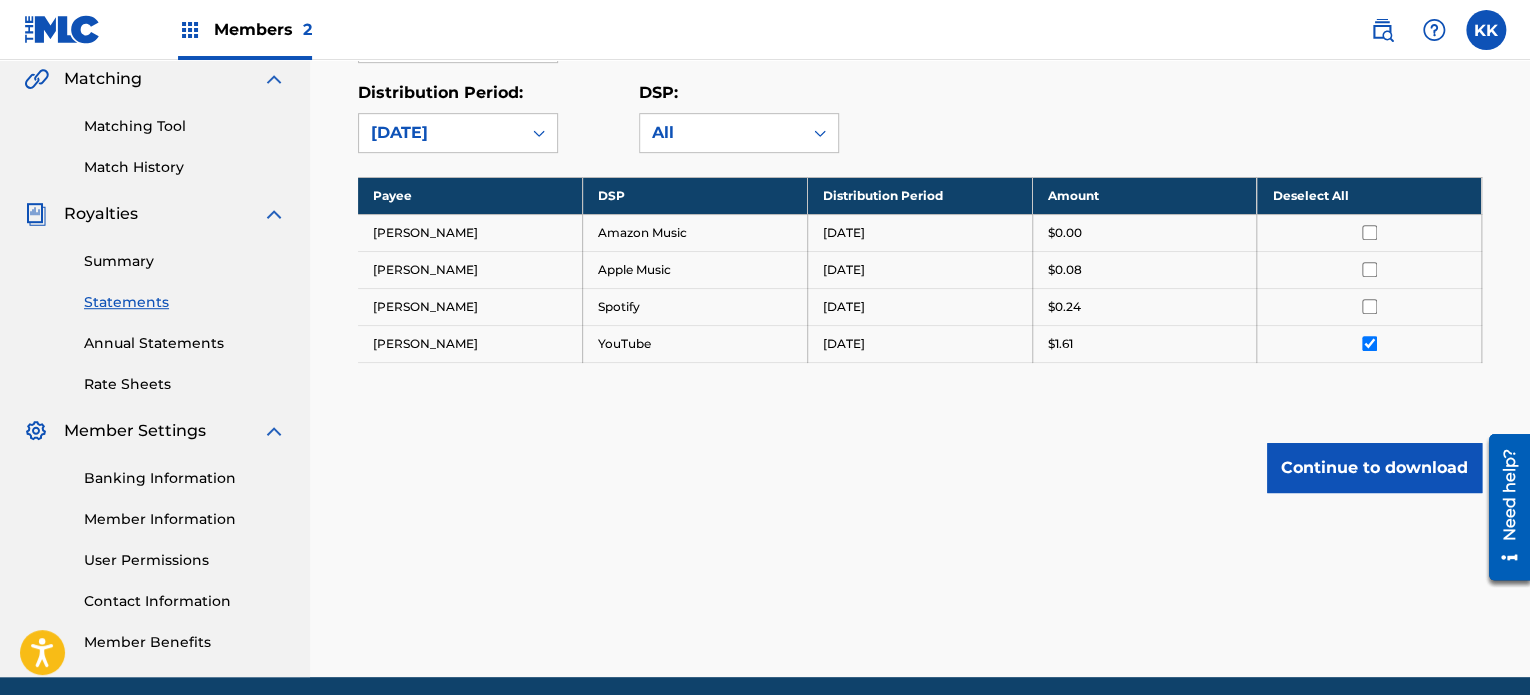 scroll, scrollTop: 400, scrollLeft: 0, axis: vertical 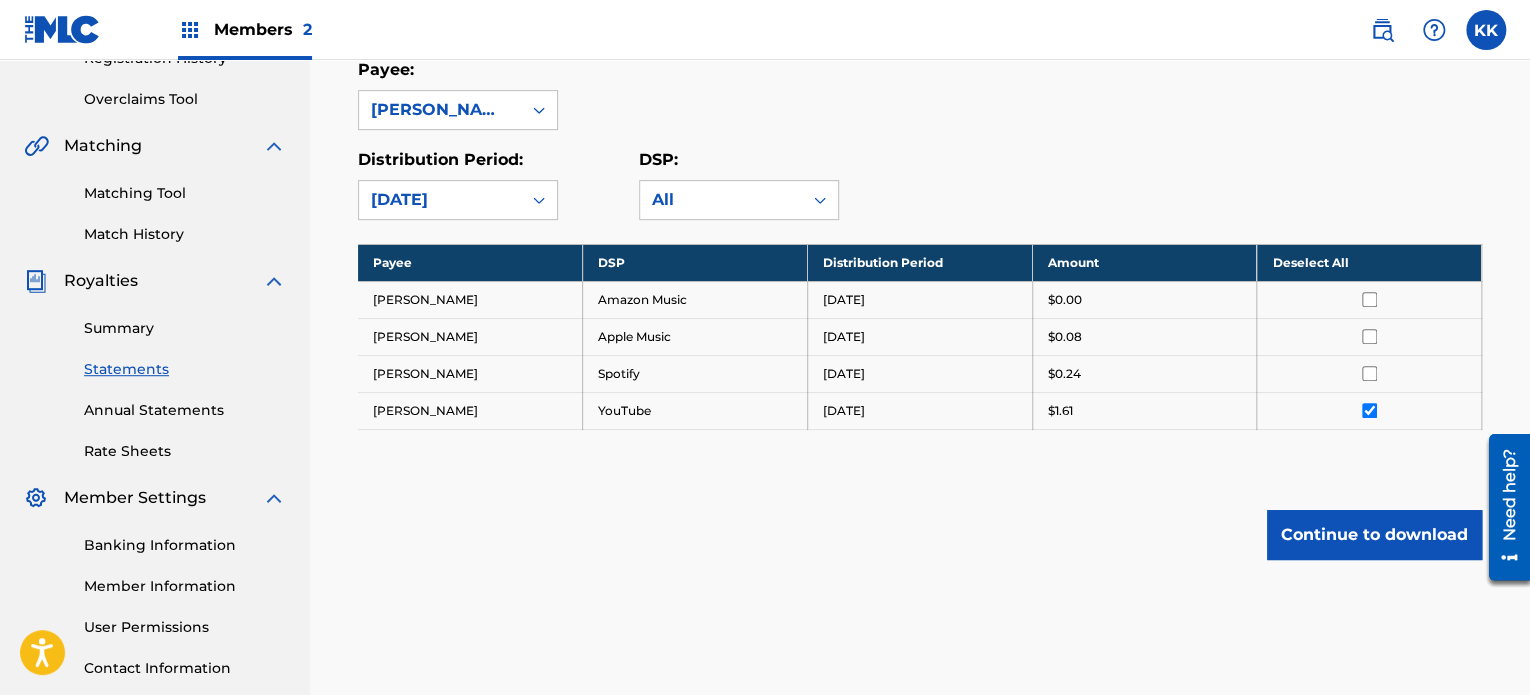 click on "Summary Statements Annual Statements Rate Sheets" at bounding box center [155, 377] 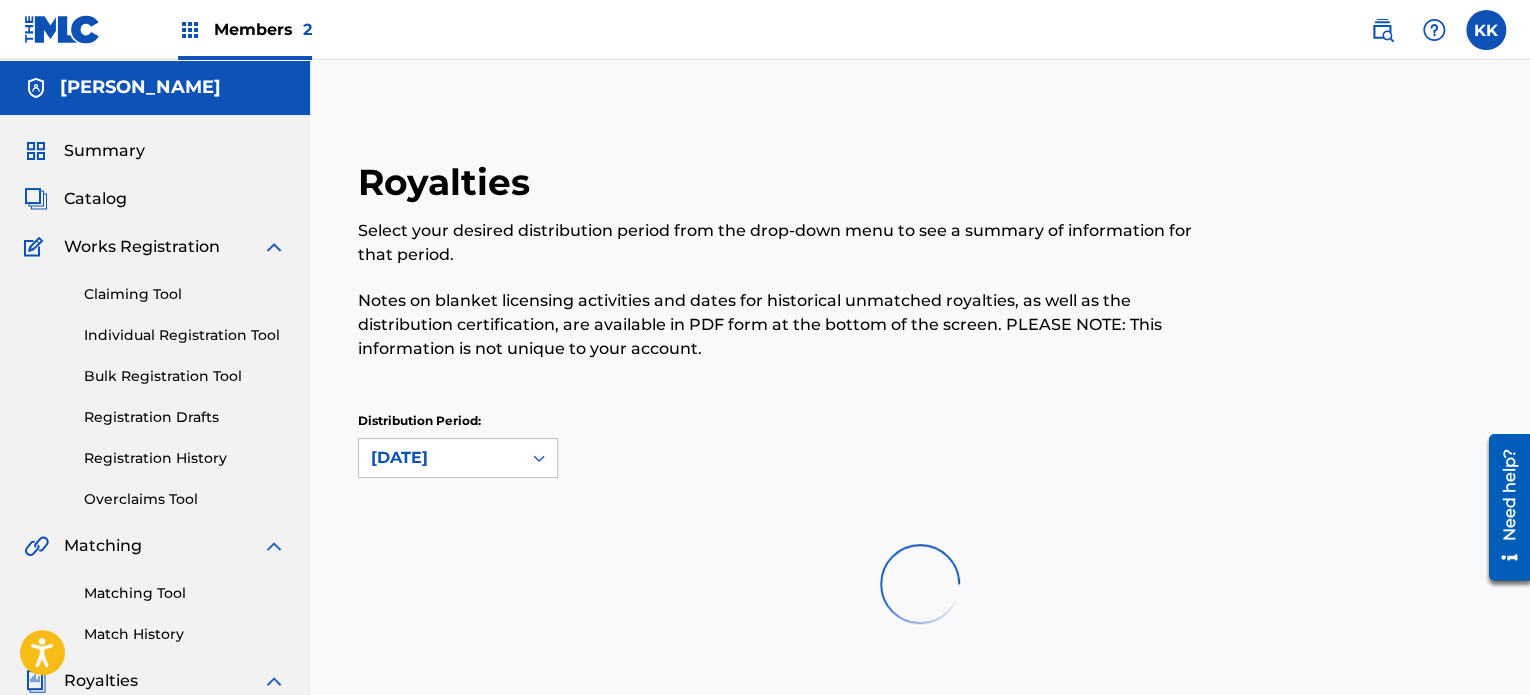 scroll, scrollTop: 200, scrollLeft: 0, axis: vertical 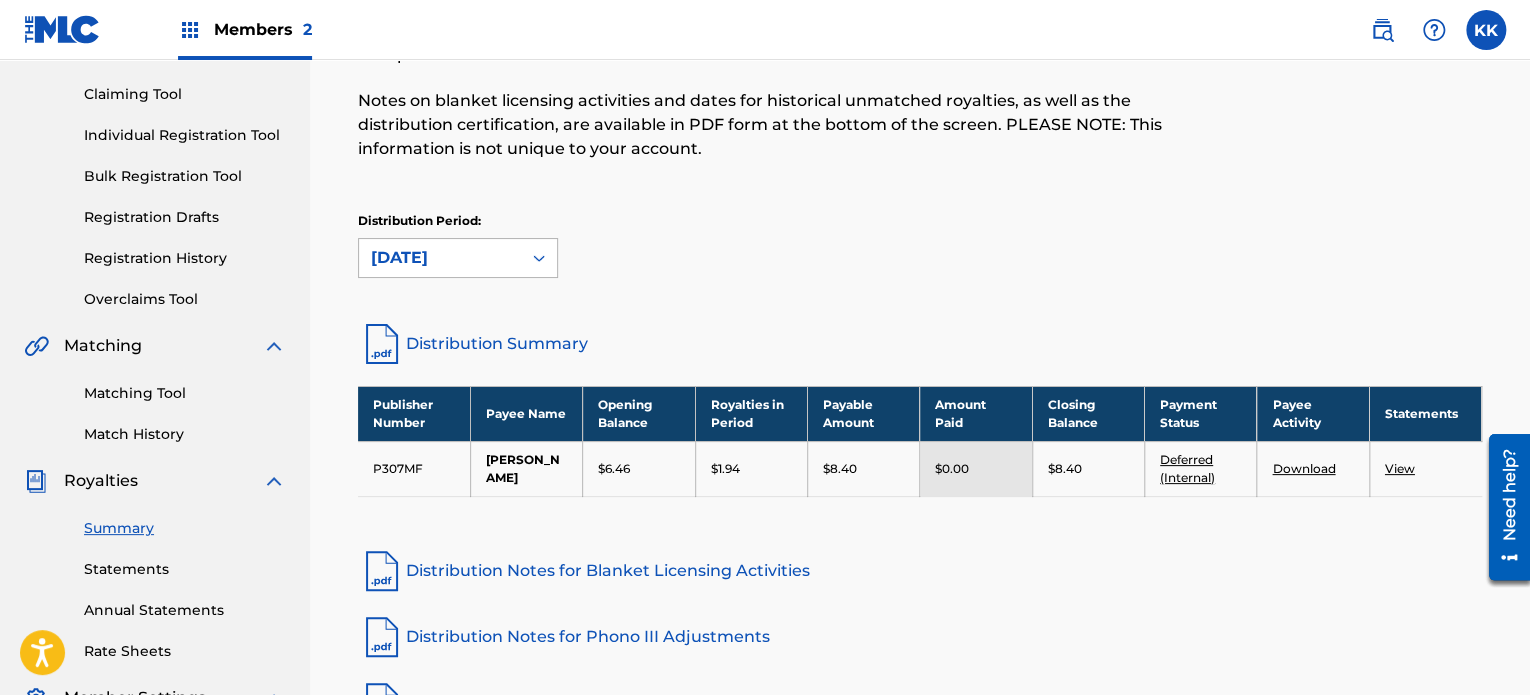 click at bounding box center (539, 258) 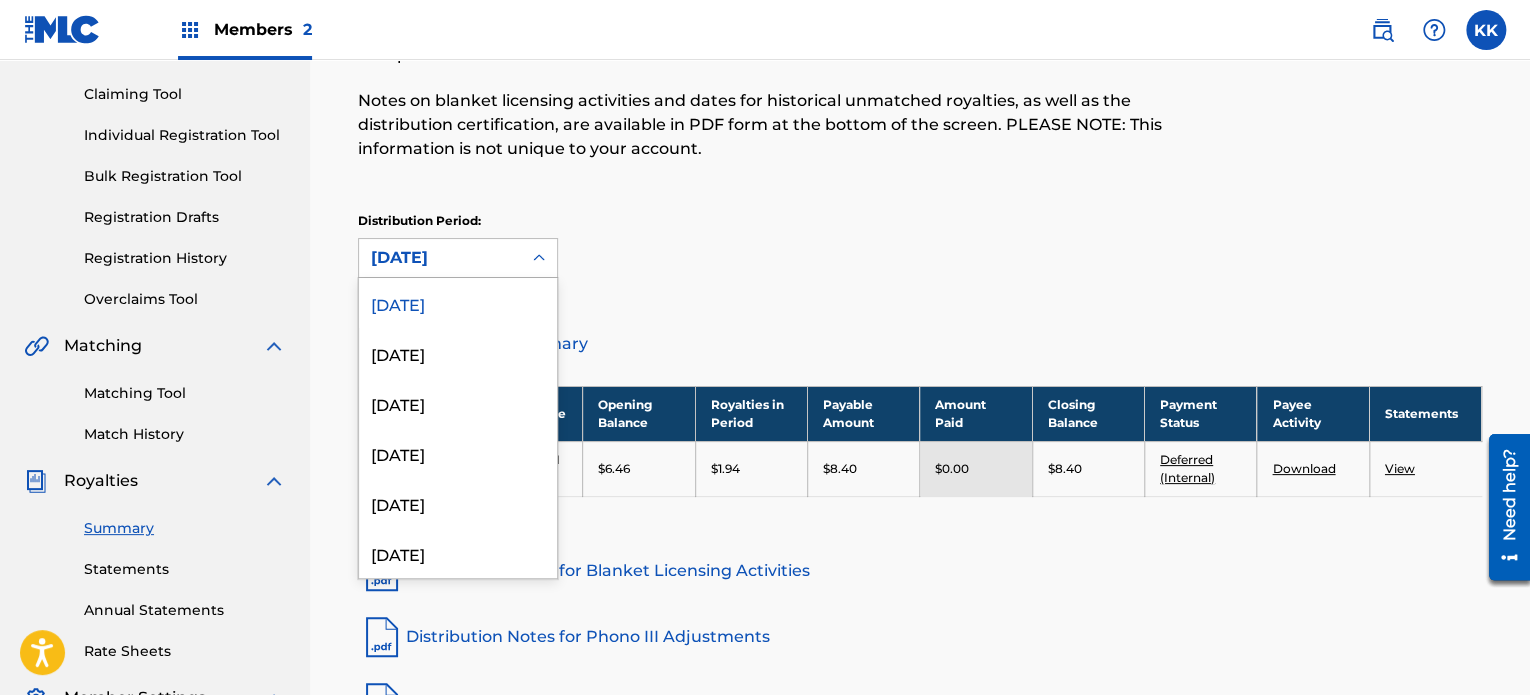 click on "[DATE]" at bounding box center [458, 303] 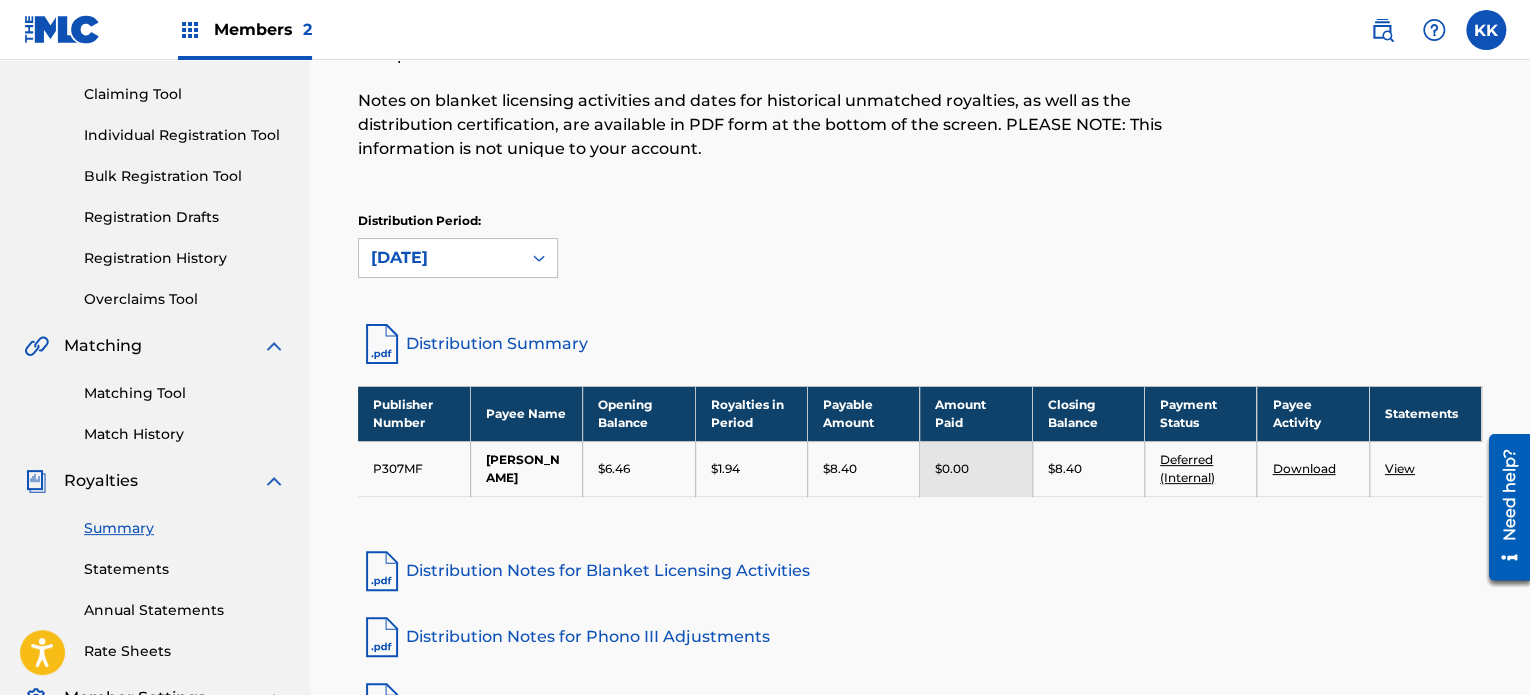 click on "Deferred (Internal)" at bounding box center (1187, 468) 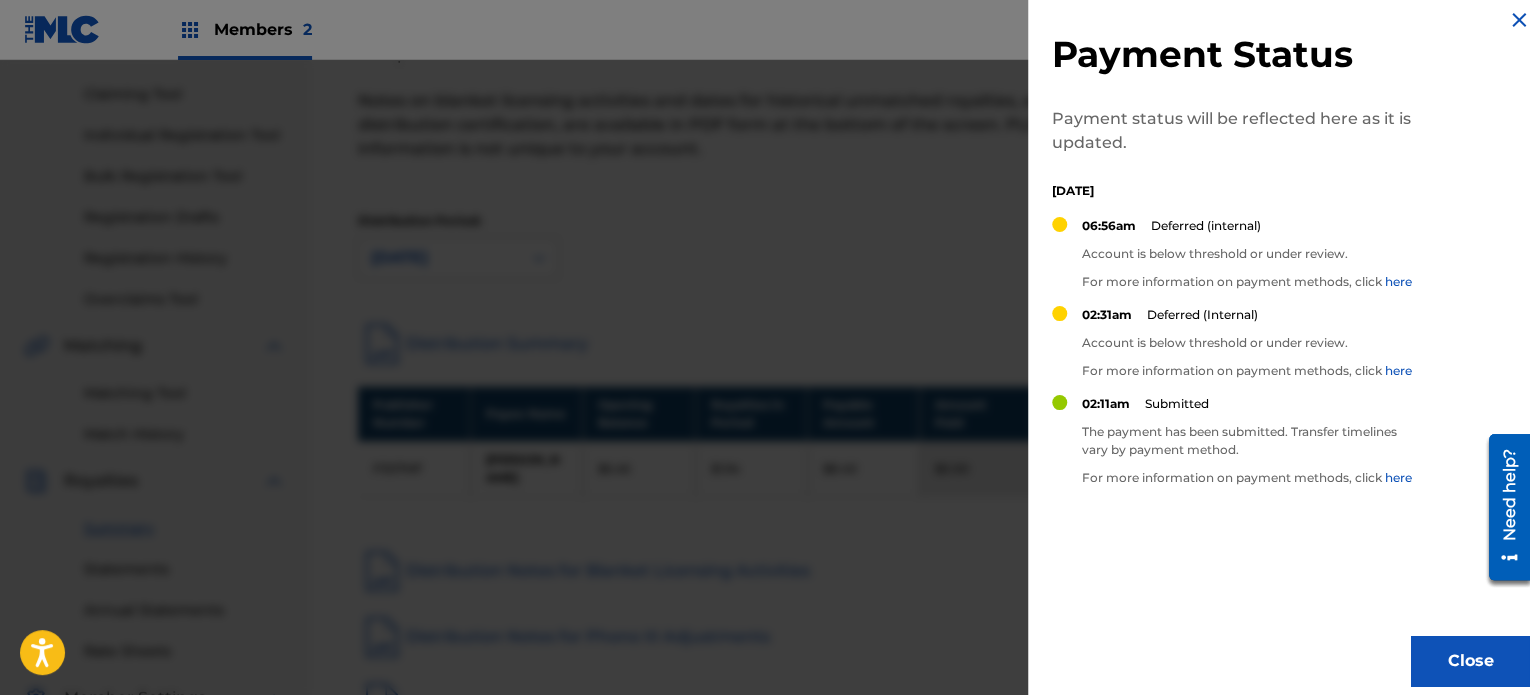 scroll, scrollTop: 0, scrollLeft: 0, axis: both 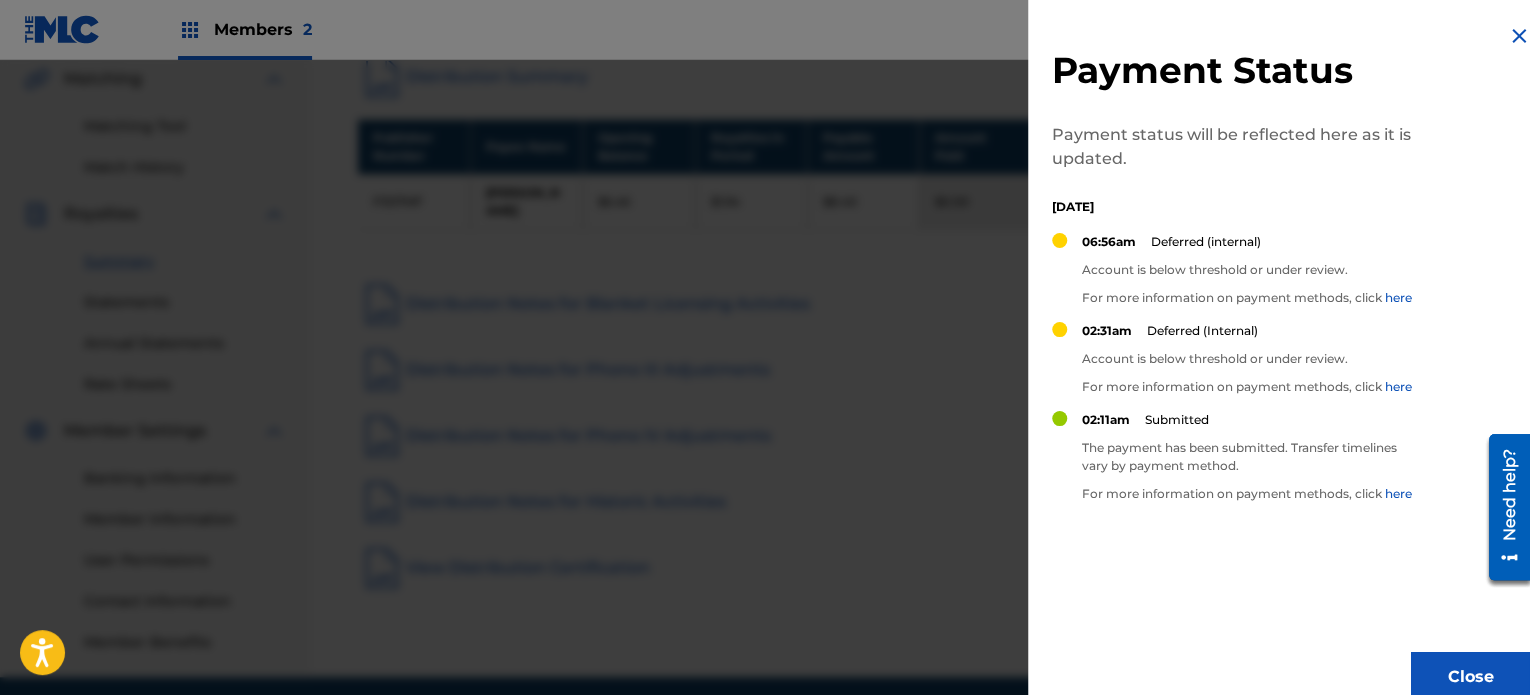 click on "Close" at bounding box center (1471, 677) 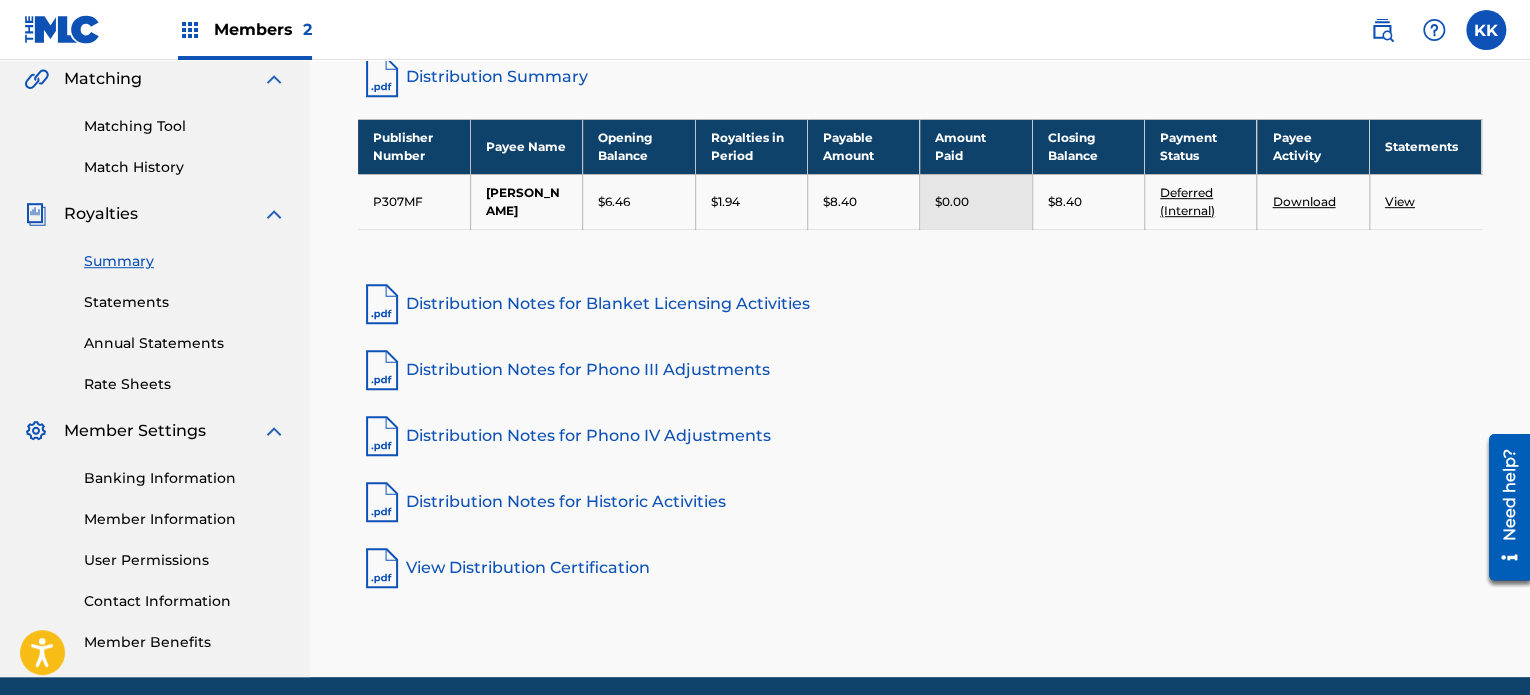 scroll, scrollTop: 400, scrollLeft: 0, axis: vertical 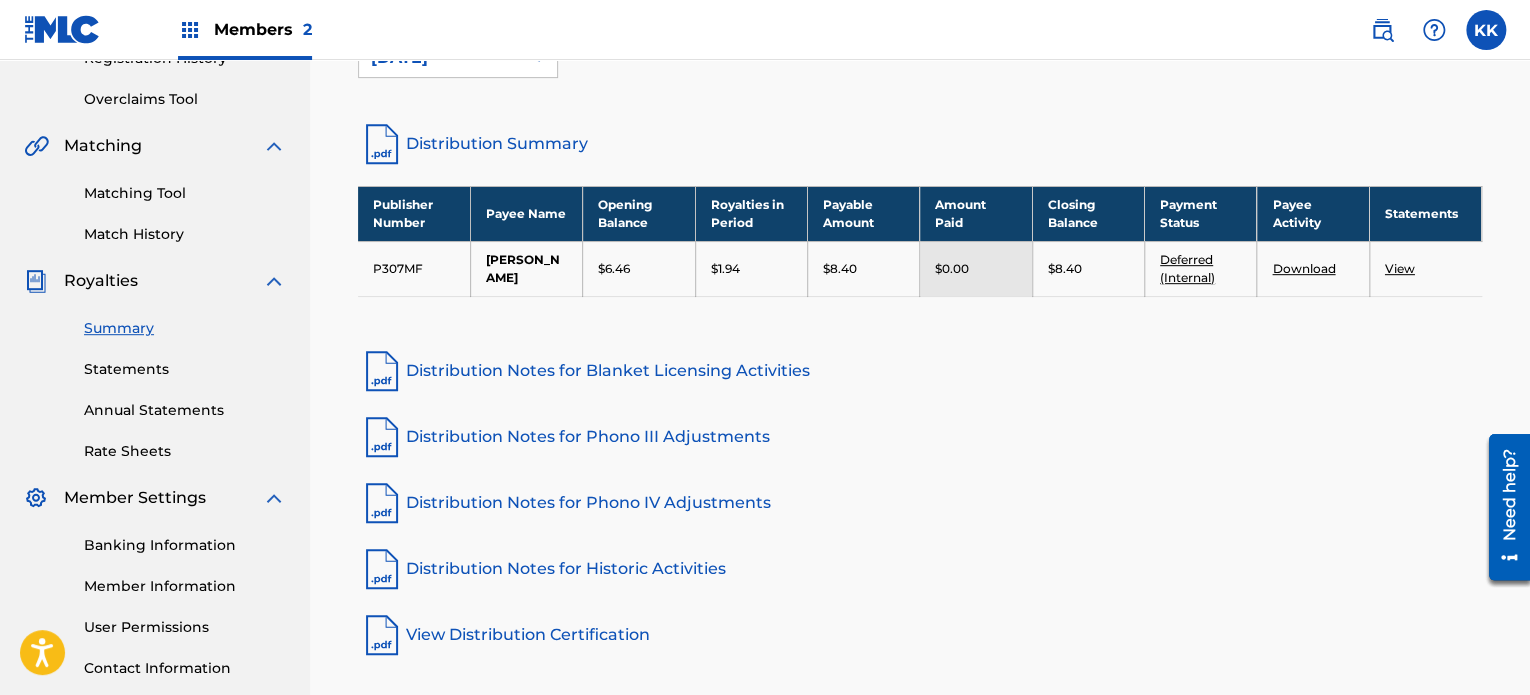 click on "Download" at bounding box center (1303, 268) 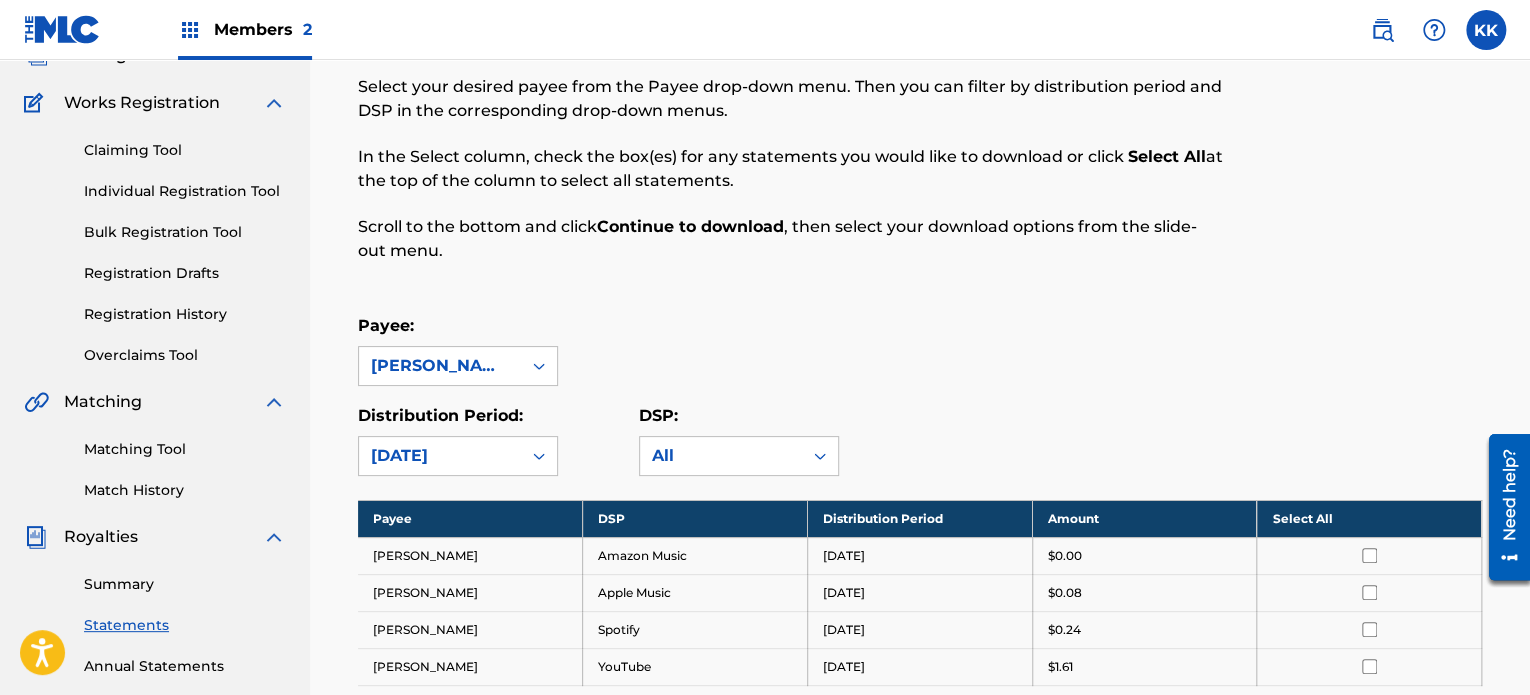 scroll, scrollTop: 0, scrollLeft: 0, axis: both 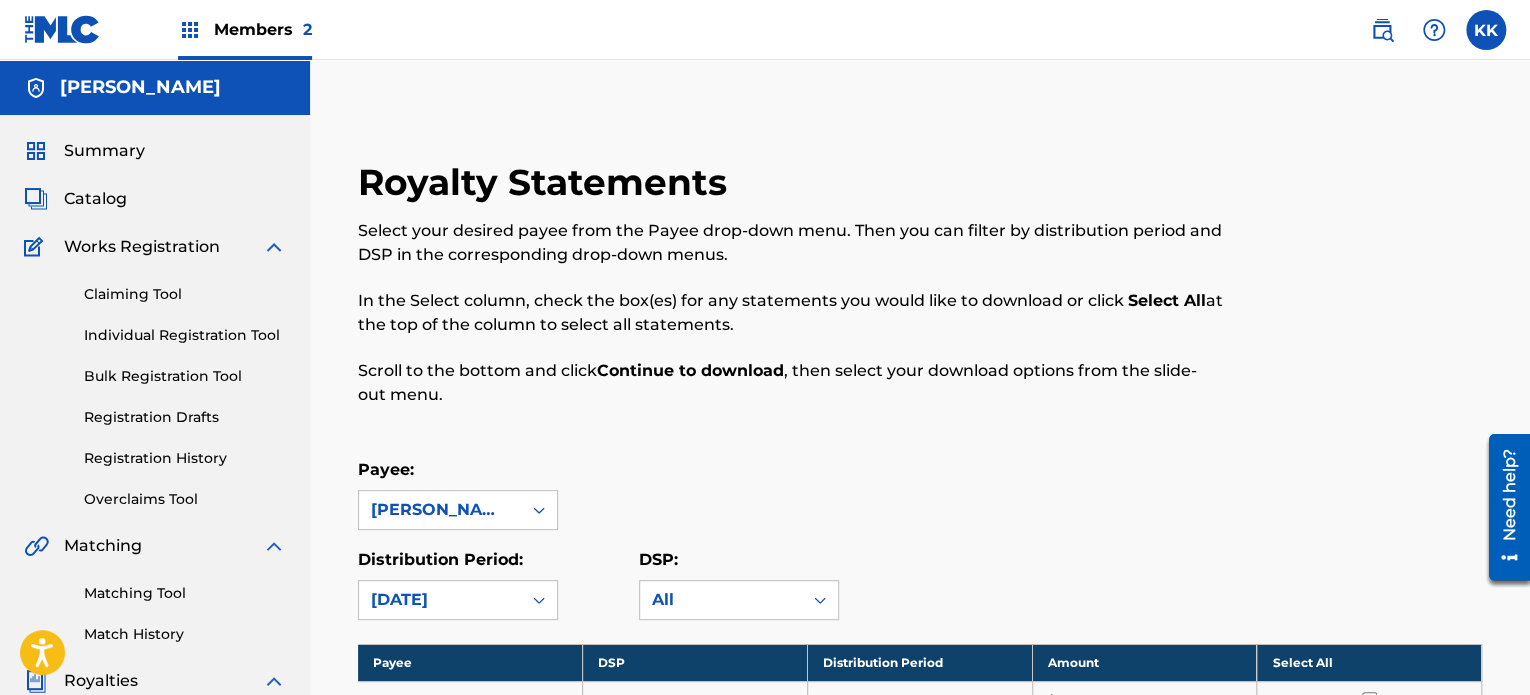 click on "Summary" at bounding box center (104, 151) 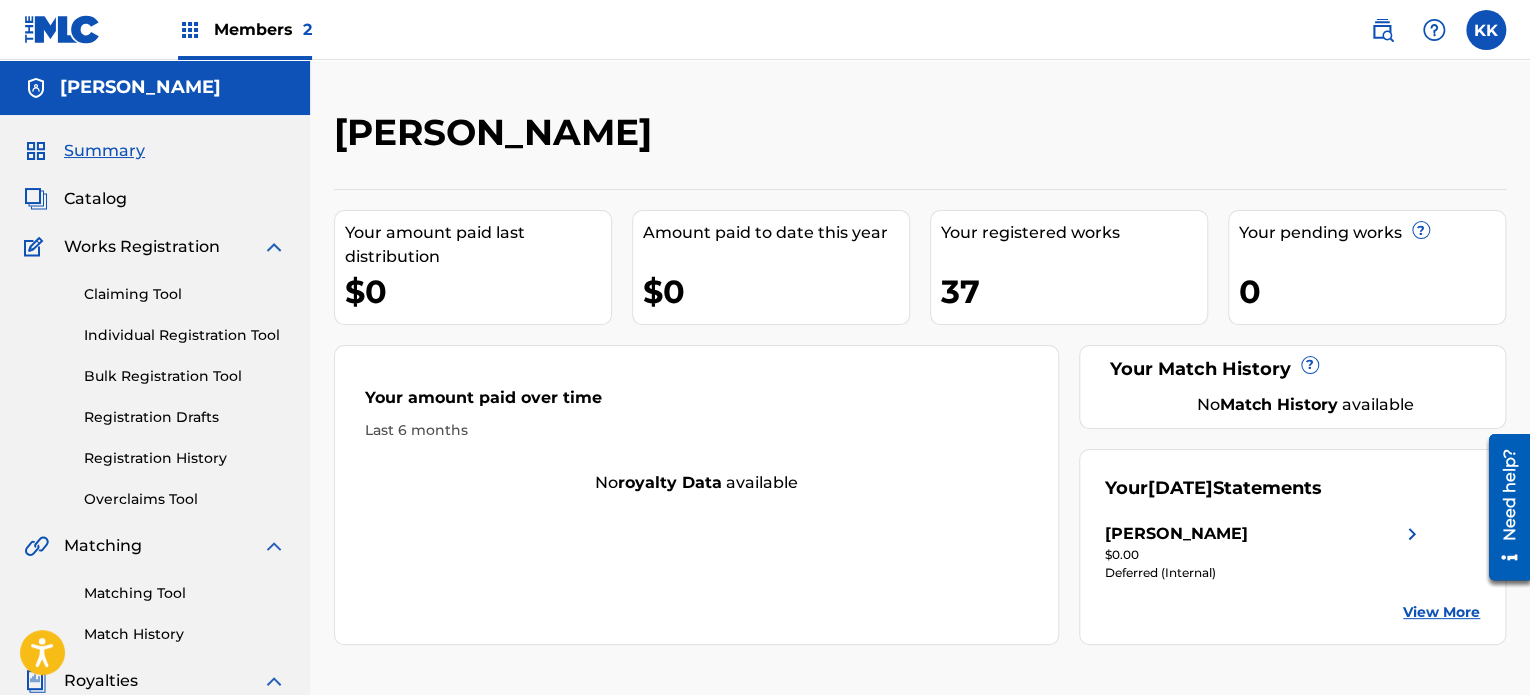 click on "Catalog" at bounding box center [95, 199] 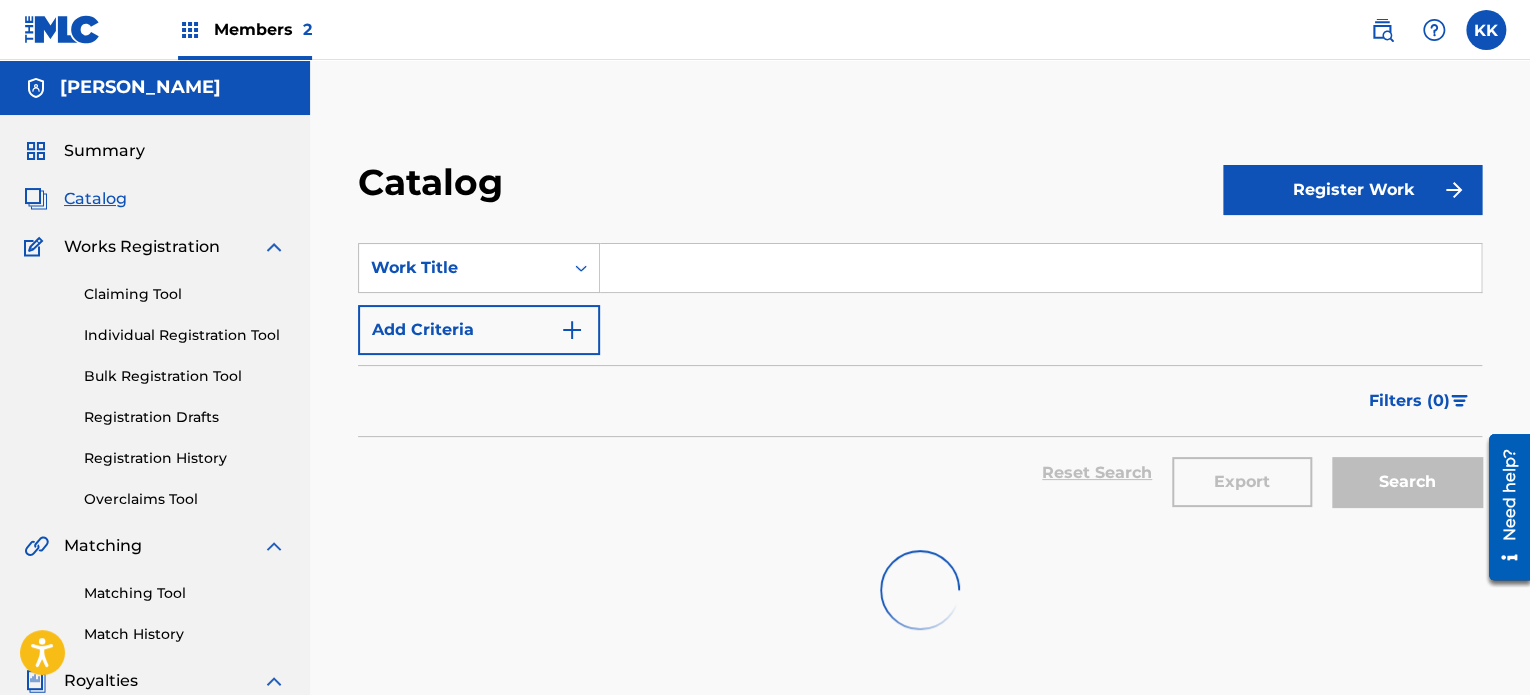 click on "Summary" at bounding box center [104, 151] 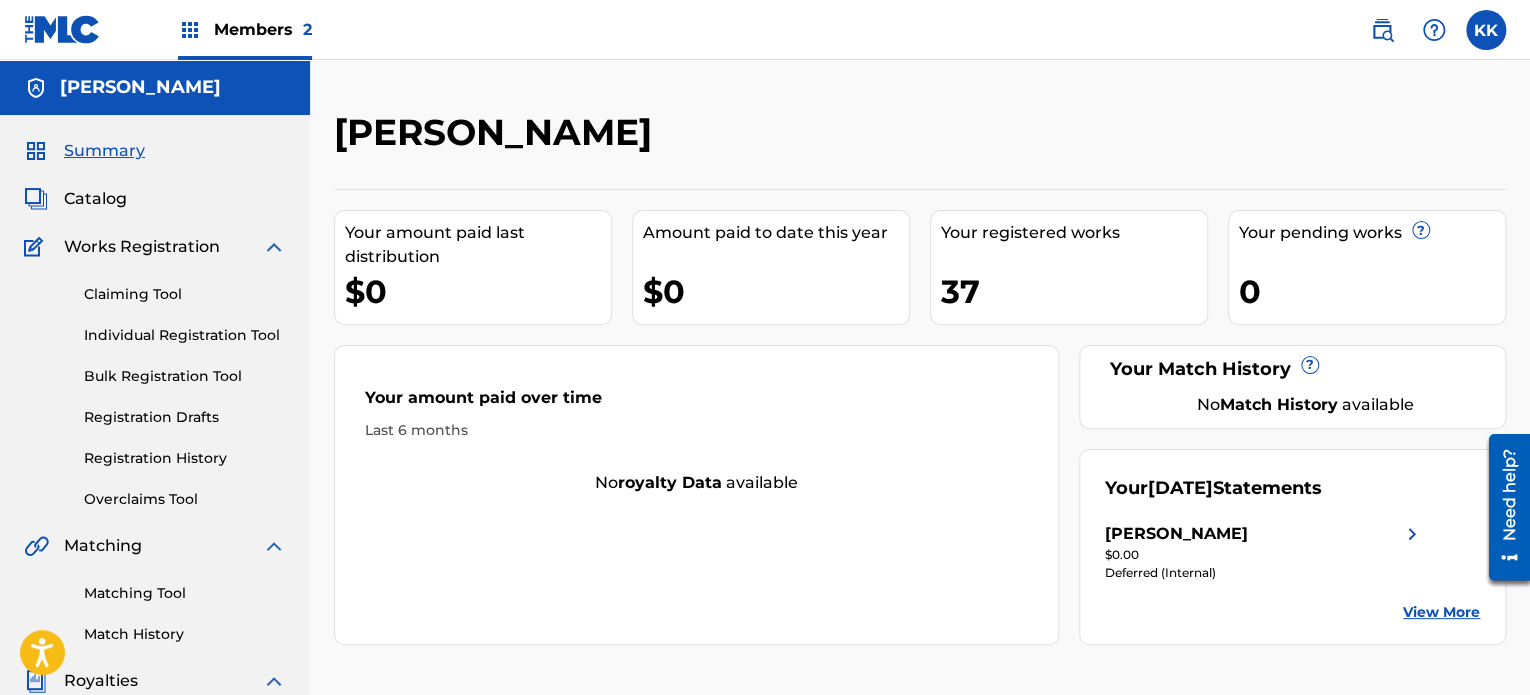 scroll, scrollTop: 133, scrollLeft: 0, axis: vertical 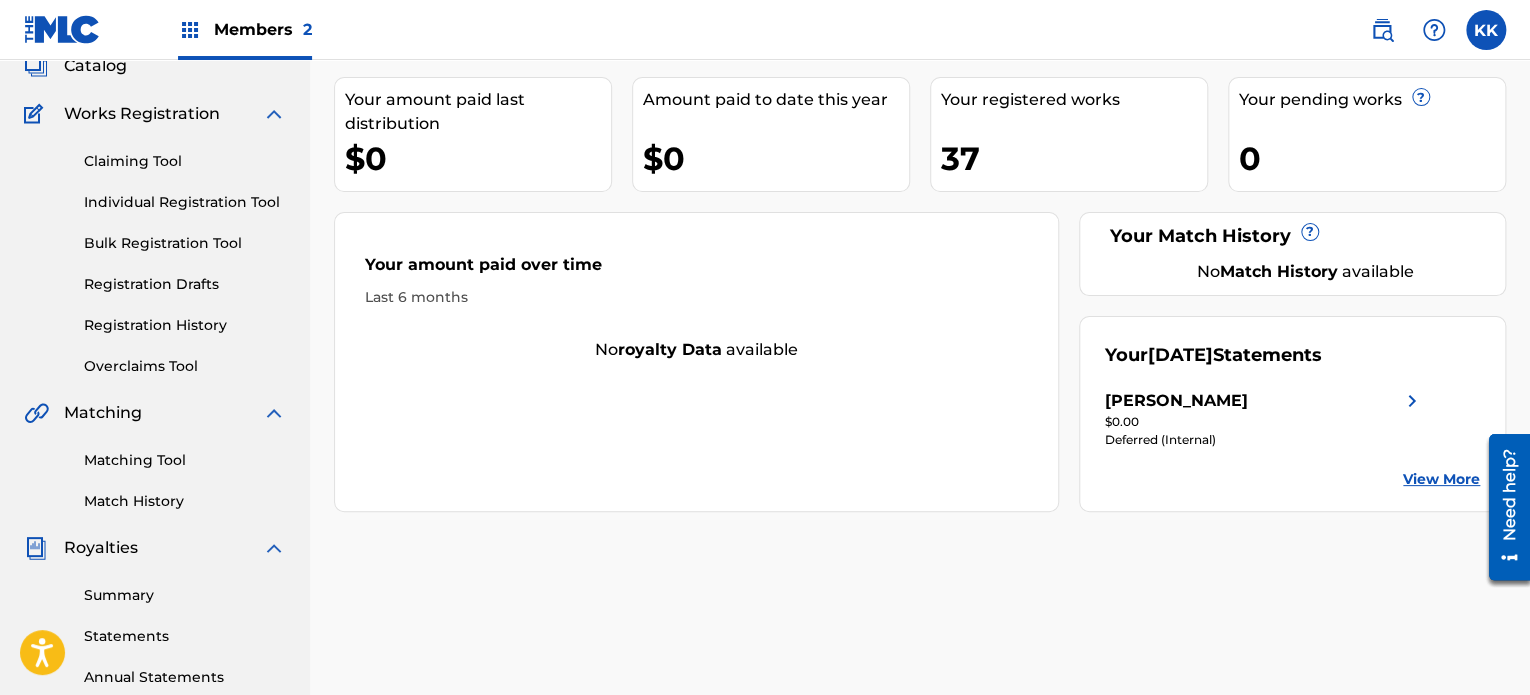 click on "Registration Drafts" at bounding box center (185, 284) 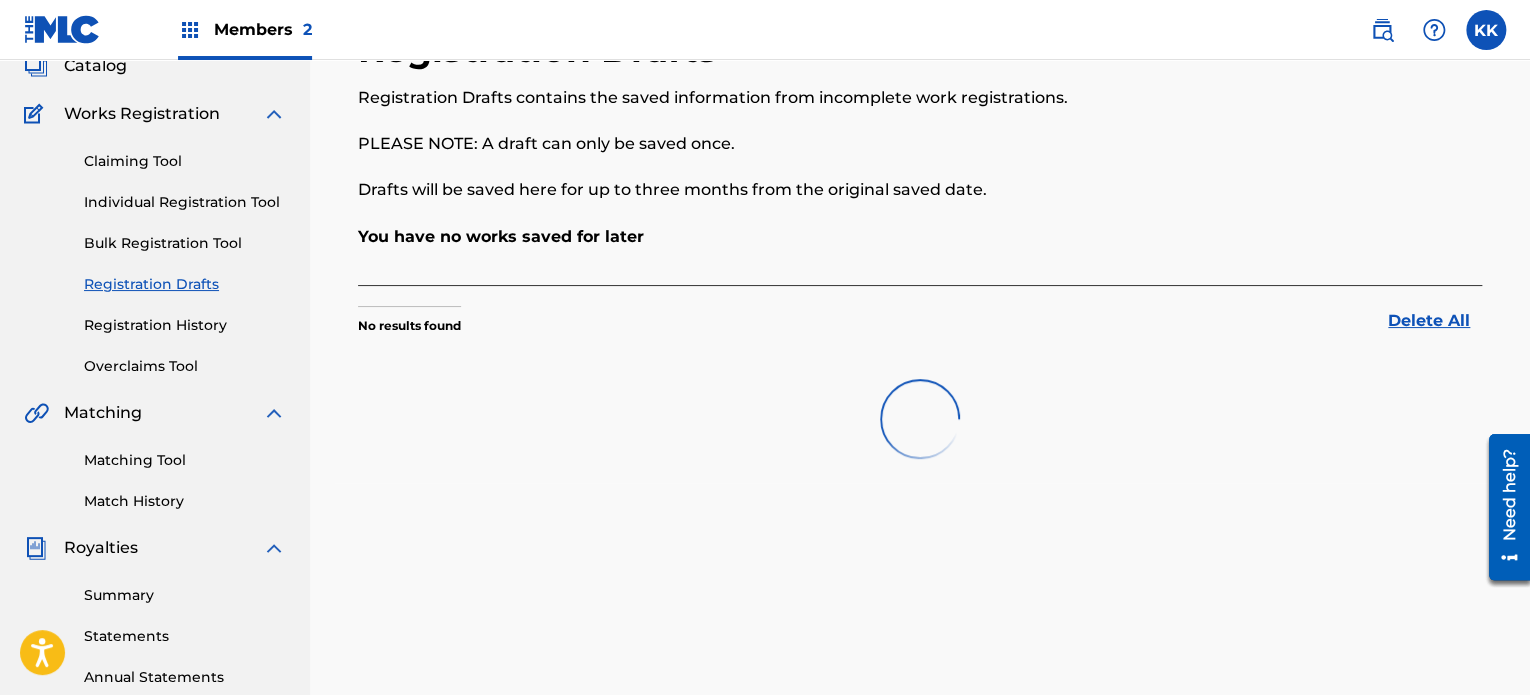 scroll, scrollTop: 0, scrollLeft: 0, axis: both 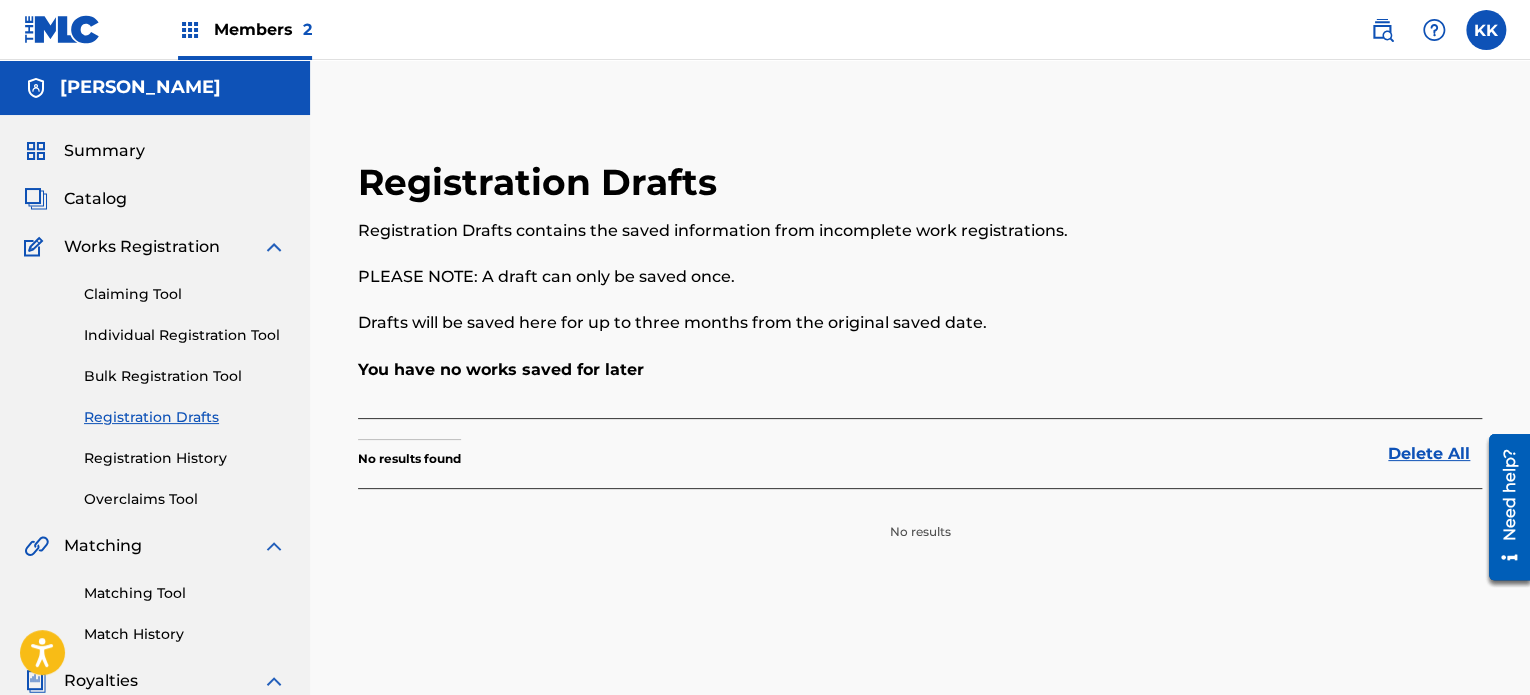 click on "Registration History" at bounding box center (185, 458) 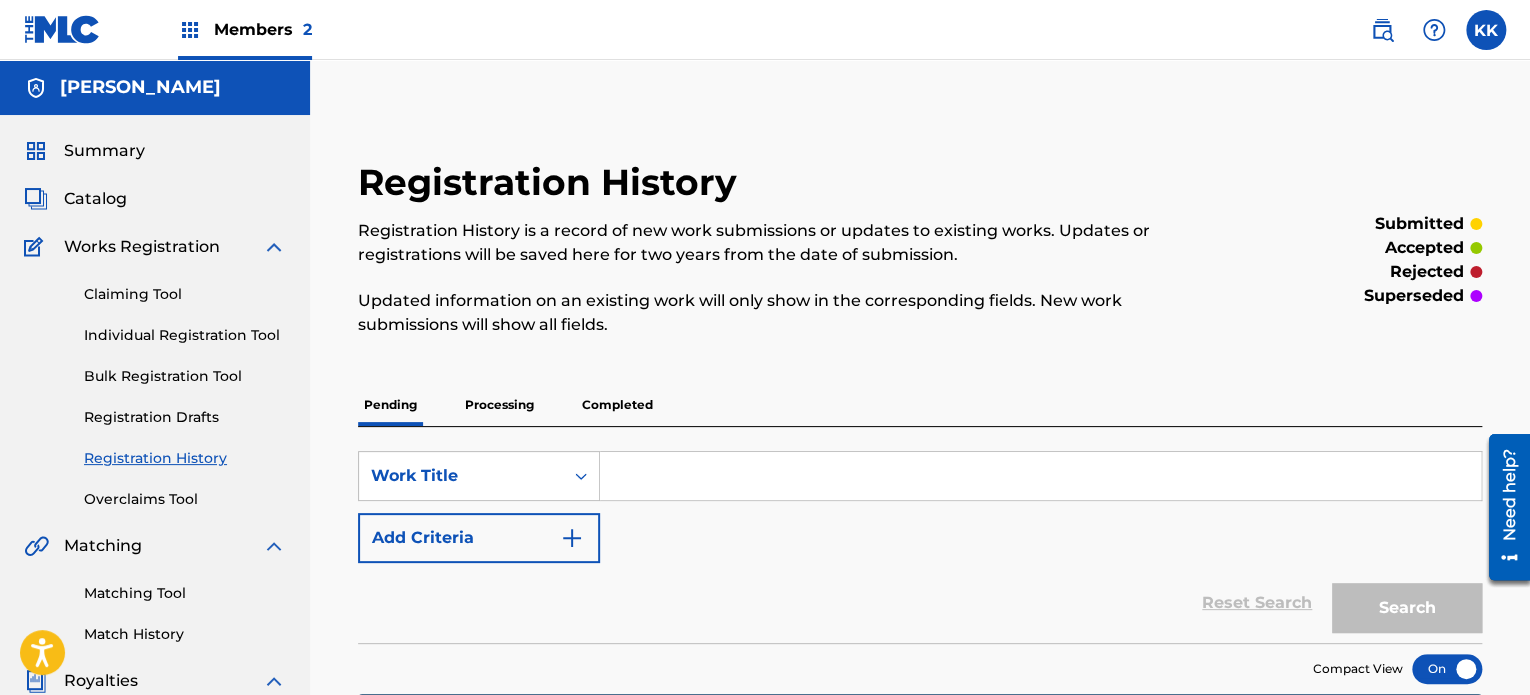 scroll, scrollTop: 333, scrollLeft: 0, axis: vertical 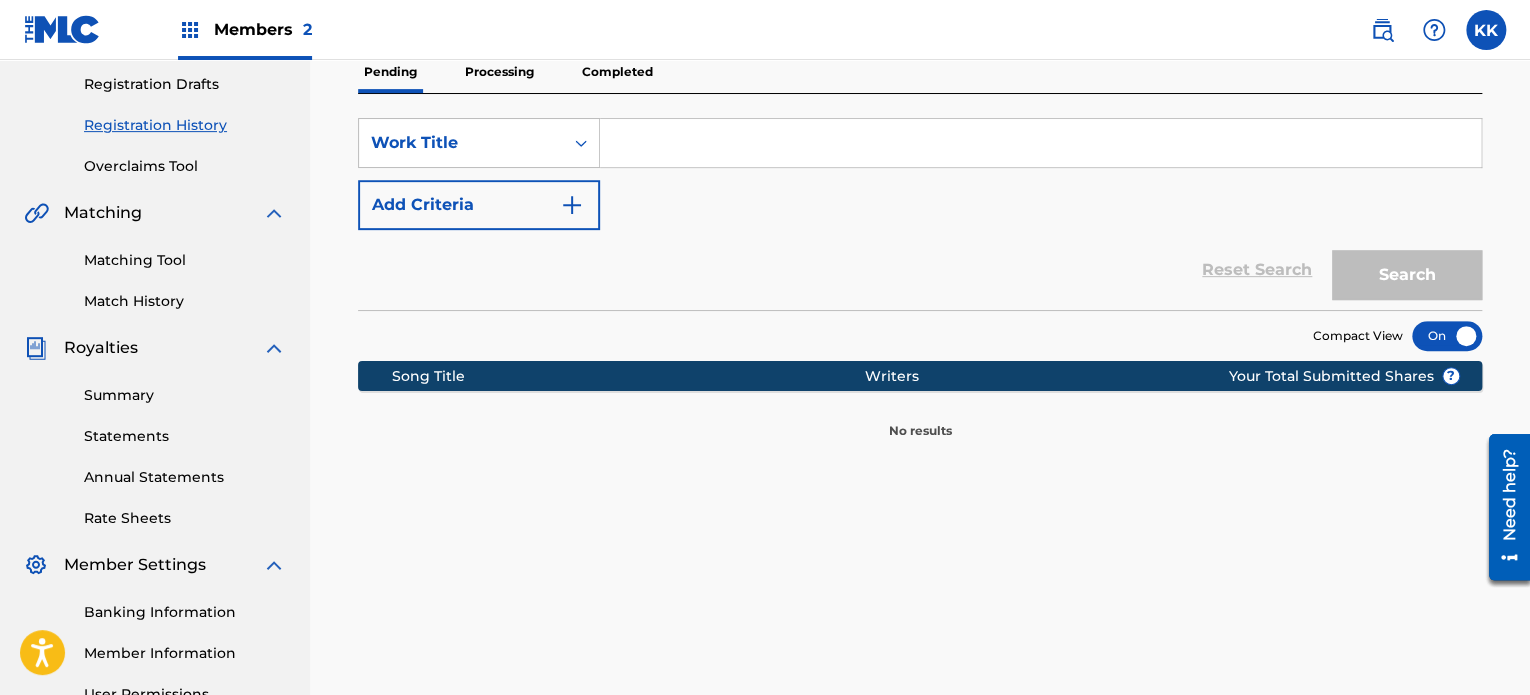click on "Completed" at bounding box center (617, 72) 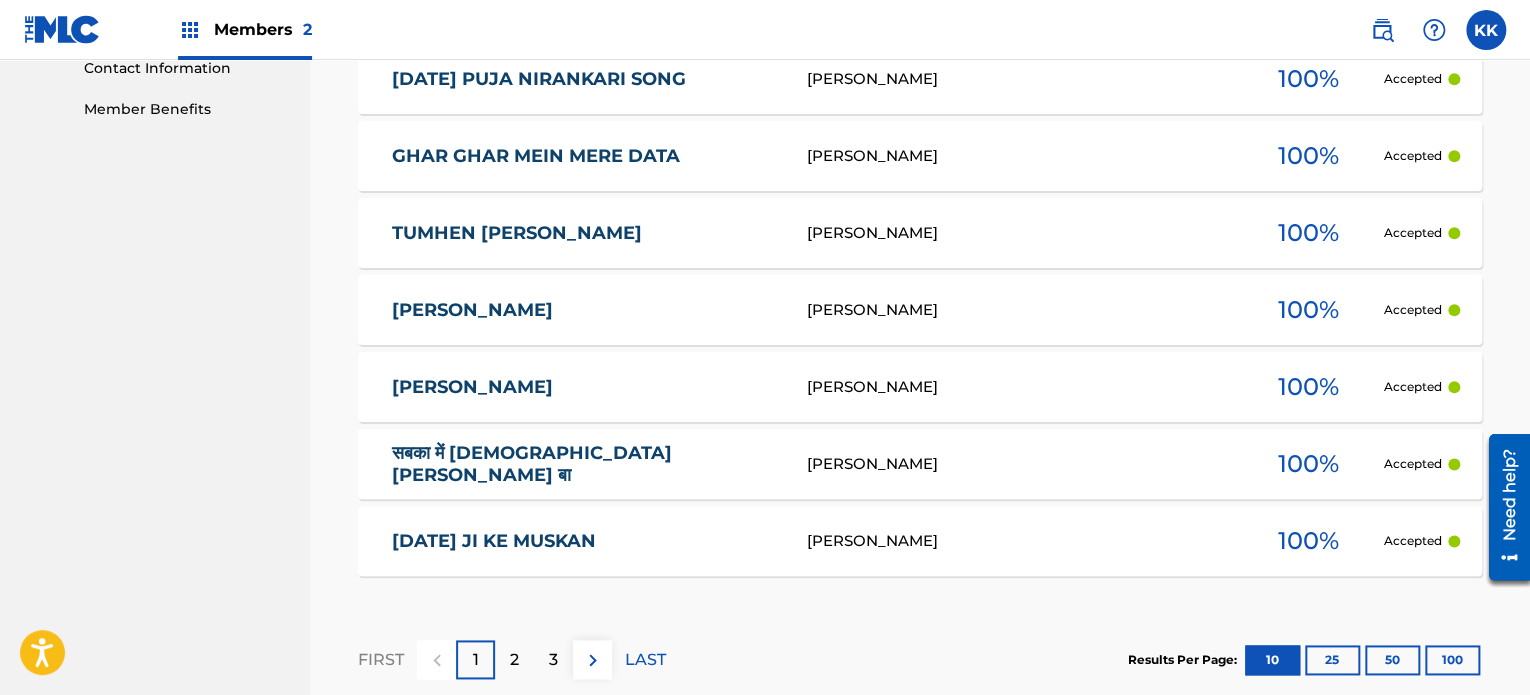 scroll, scrollTop: 1111, scrollLeft: 0, axis: vertical 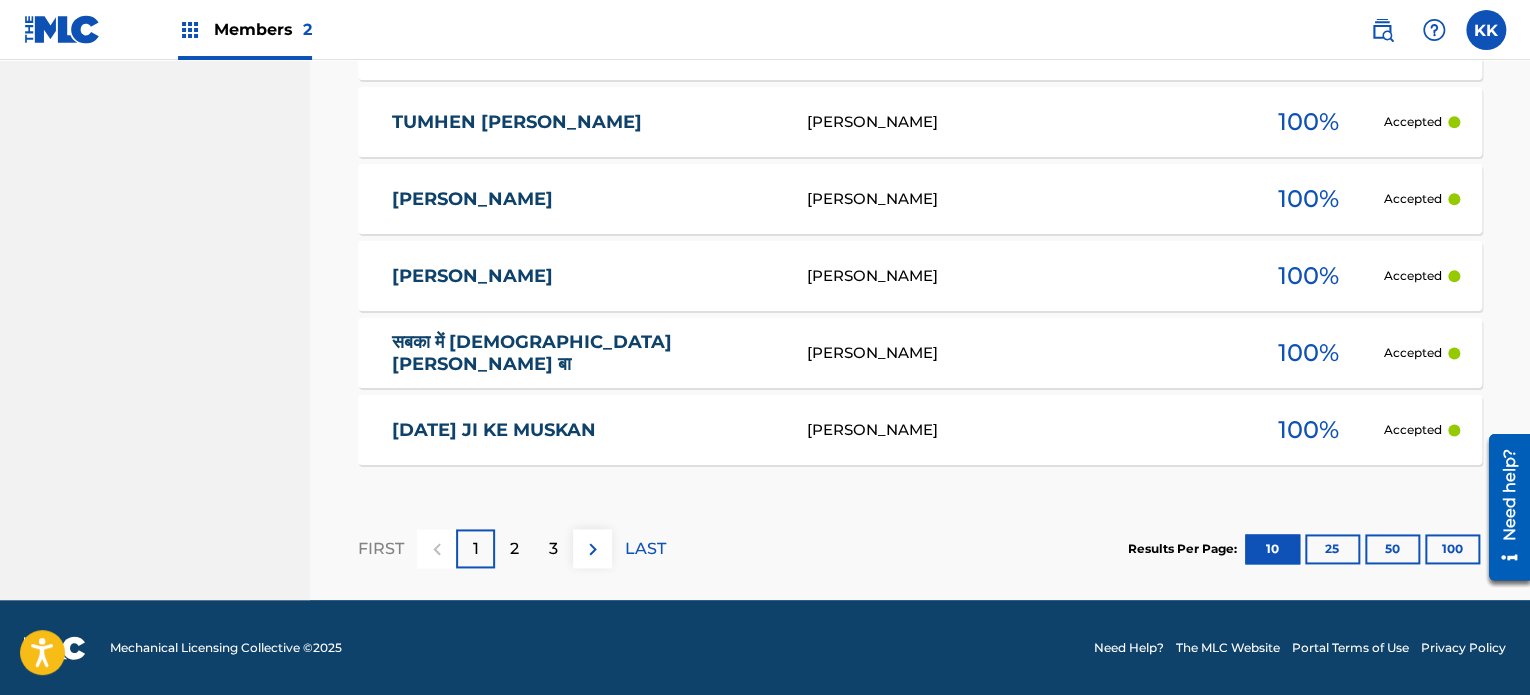 click on "100" at bounding box center (1452, 549) 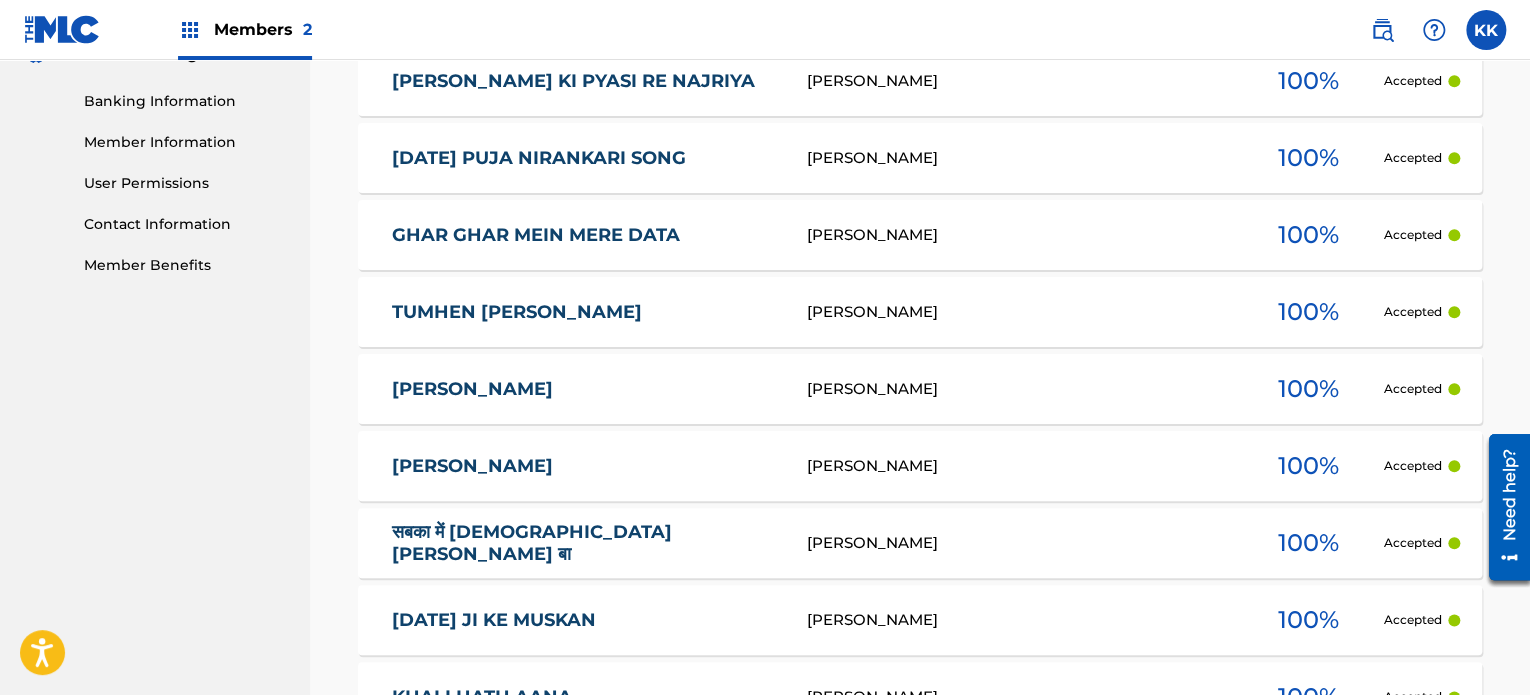 scroll, scrollTop: 1311, scrollLeft: 0, axis: vertical 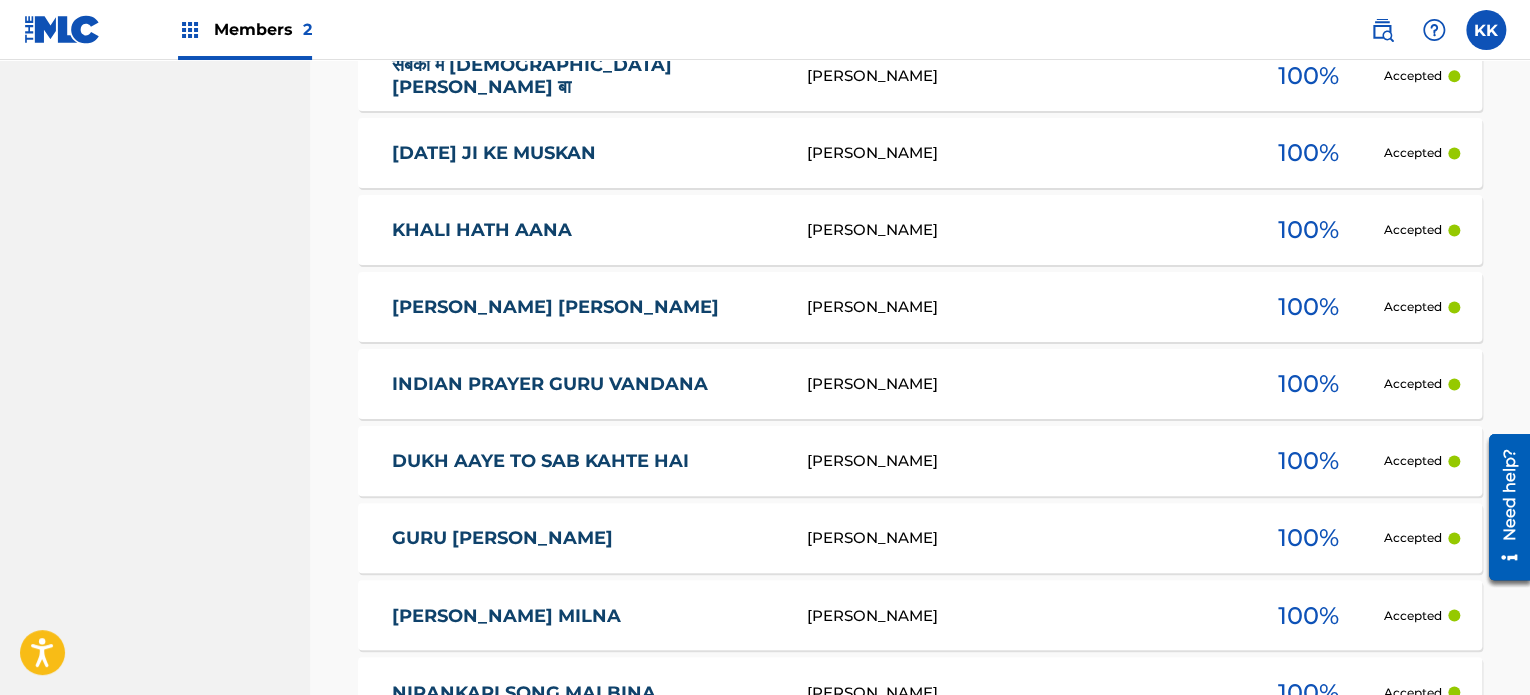 click on "Accepted" at bounding box center [1413, 538] 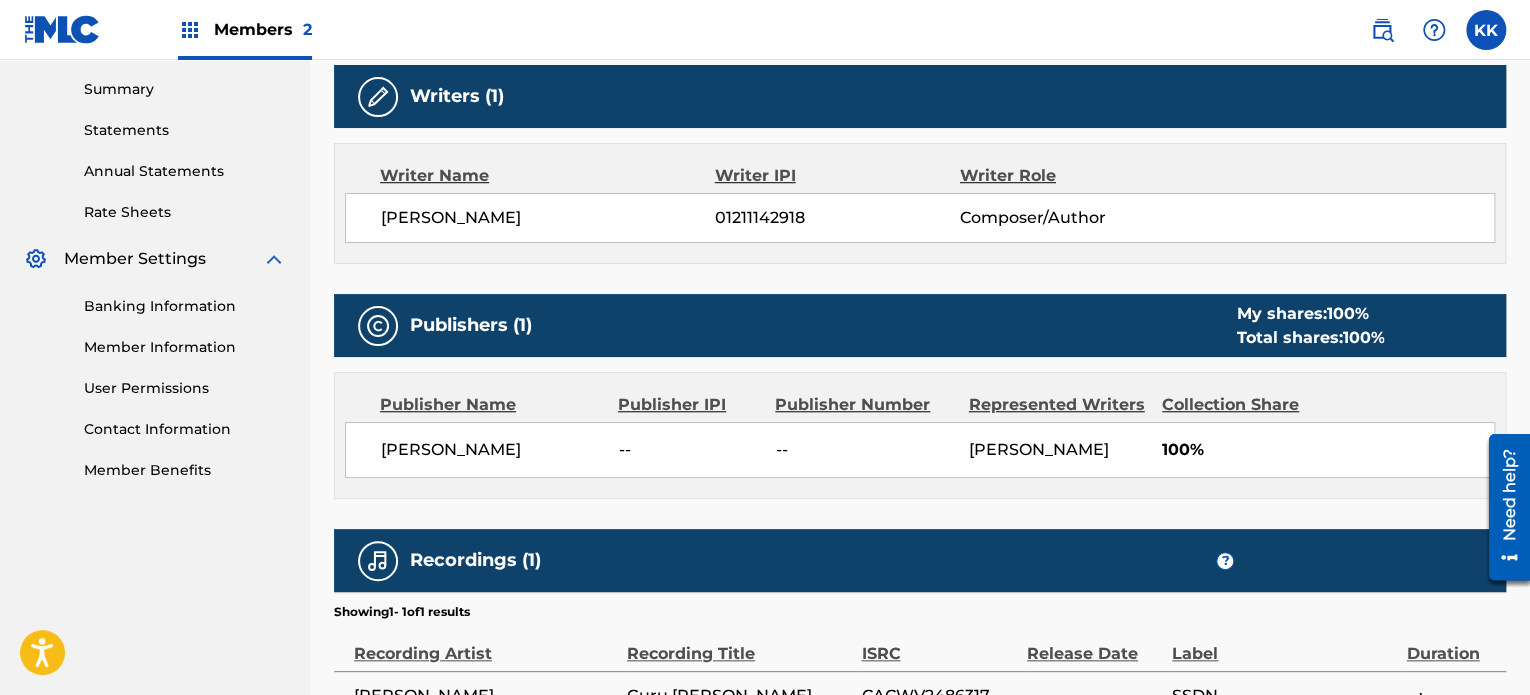 scroll, scrollTop: 572, scrollLeft: 0, axis: vertical 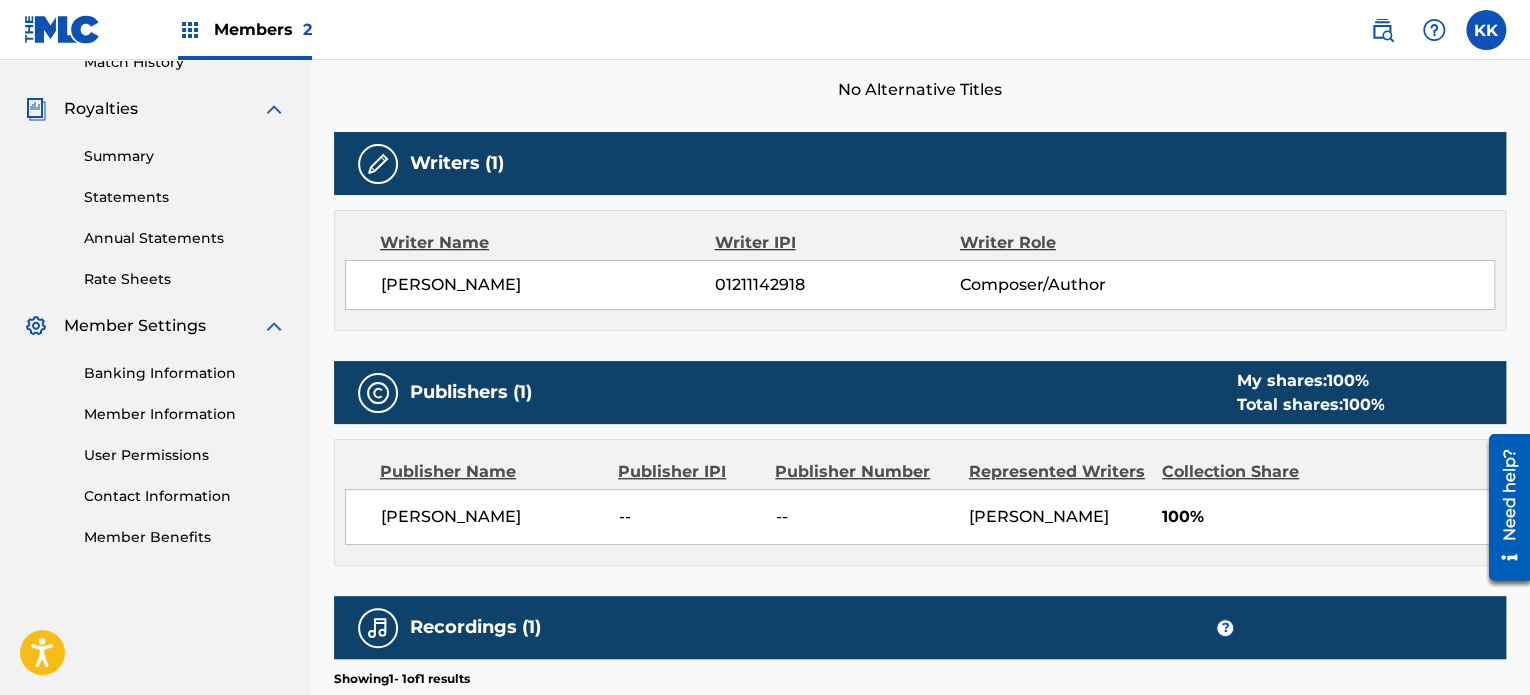 click at bounding box center (378, 393) 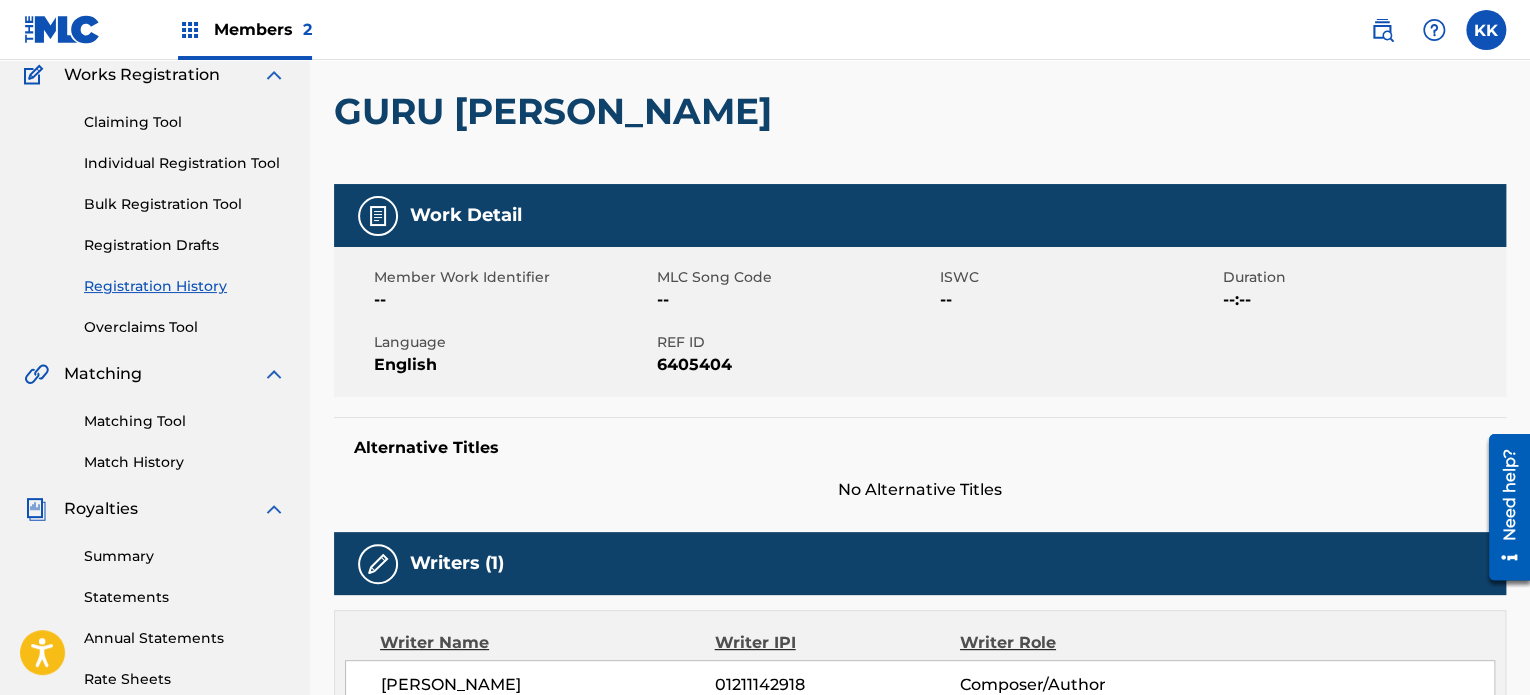 scroll, scrollTop: 0, scrollLeft: 0, axis: both 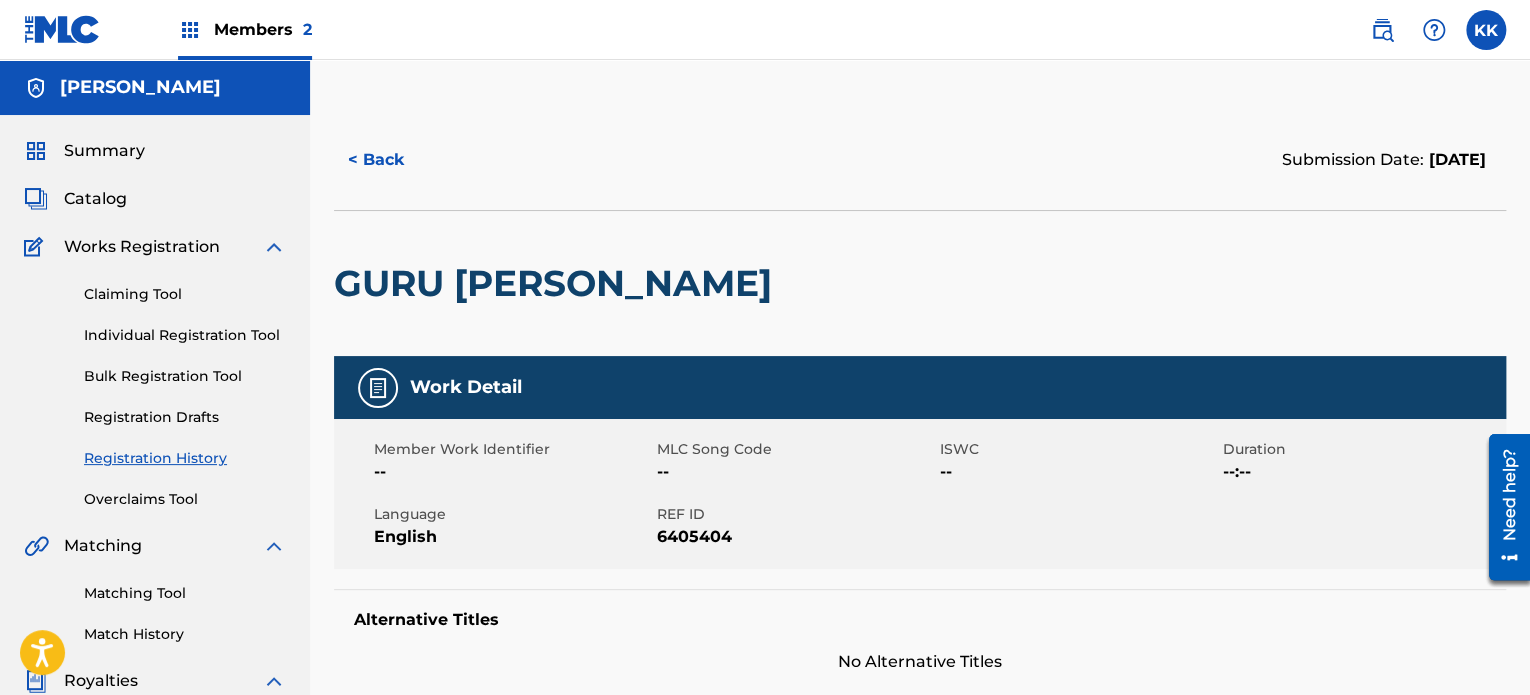 click on "Registration Drafts" at bounding box center [185, 417] 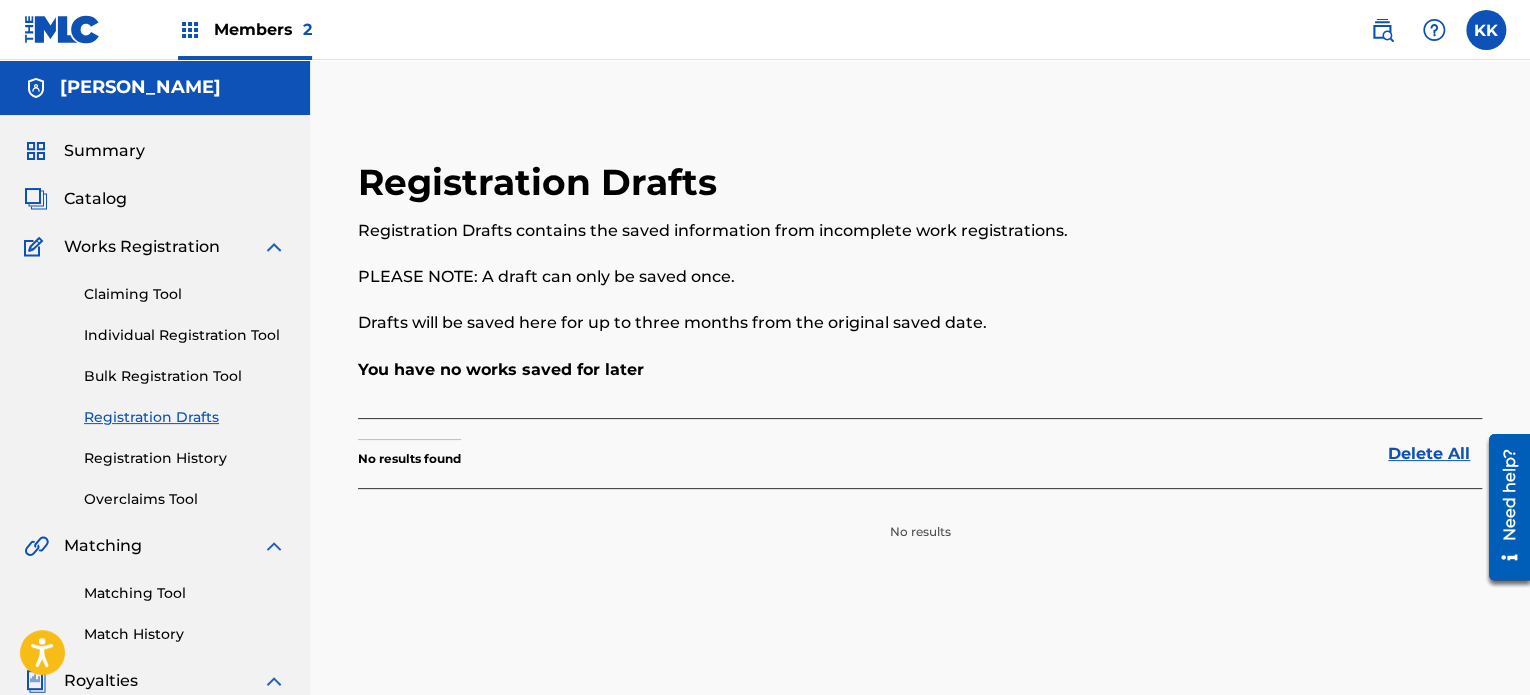 click on "Claiming Tool" at bounding box center (185, 294) 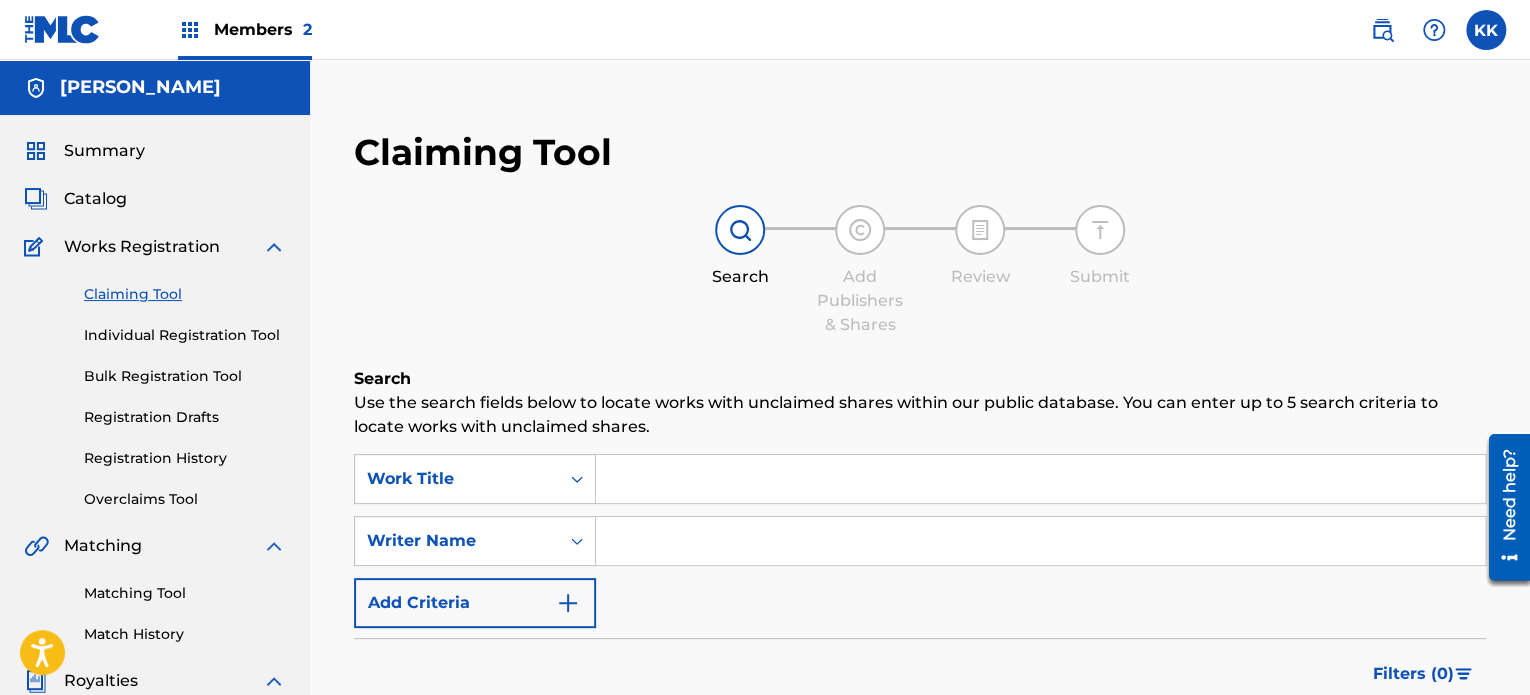 click on "Members    2" at bounding box center (263, 29) 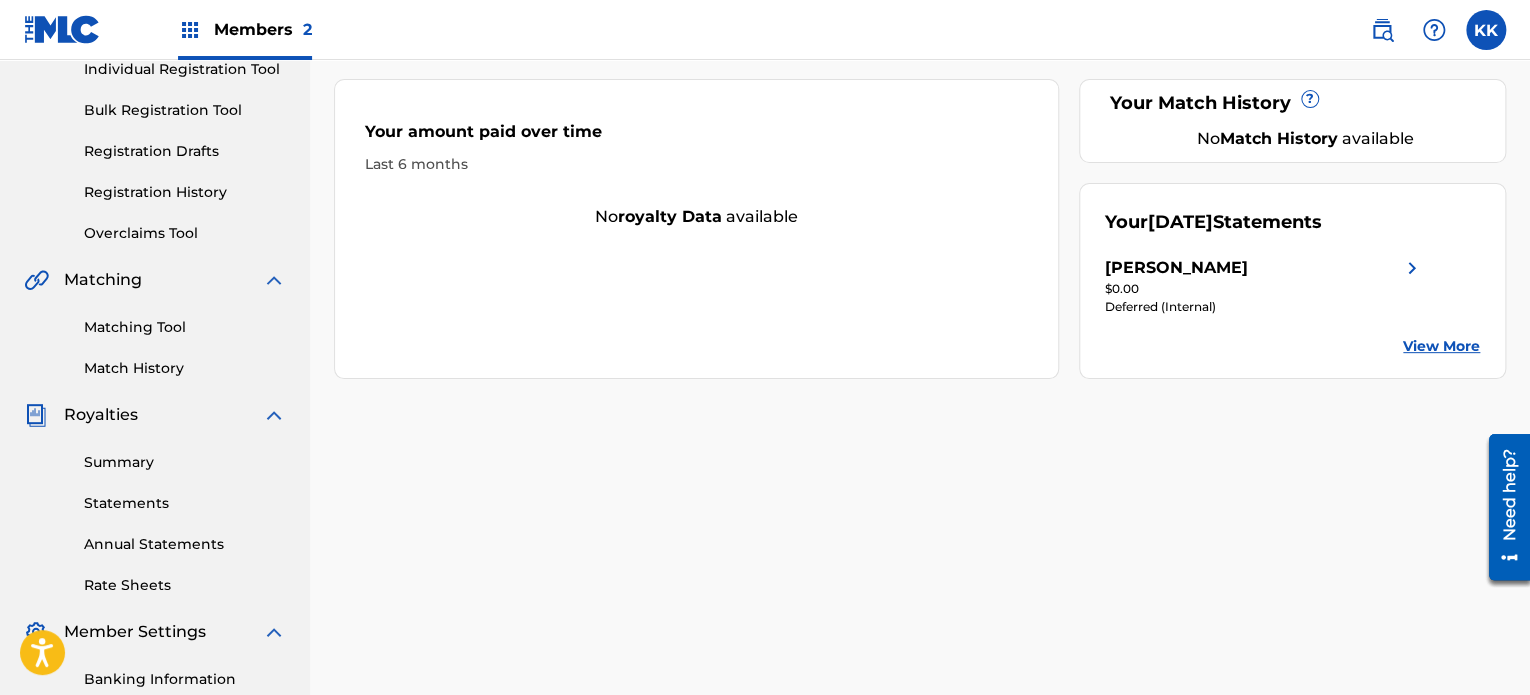 scroll, scrollTop: 200, scrollLeft: 0, axis: vertical 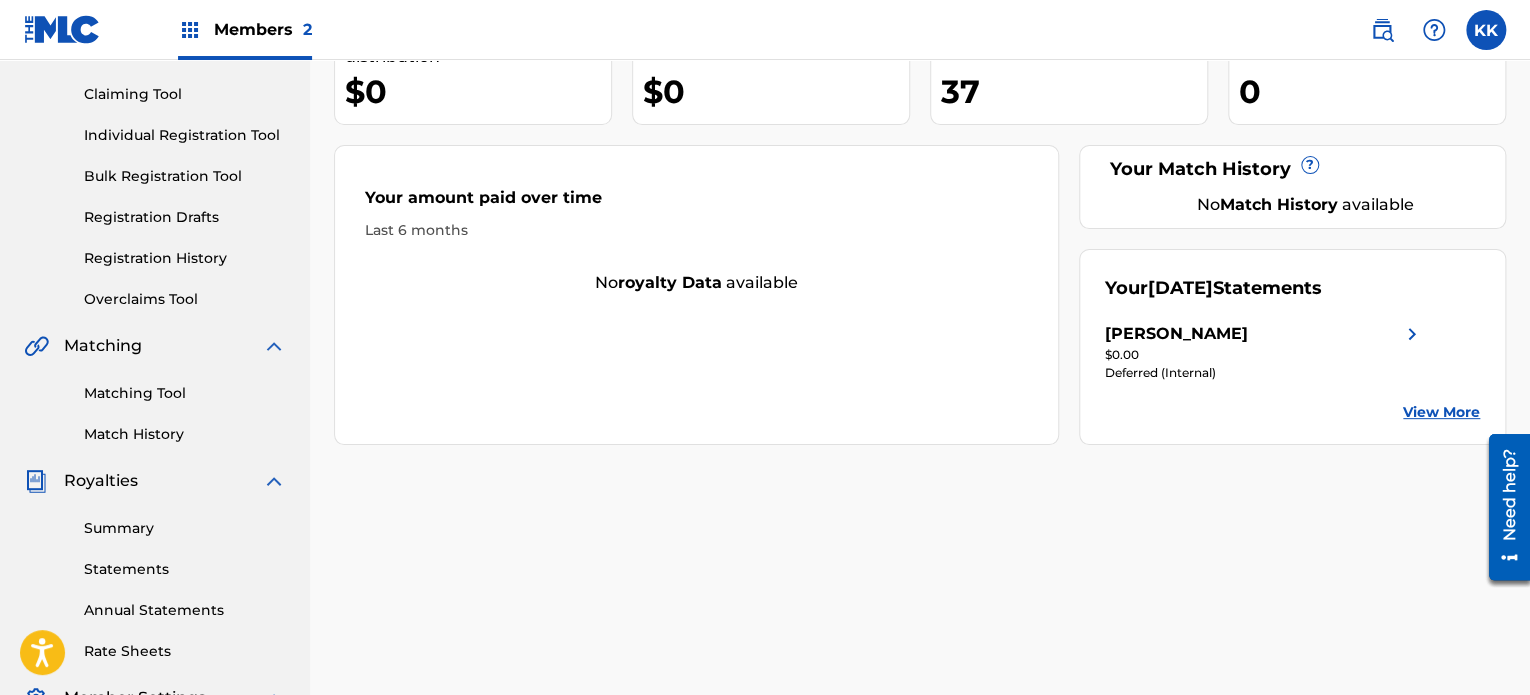 click at bounding box center [1486, 30] 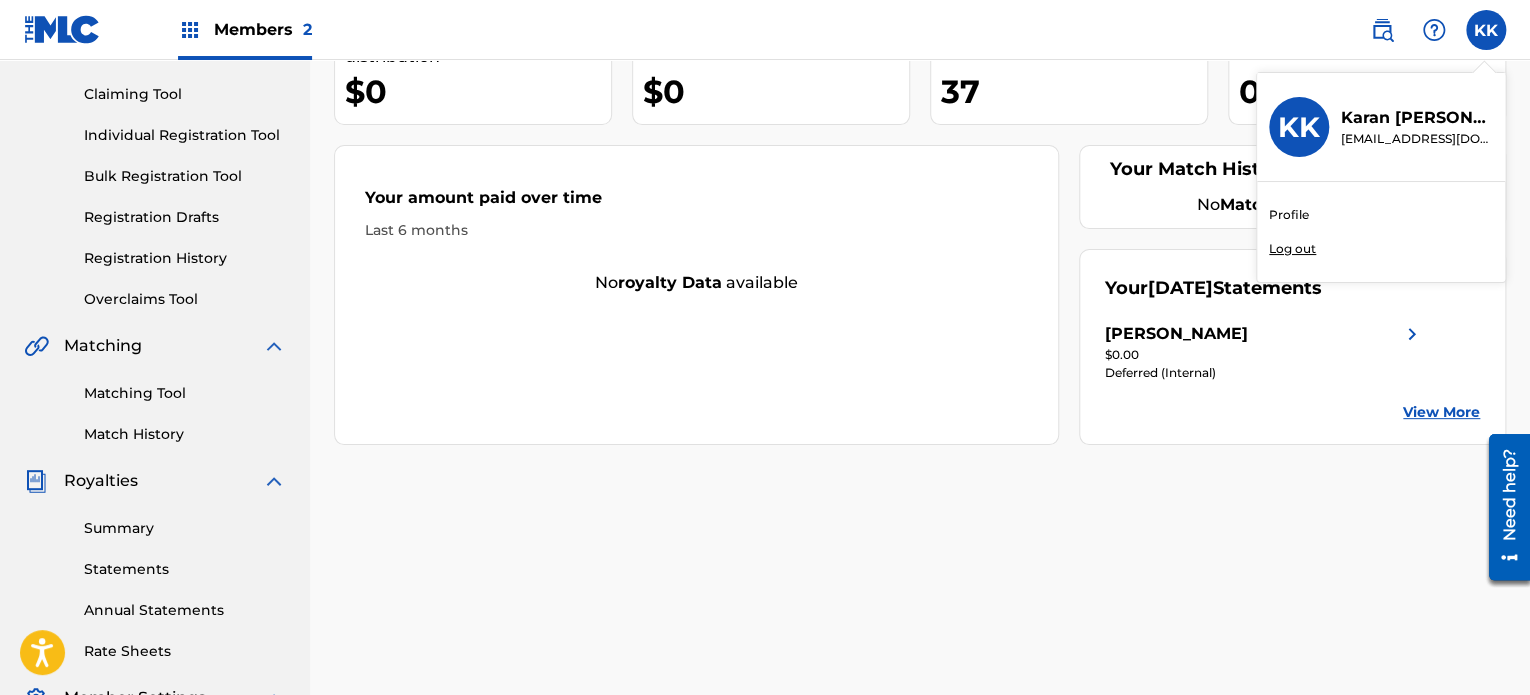 click on "Profile" at bounding box center [1289, 215] 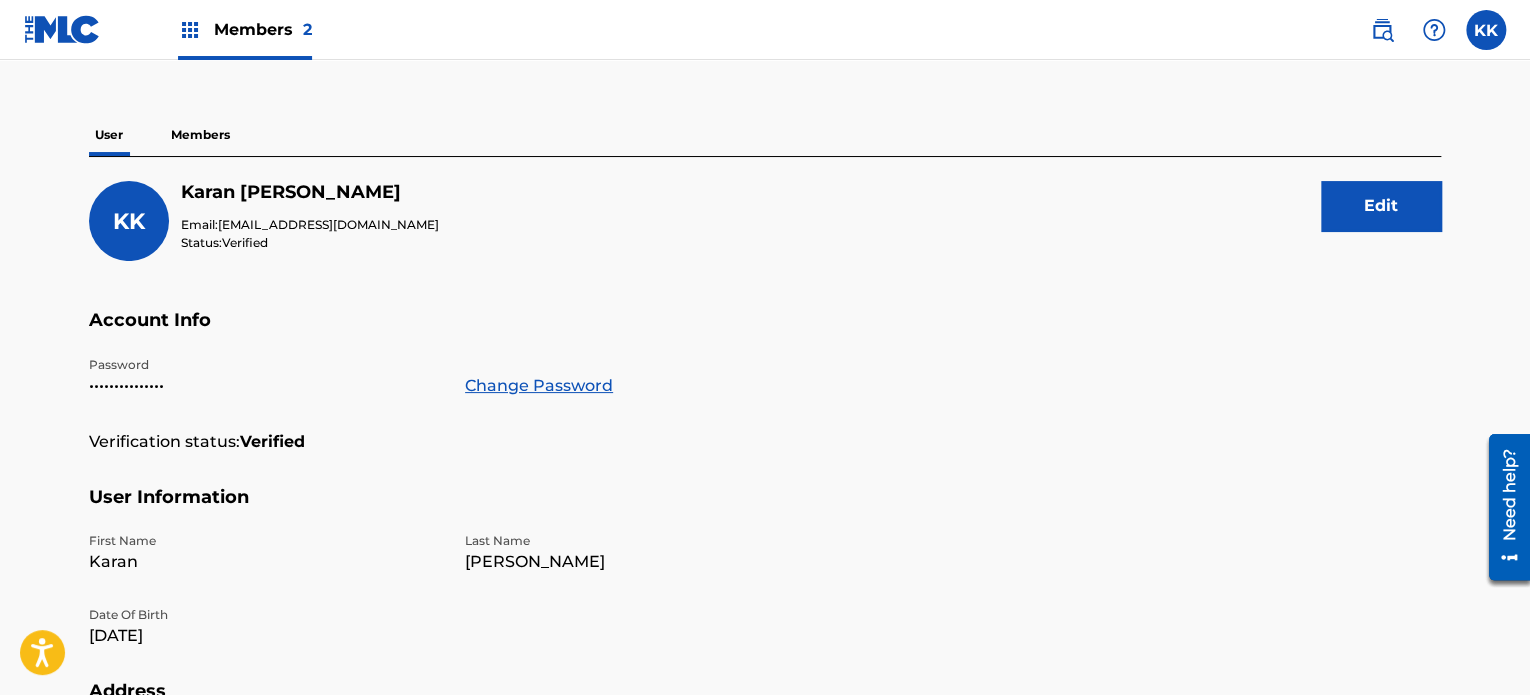 scroll, scrollTop: 0, scrollLeft: 0, axis: both 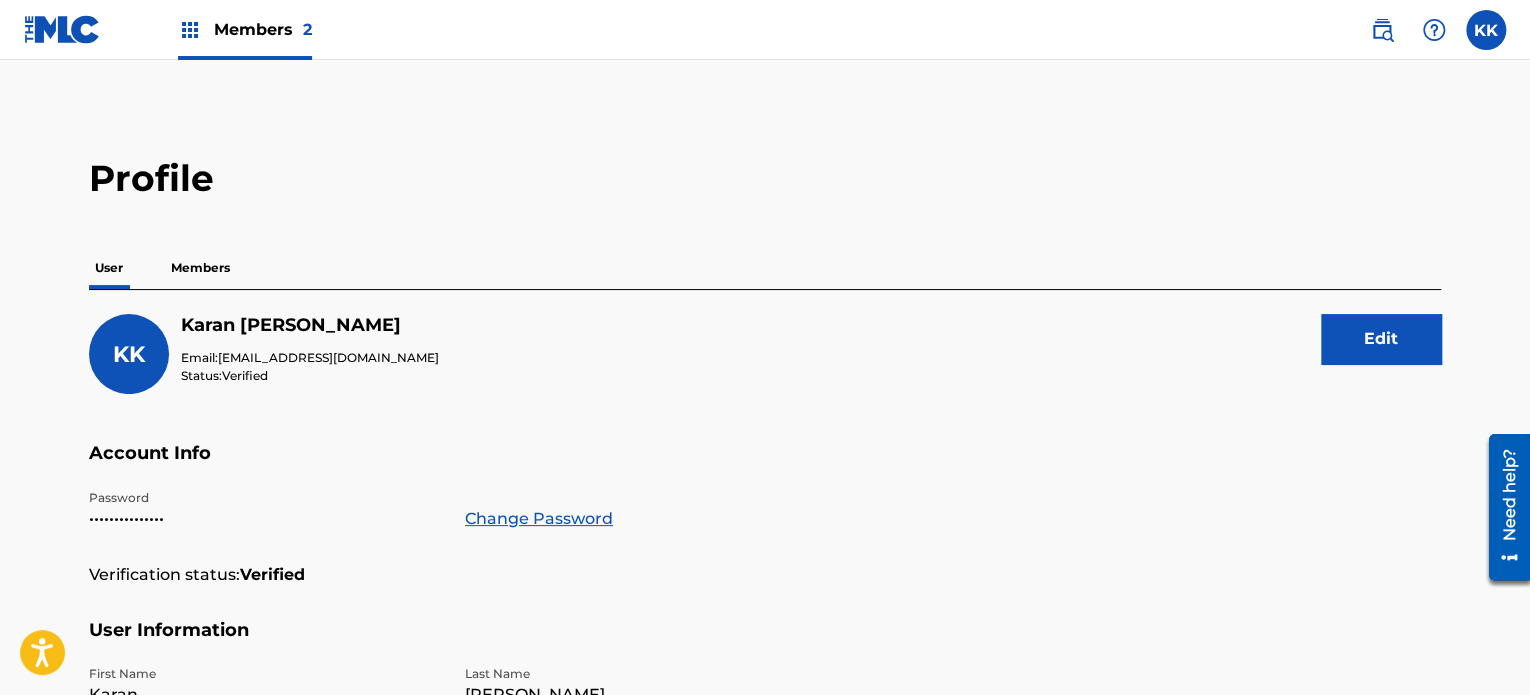 click at bounding box center (62, 29) 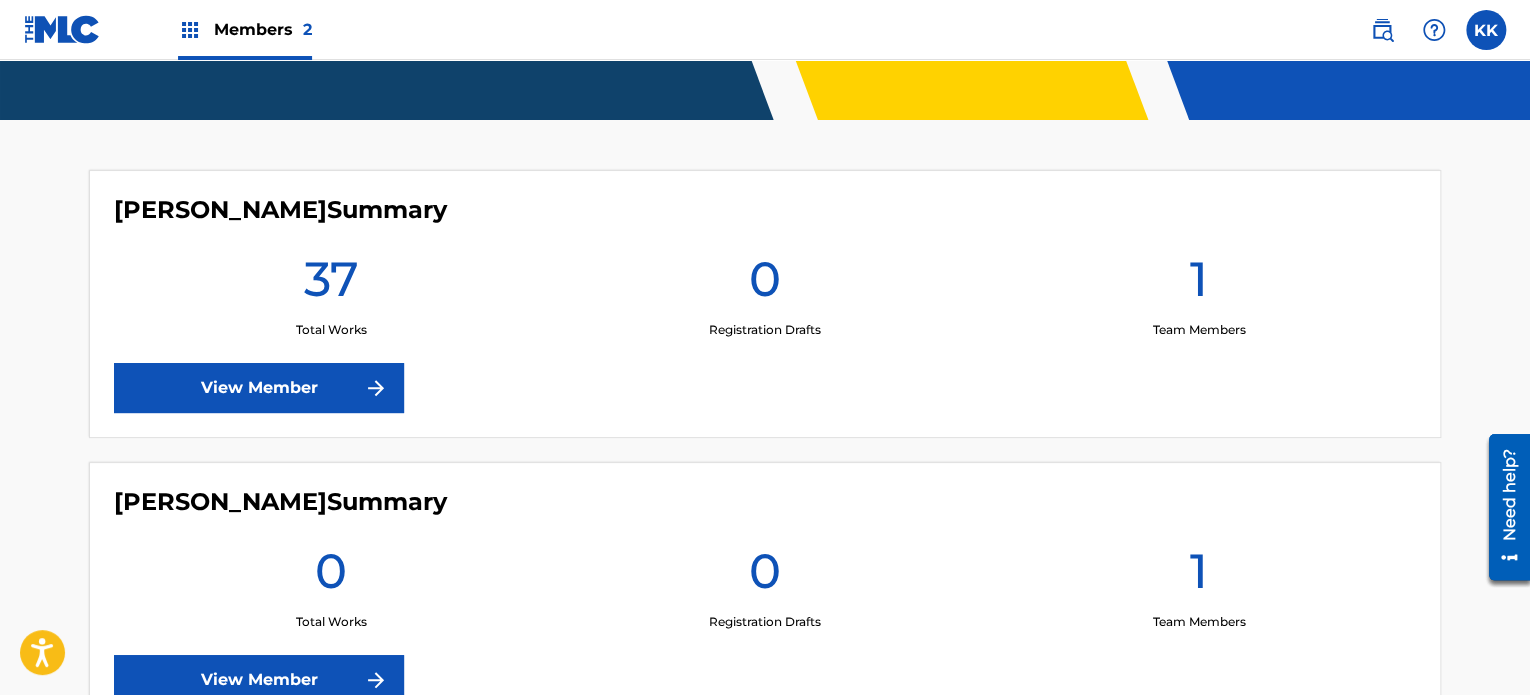 scroll, scrollTop: 533, scrollLeft: 0, axis: vertical 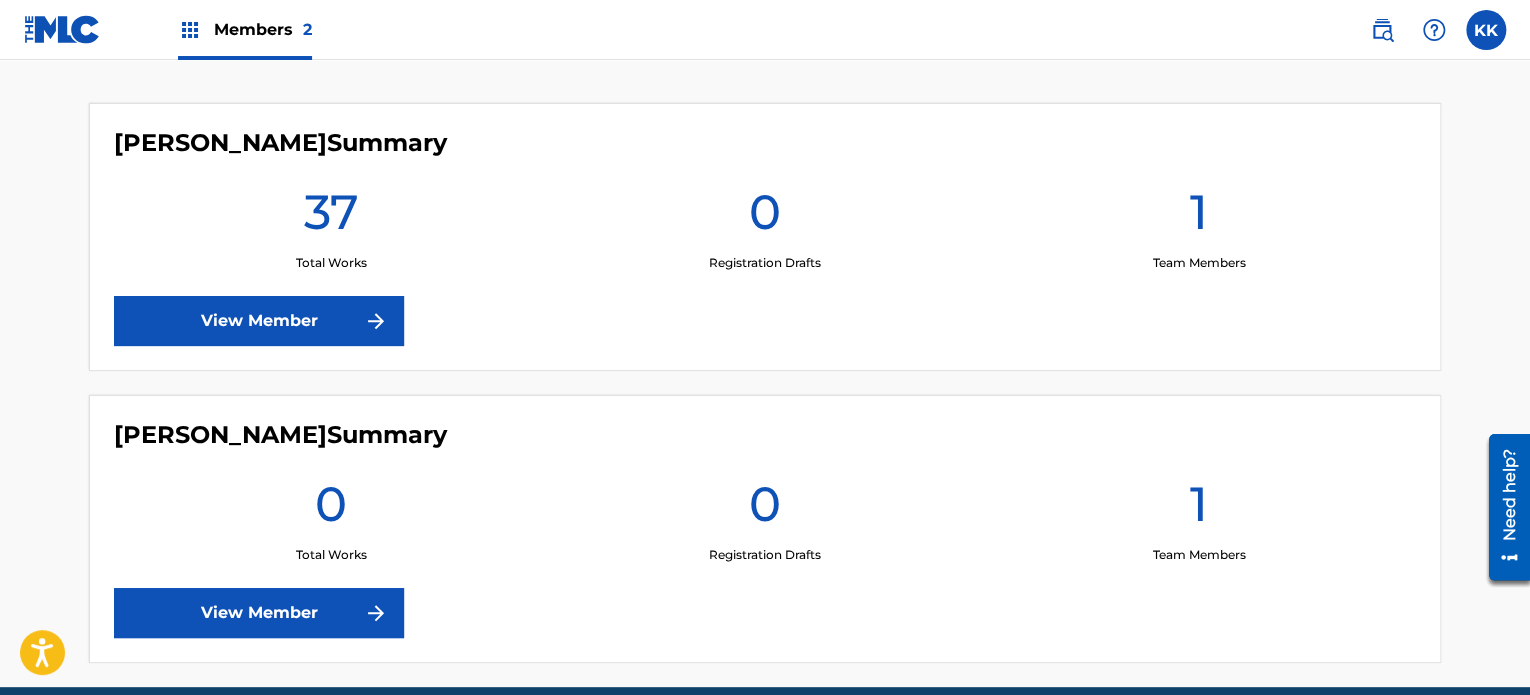 click on "View Member" at bounding box center (259, 321) 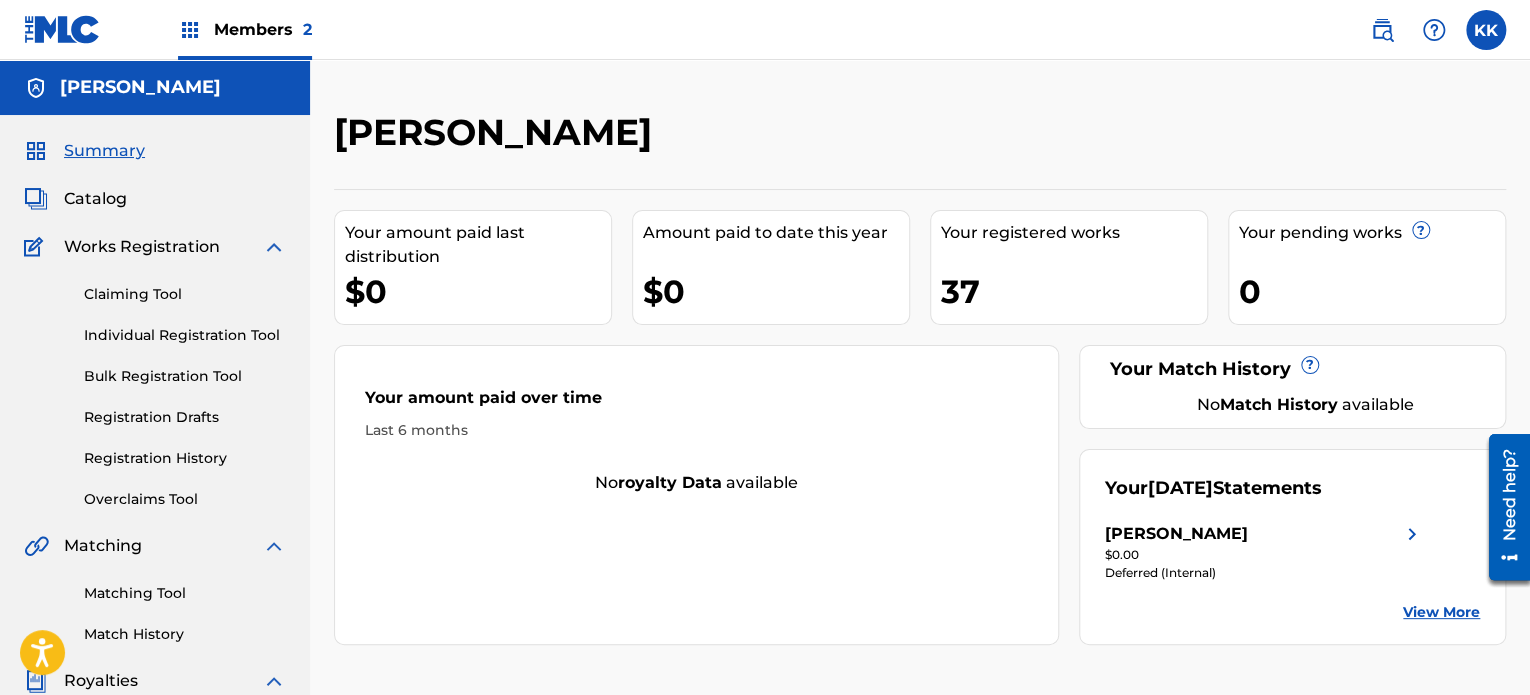 click on "Registration Drafts" at bounding box center (185, 417) 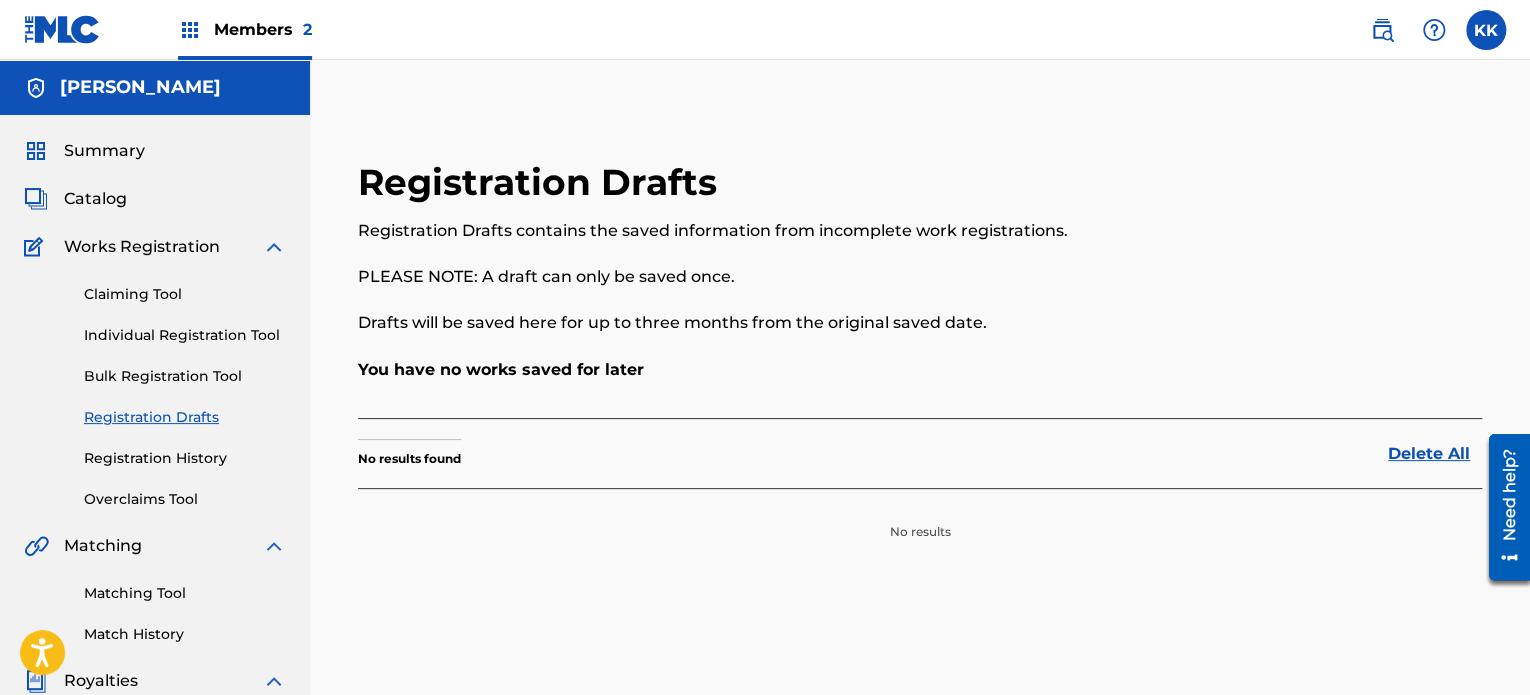 click on "Registration History" at bounding box center [185, 458] 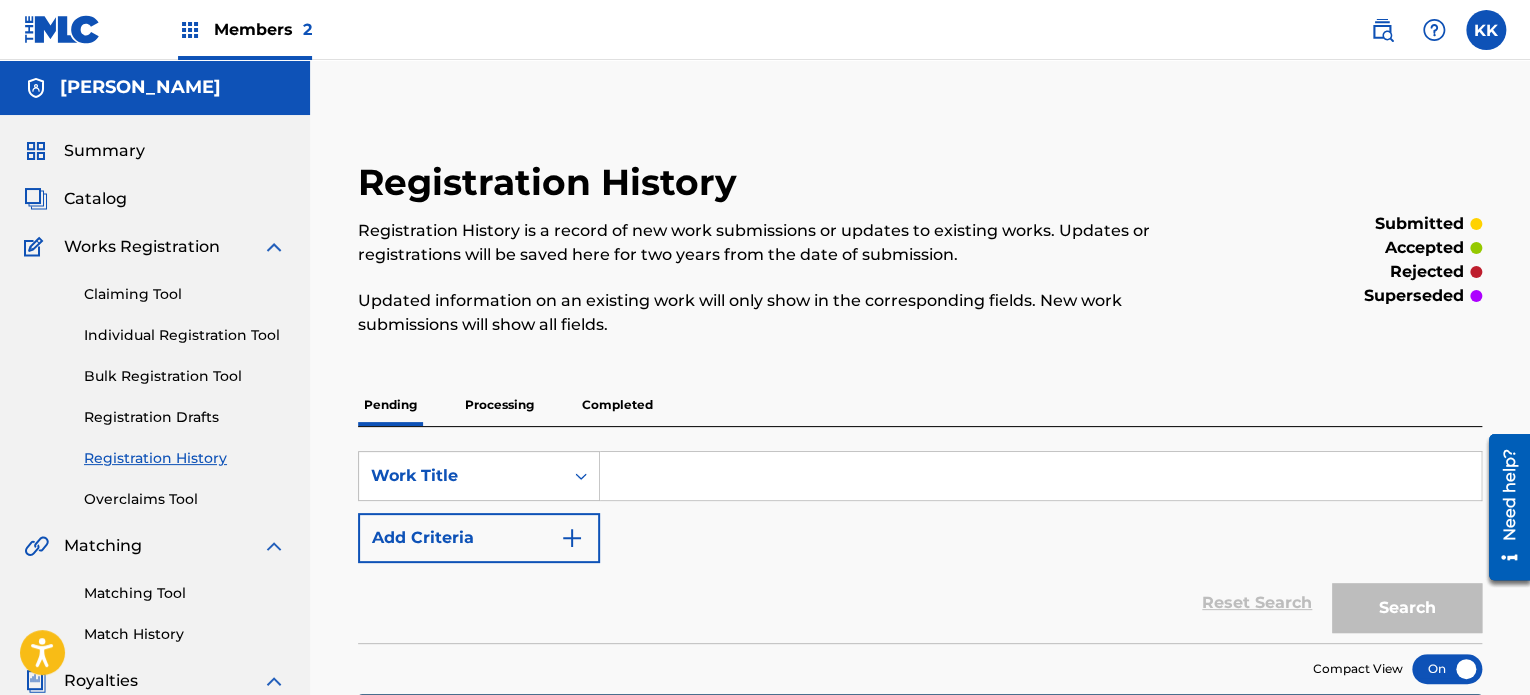 drag, startPoint x: 516, startPoint y: 399, endPoint x: 600, endPoint y: 391, distance: 84.38009 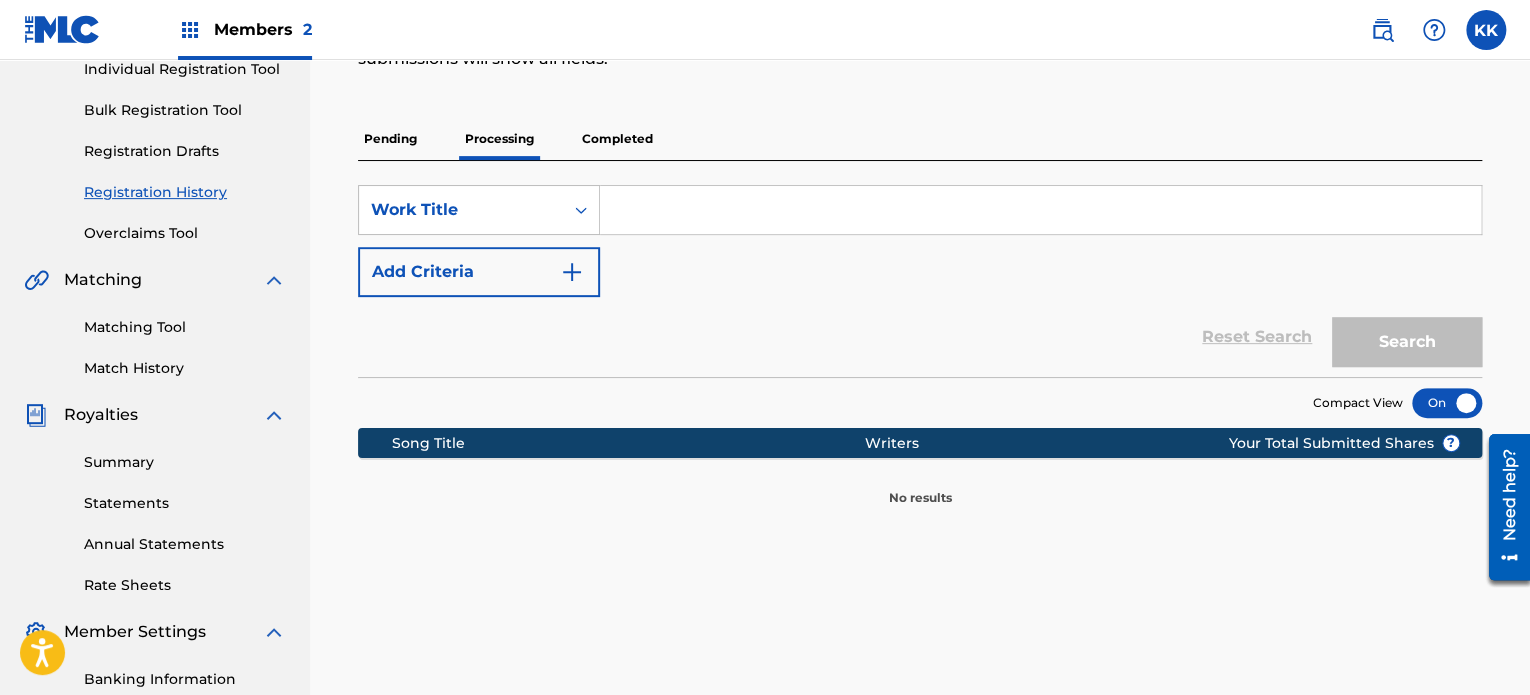 scroll, scrollTop: 133, scrollLeft: 0, axis: vertical 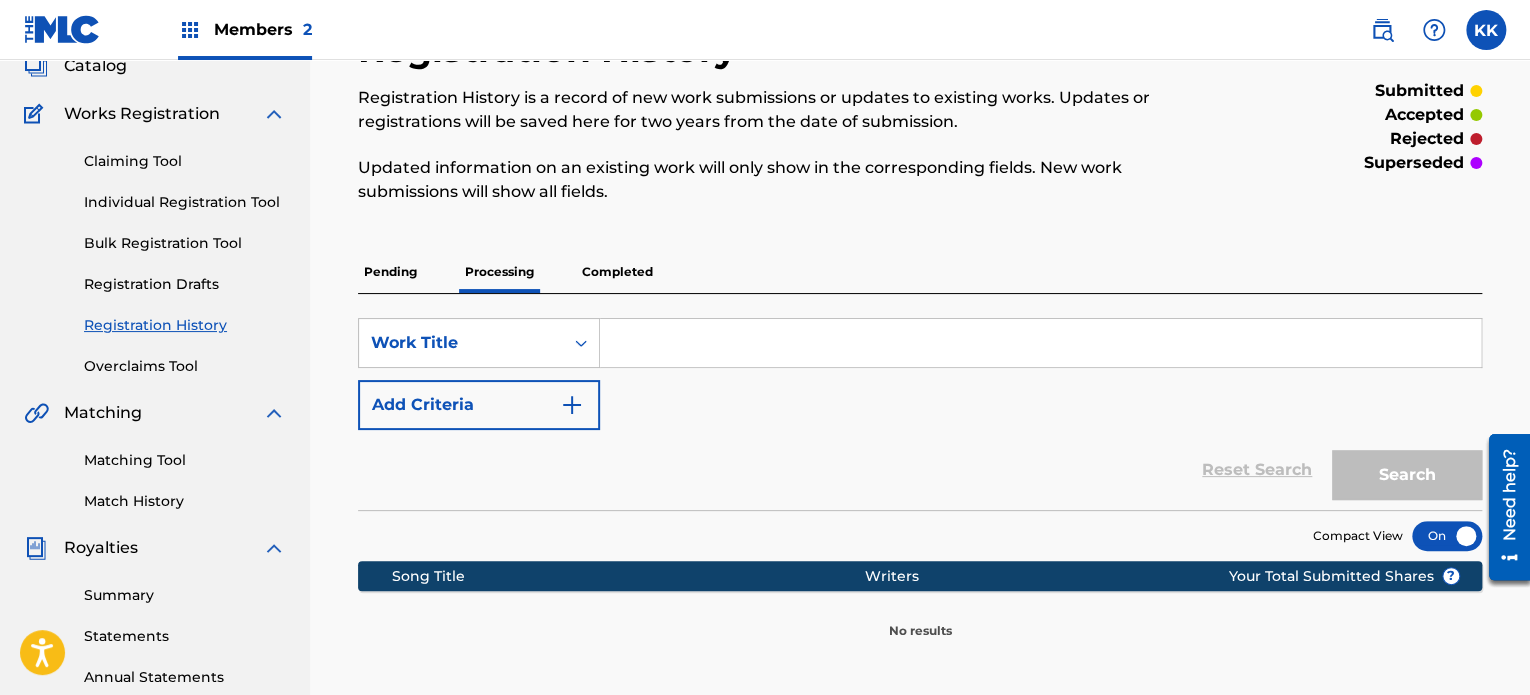 click on "Completed" at bounding box center [617, 272] 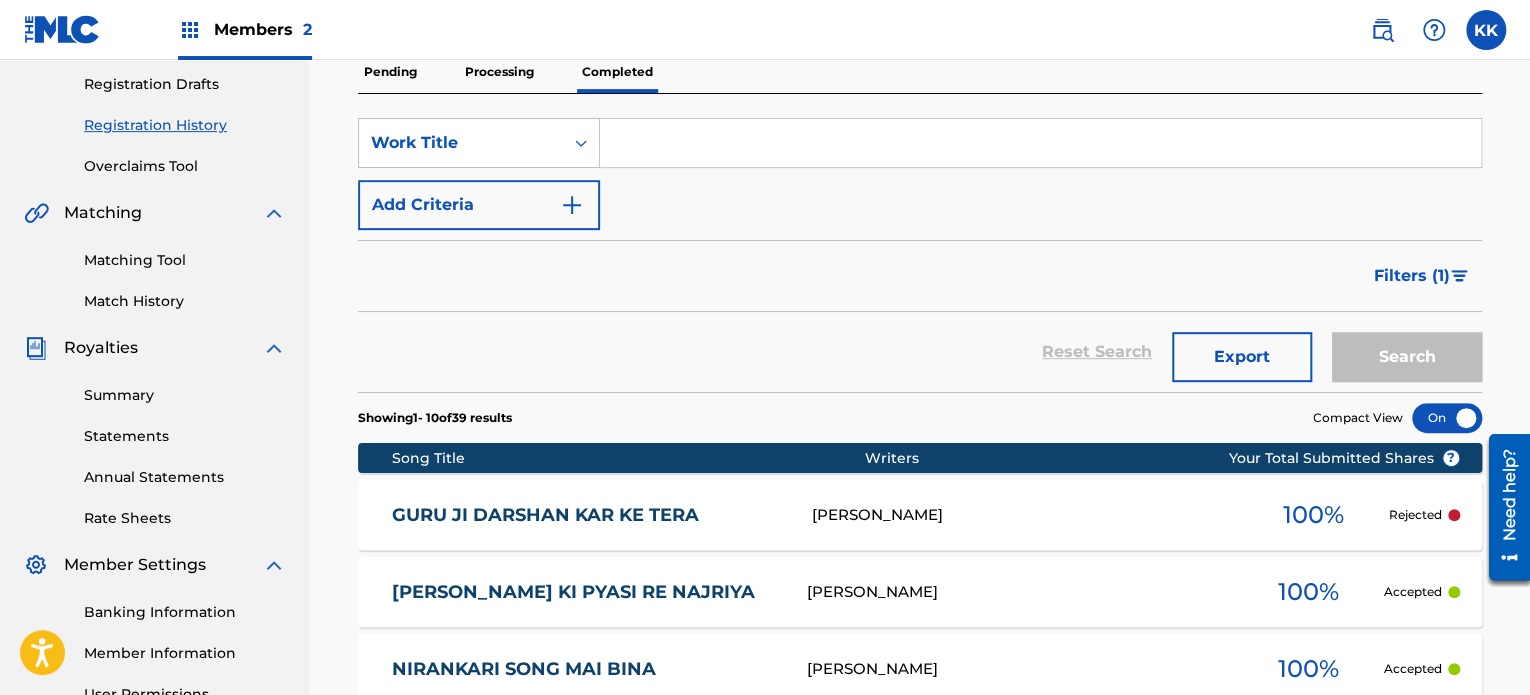 scroll, scrollTop: 666, scrollLeft: 0, axis: vertical 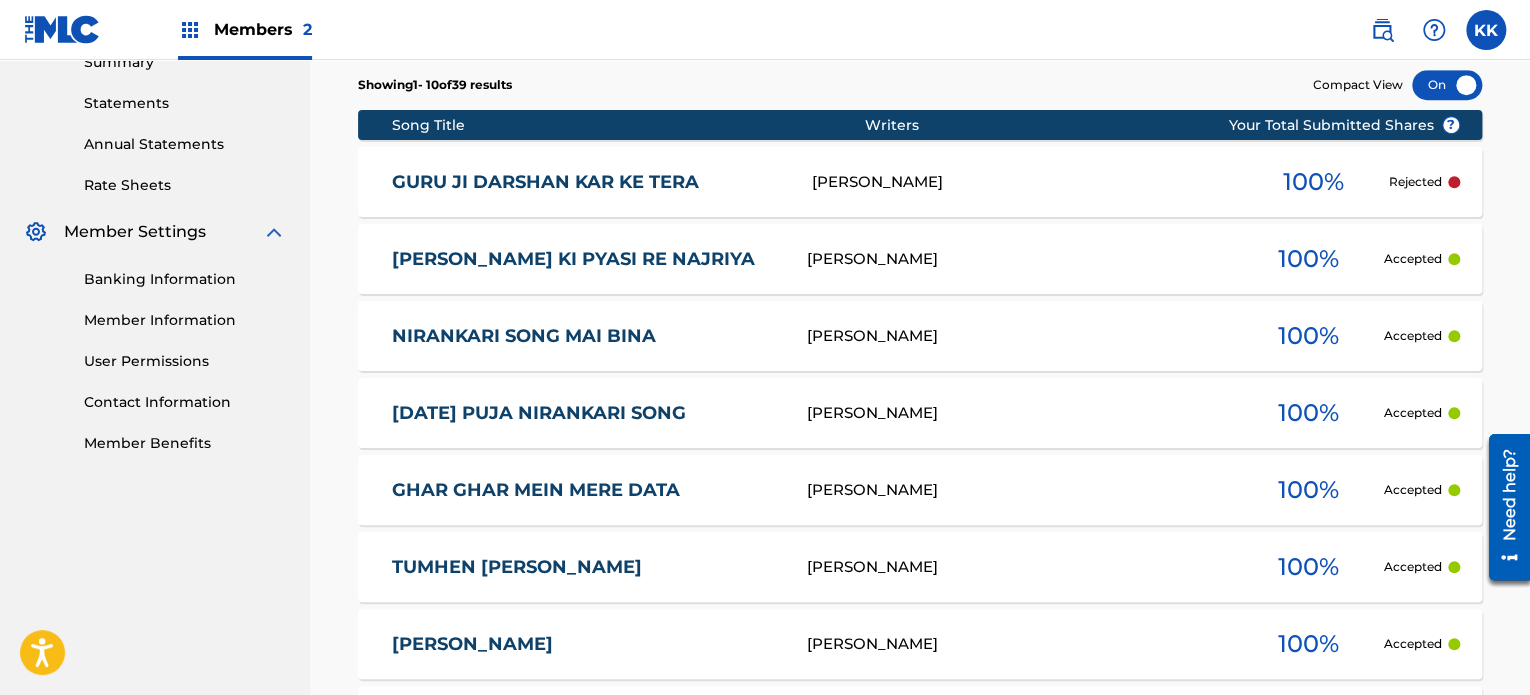 click on "GURU JI DARSHAN KAR KE TERA" at bounding box center (588, 182) 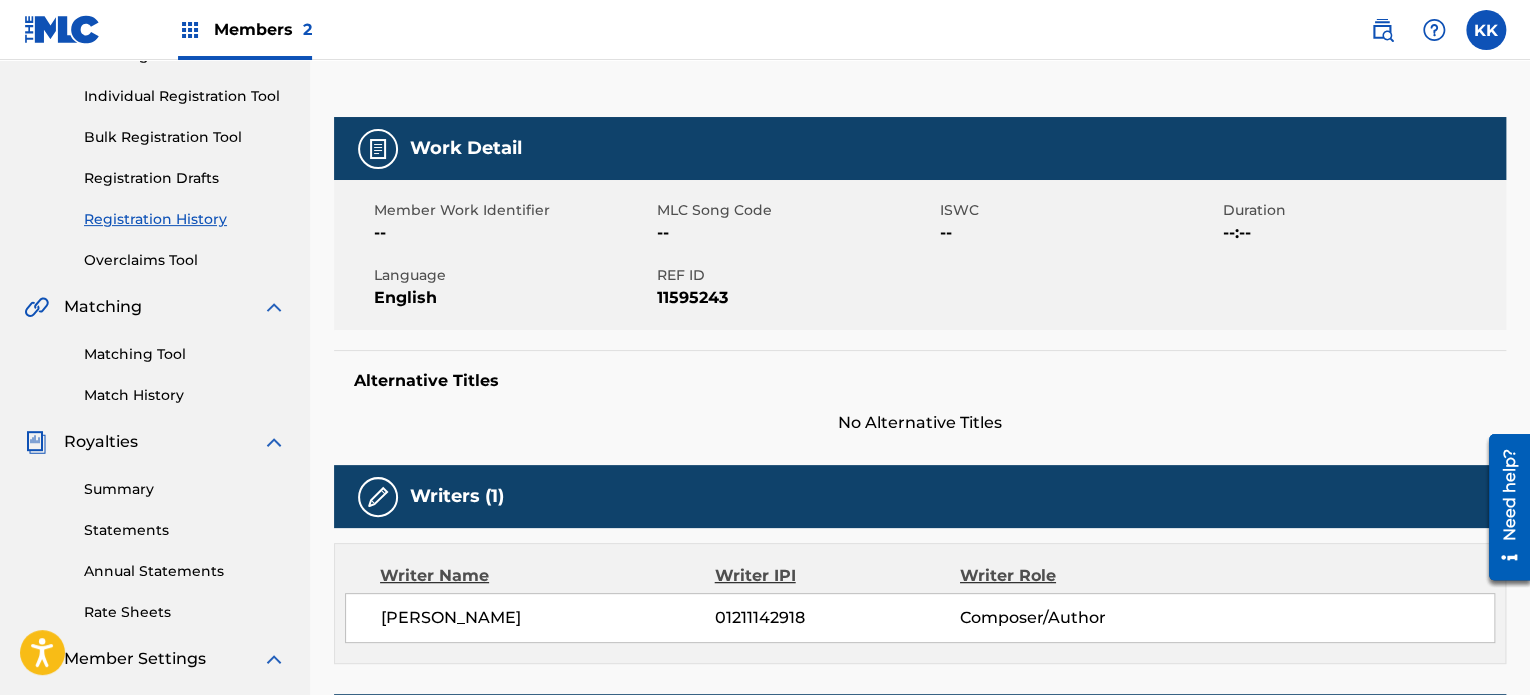 scroll, scrollTop: 0, scrollLeft: 0, axis: both 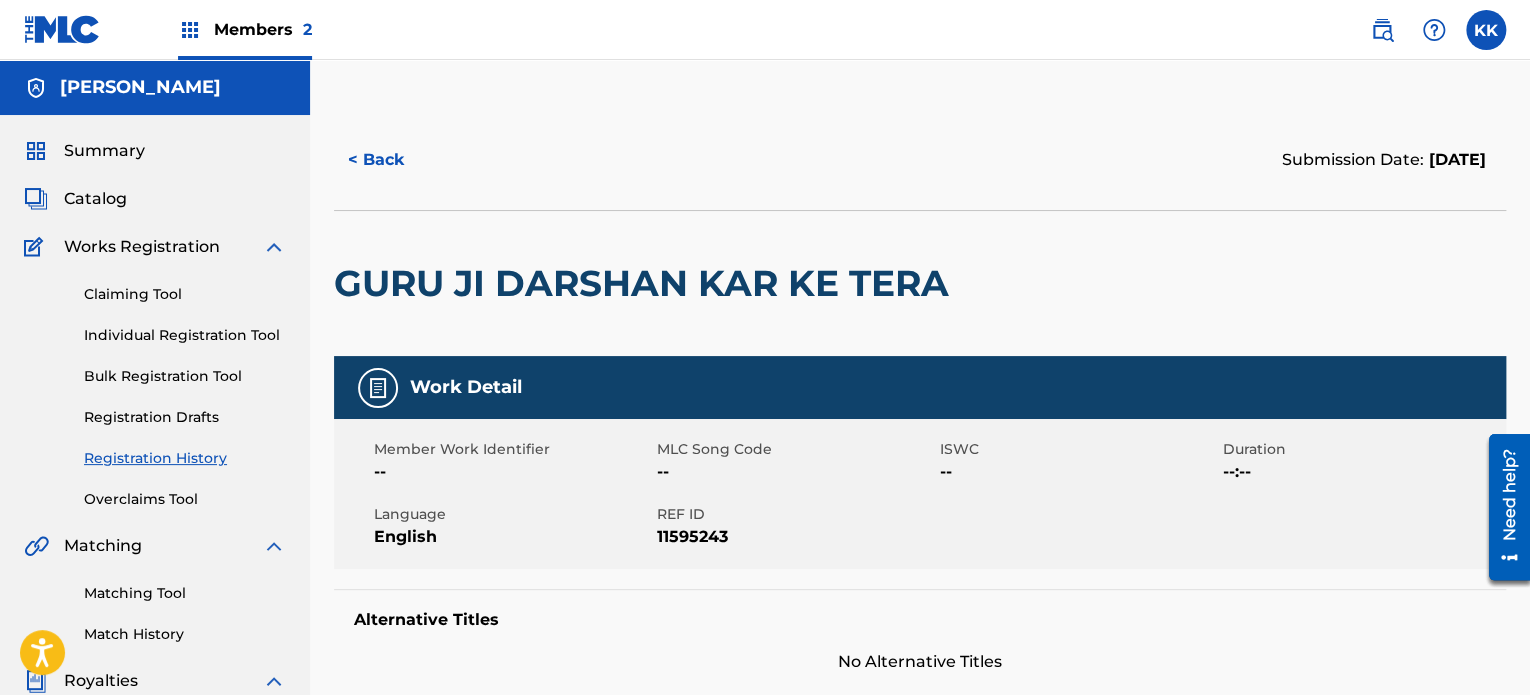 click on "Summary" at bounding box center (104, 151) 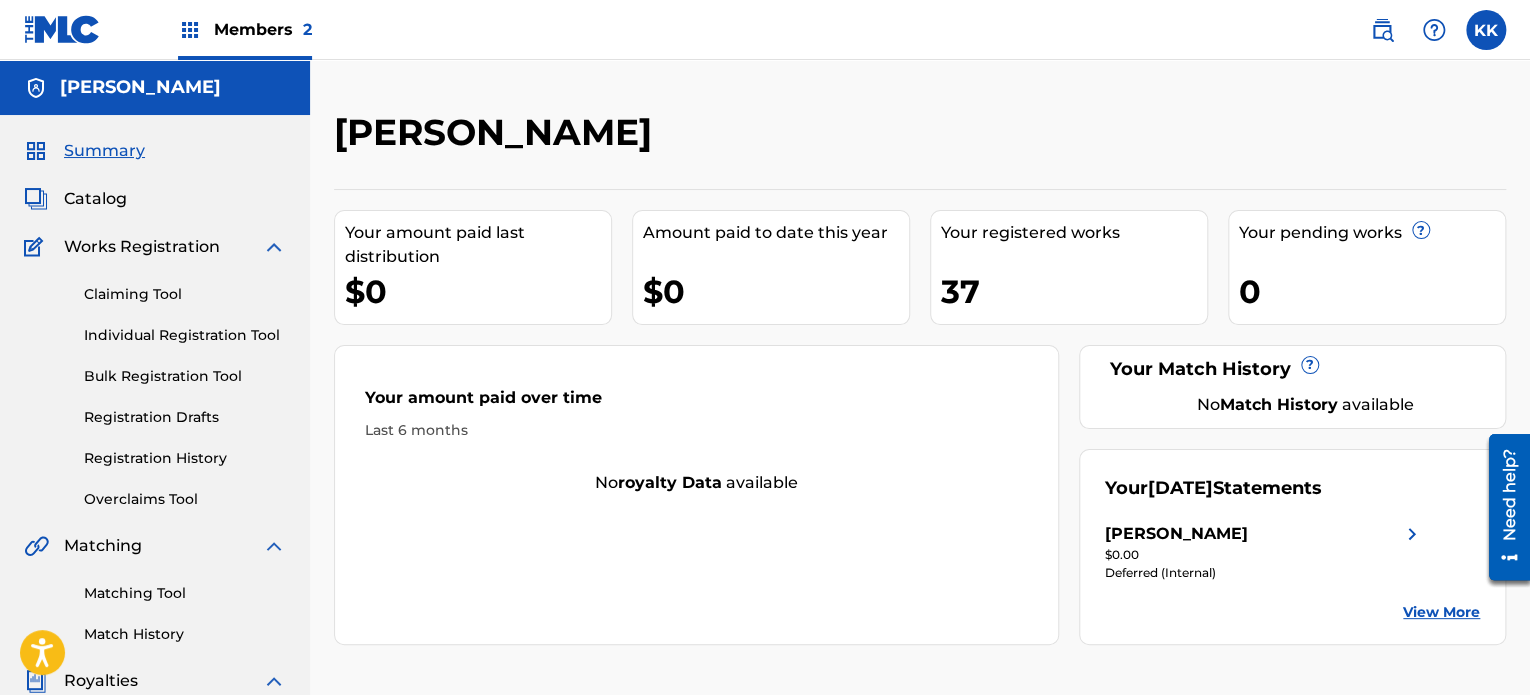 click on "Summary" at bounding box center (104, 151) 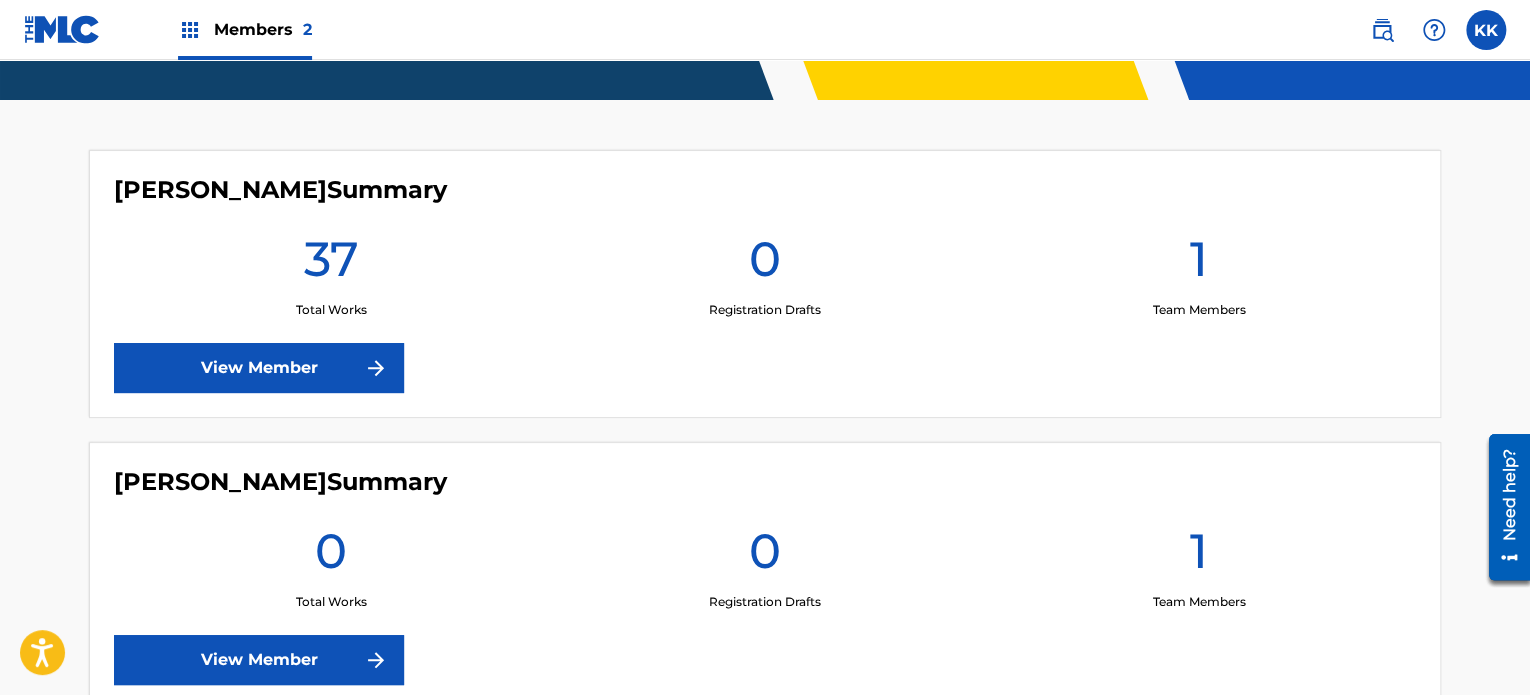 scroll, scrollTop: 620, scrollLeft: 0, axis: vertical 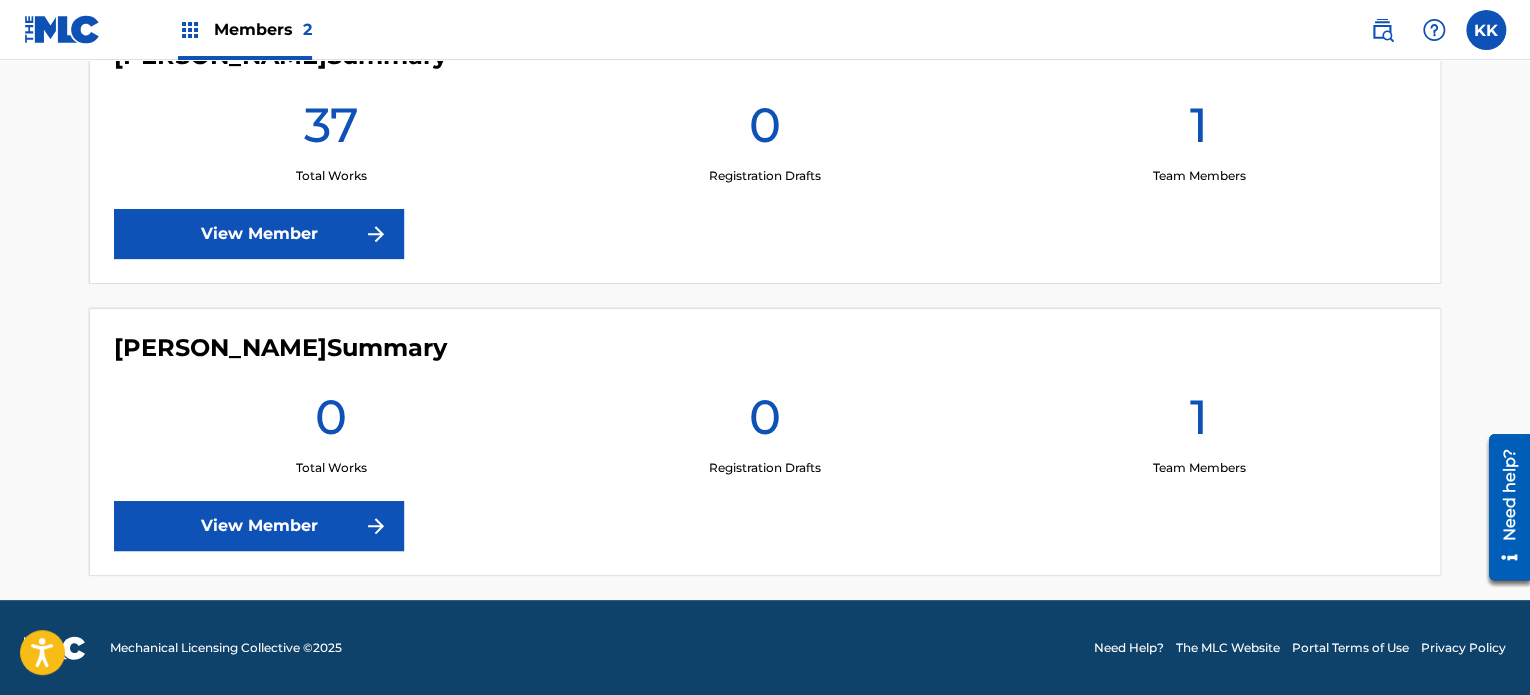 click on "View Member" at bounding box center [259, 526] 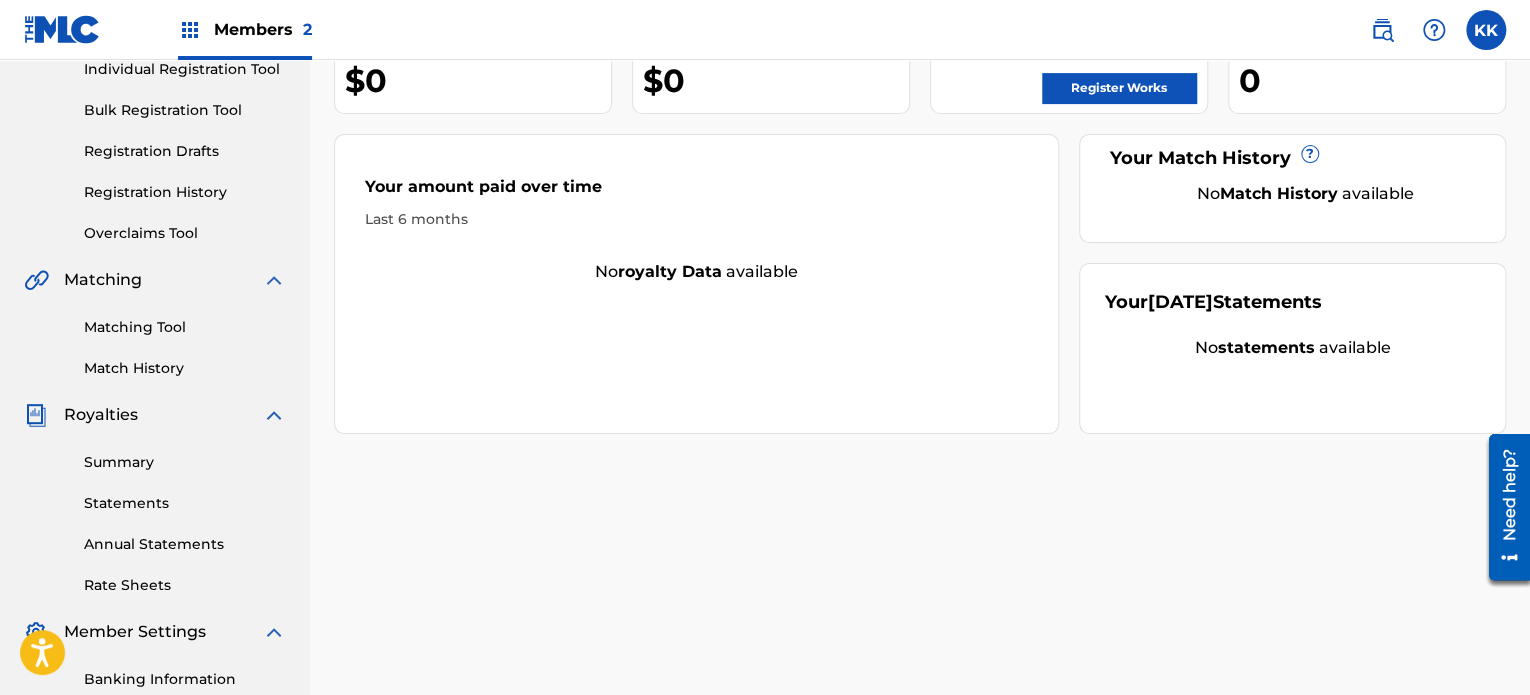 scroll, scrollTop: 0, scrollLeft: 0, axis: both 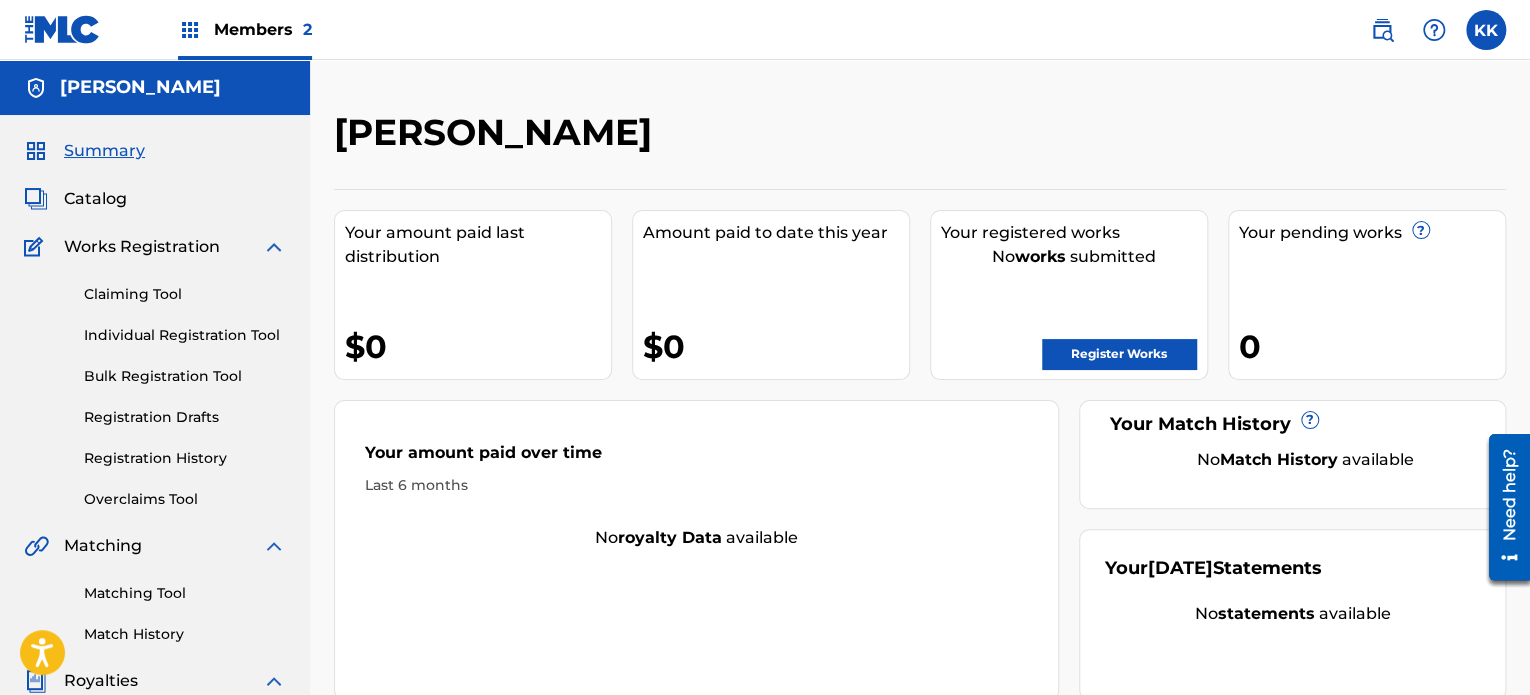 click on "[PERSON_NAME]" at bounding box center (140, 87) 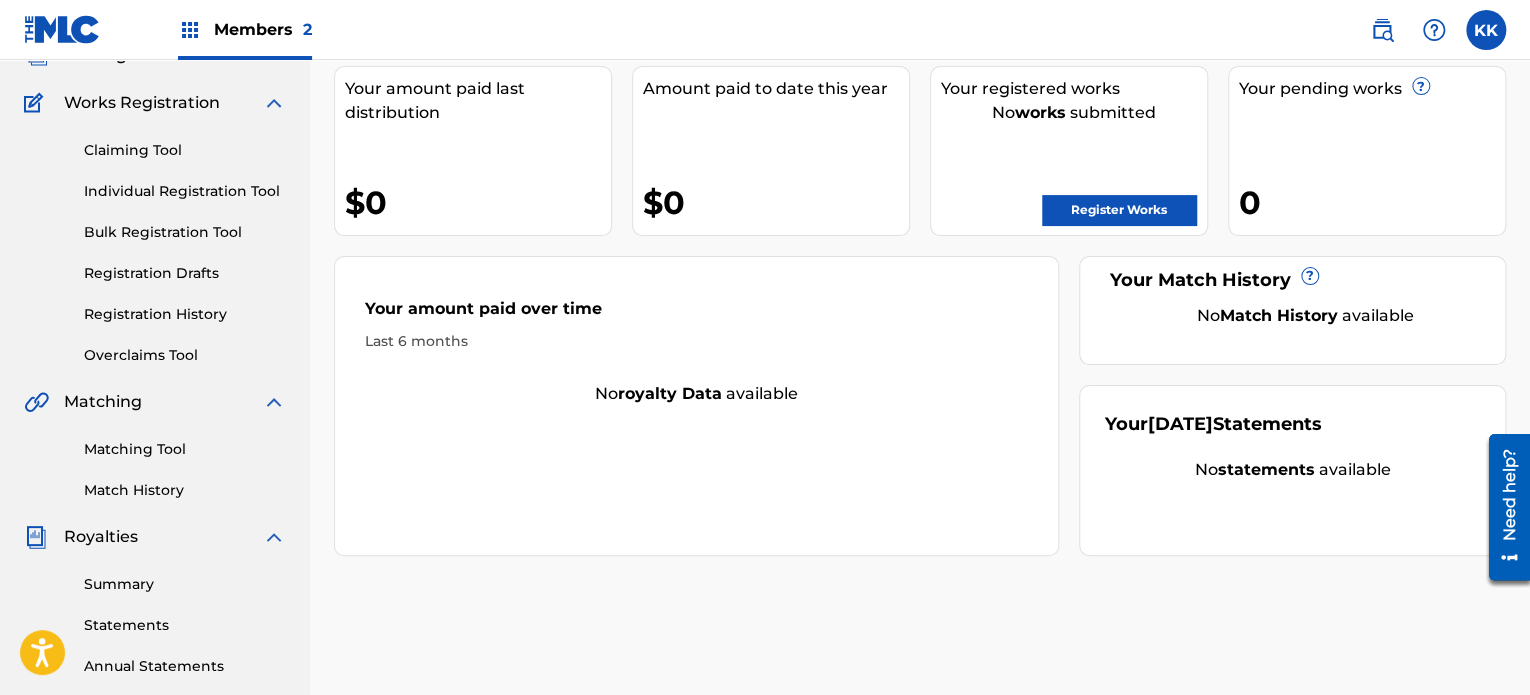 scroll, scrollTop: 0, scrollLeft: 0, axis: both 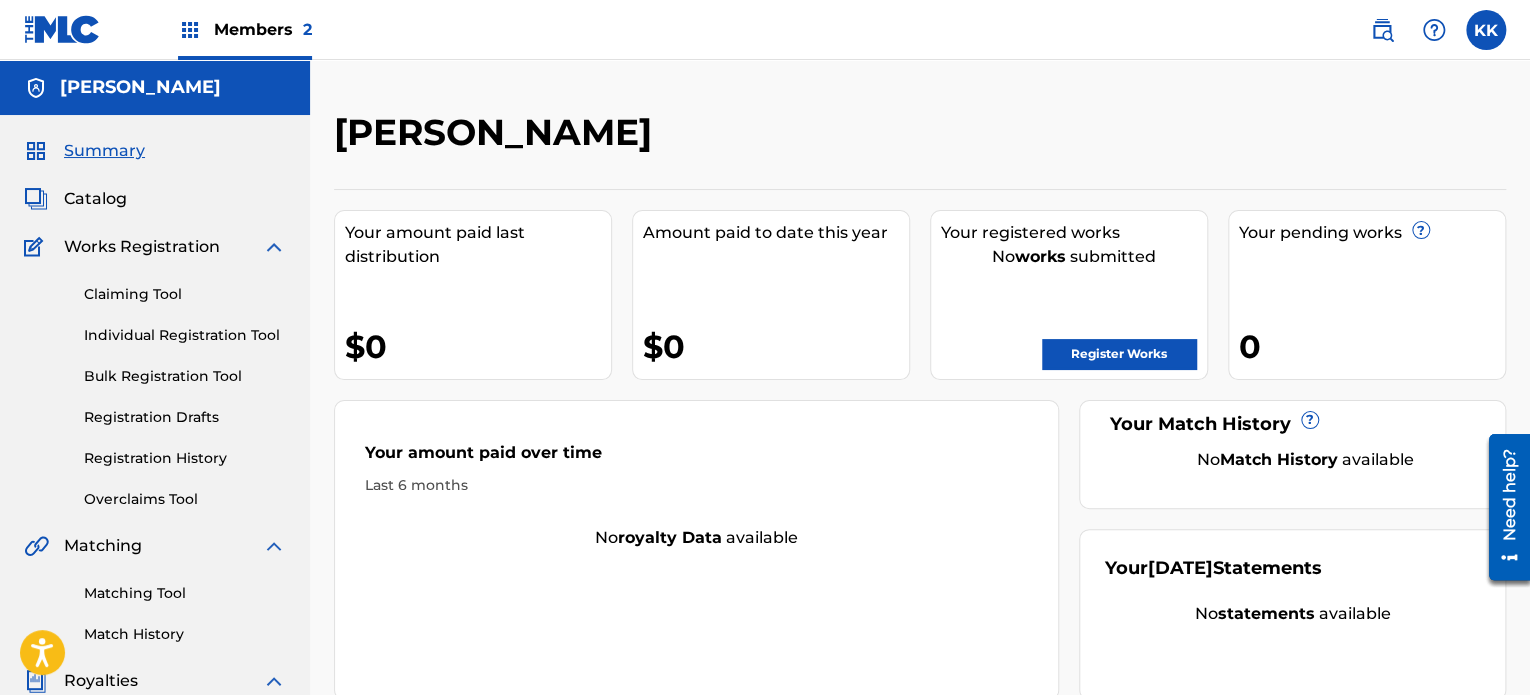 click at bounding box center [1486, 30] 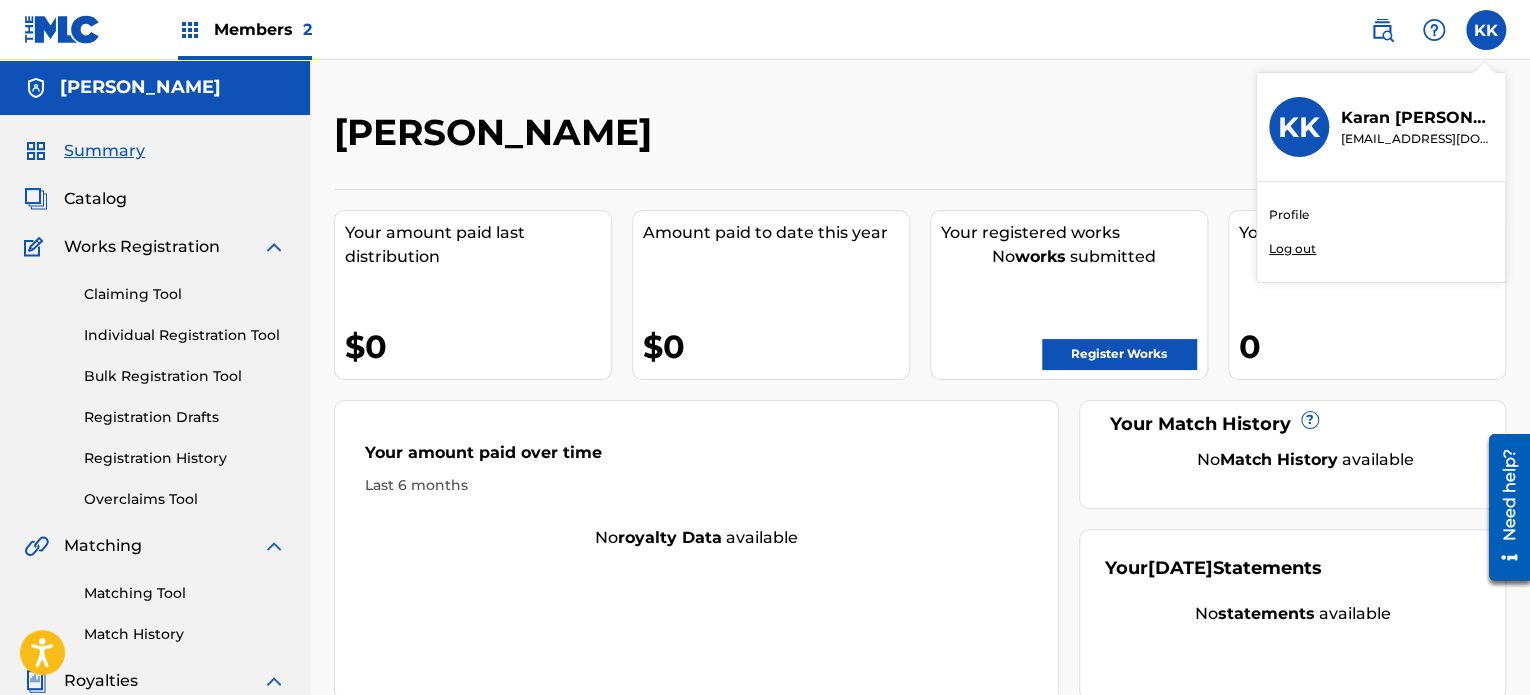 click on "[EMAIL_ADDRESS][DOMAIN_NAME]" at bounding box center [1417, 139] 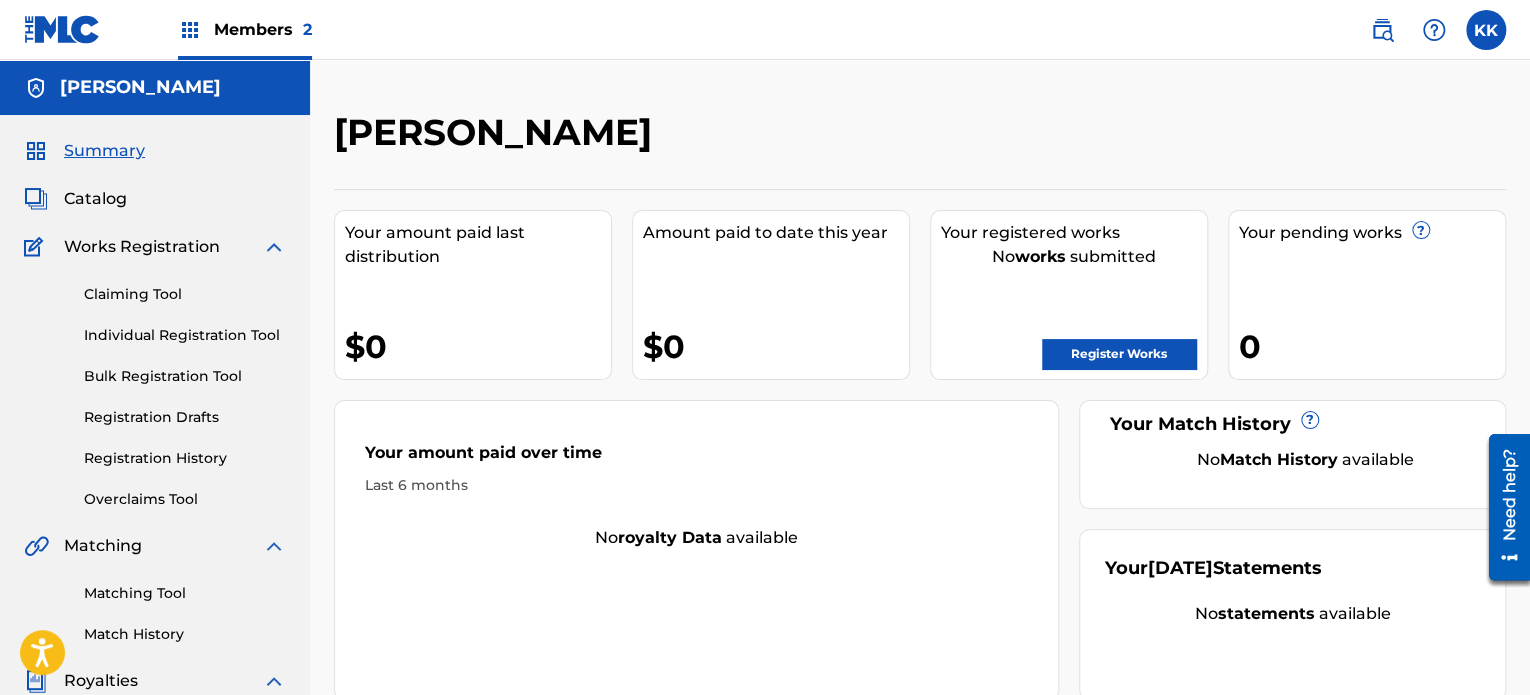 click on "[PERSON_NAME]" at bounding box center [140, 87] 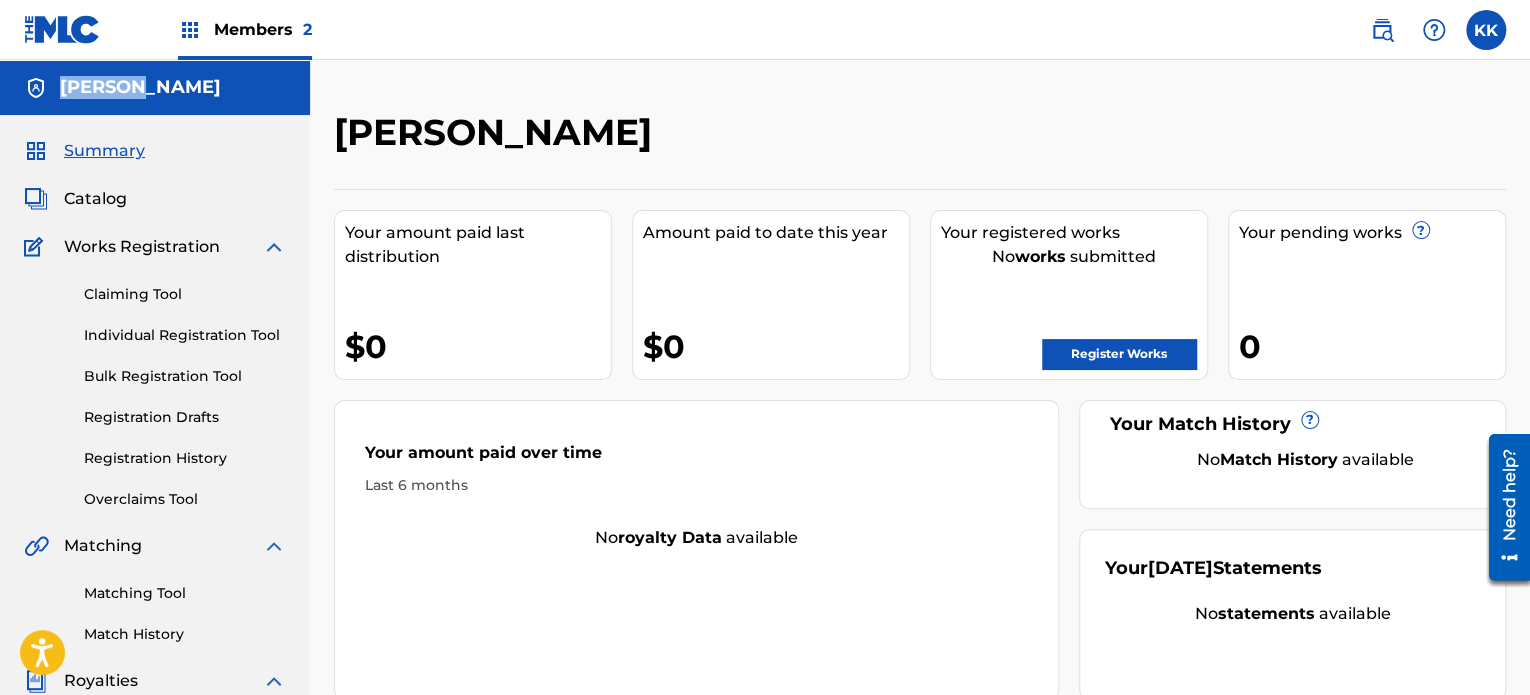 click on "[PERSON_NAME]" at bounding box center [140, 87] 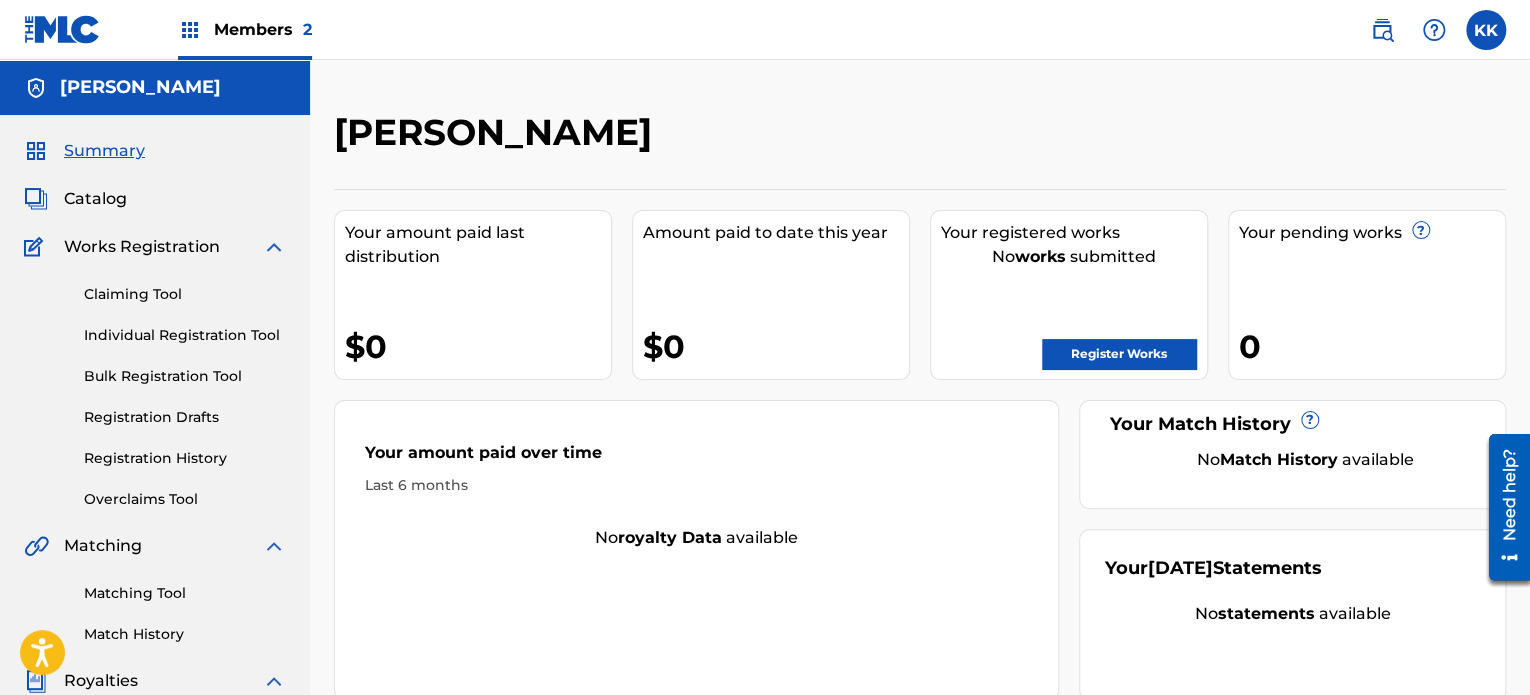 click on "Members    2" at bounding box center (263, 29) 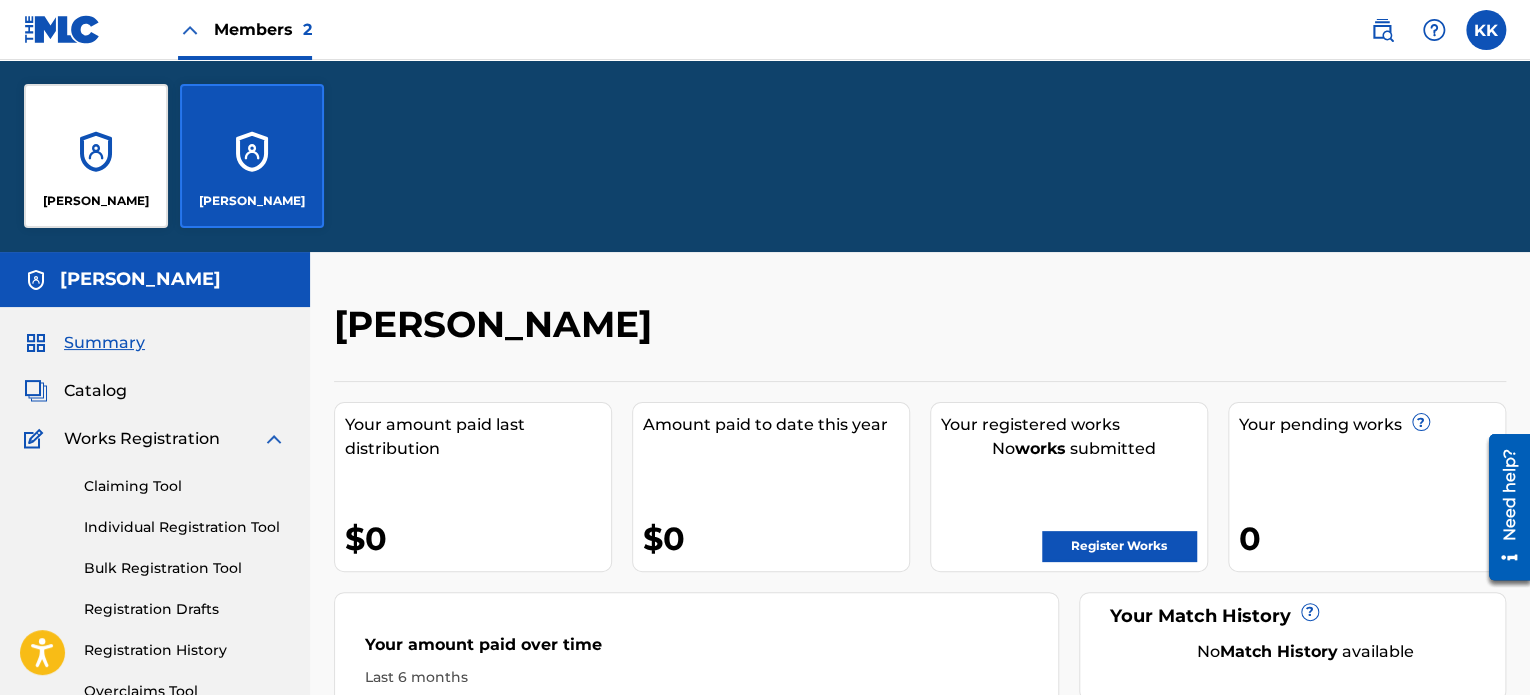 click on "[PERSON_NAME]" at bounding box center [96, 156] 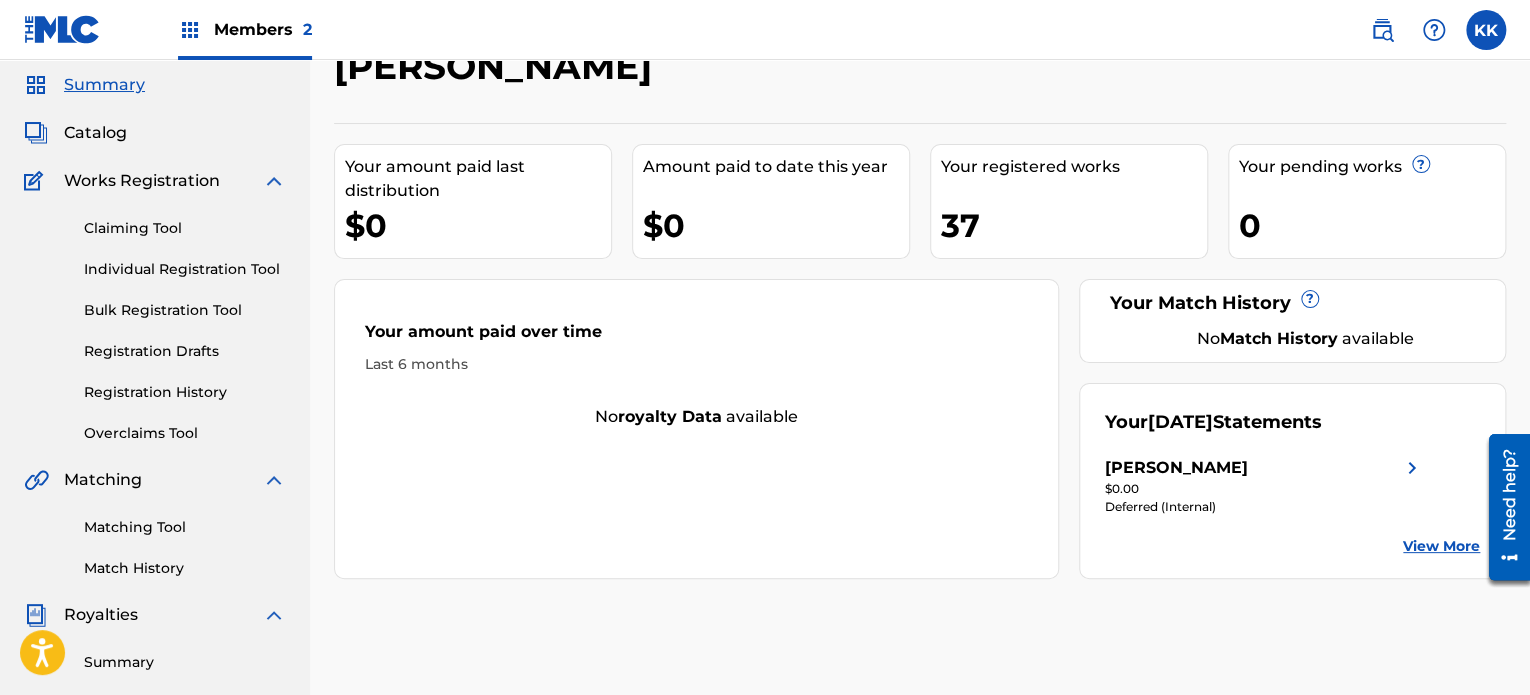 scroll, scrollTop: 0, scrollLeft: 0, axis: both 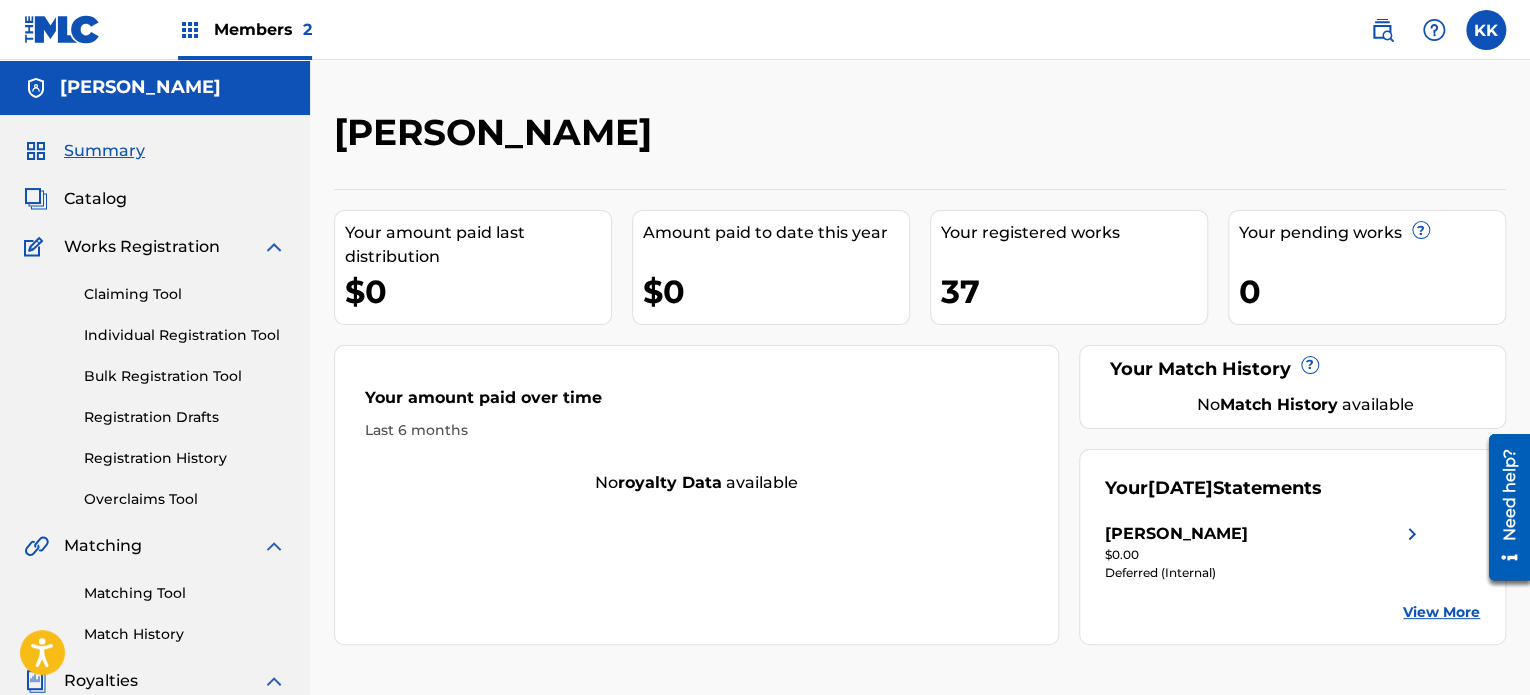 click on "Claiming Tool Individual Registration Tool Bulk Registration Tool Registration Drafts Registration History Overclaims Tool" at bounding box center (155, 384) 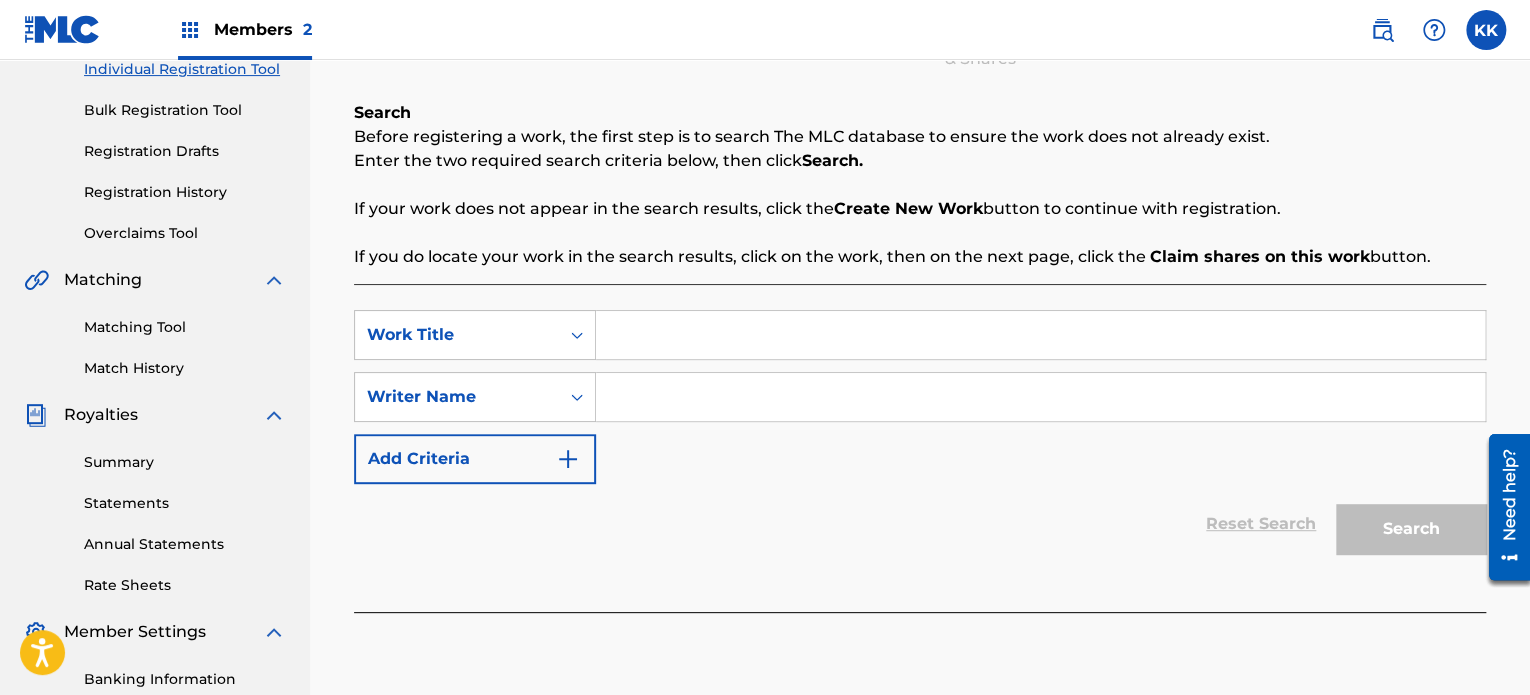 scroll, scrollTop: 0, scrollLeft: 0, axis: both 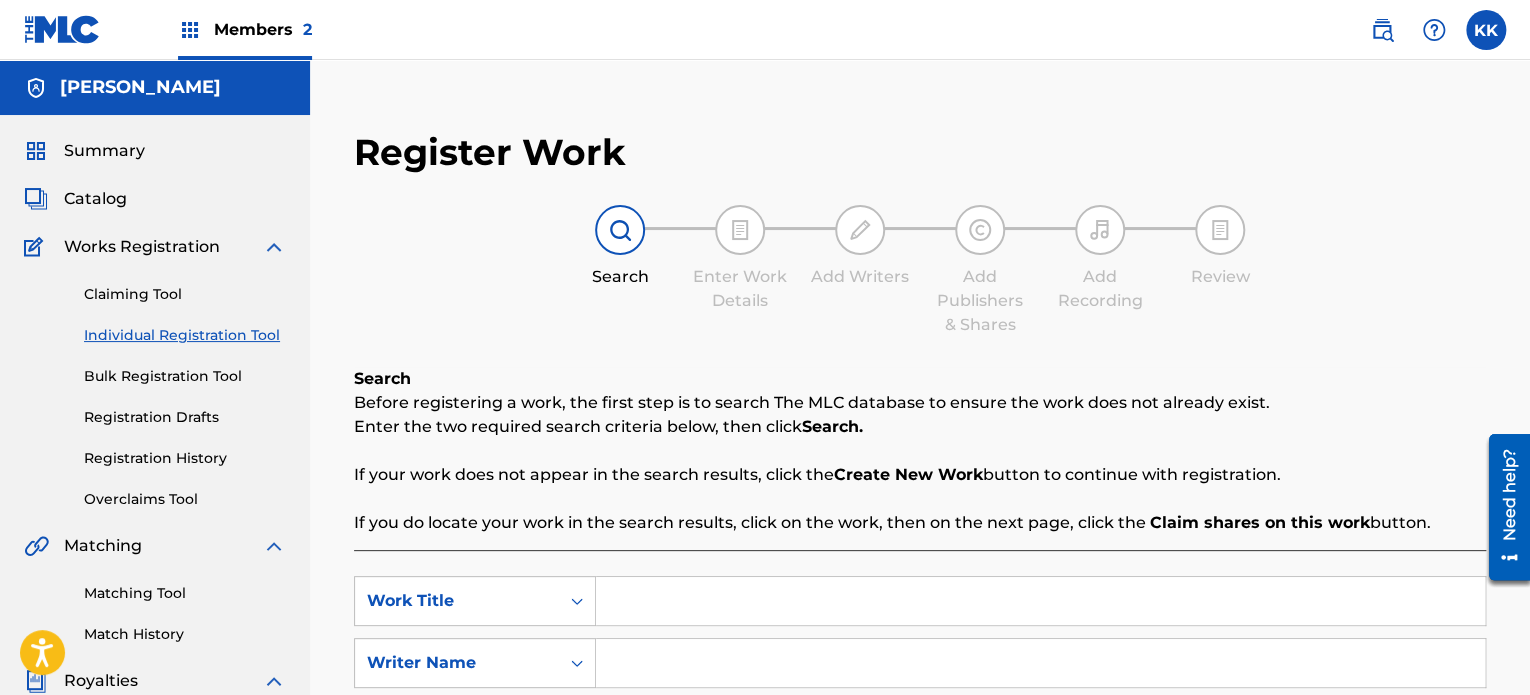 click on "Claiming Tool" at bounding box center [185, 294] 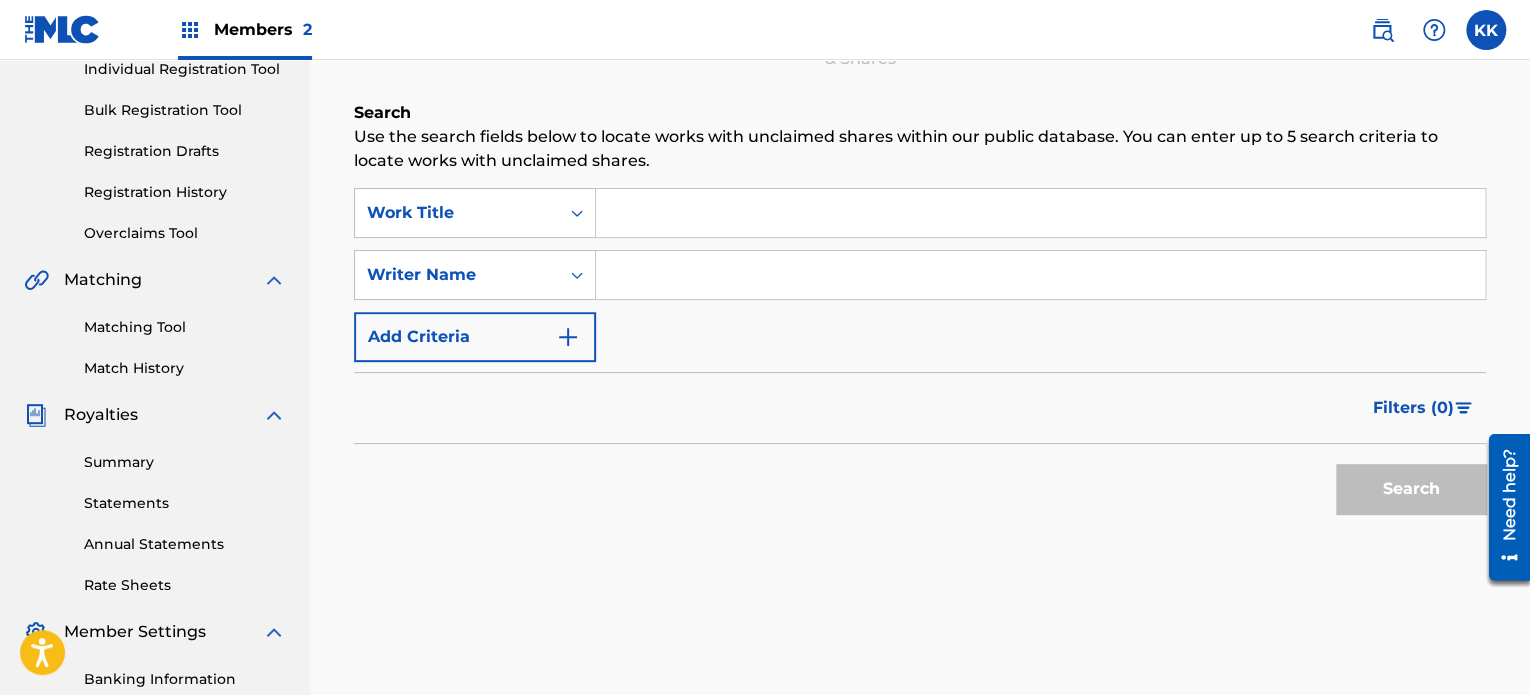 scroll, scrollTop: 0, scrollLeft: 0, axis: both 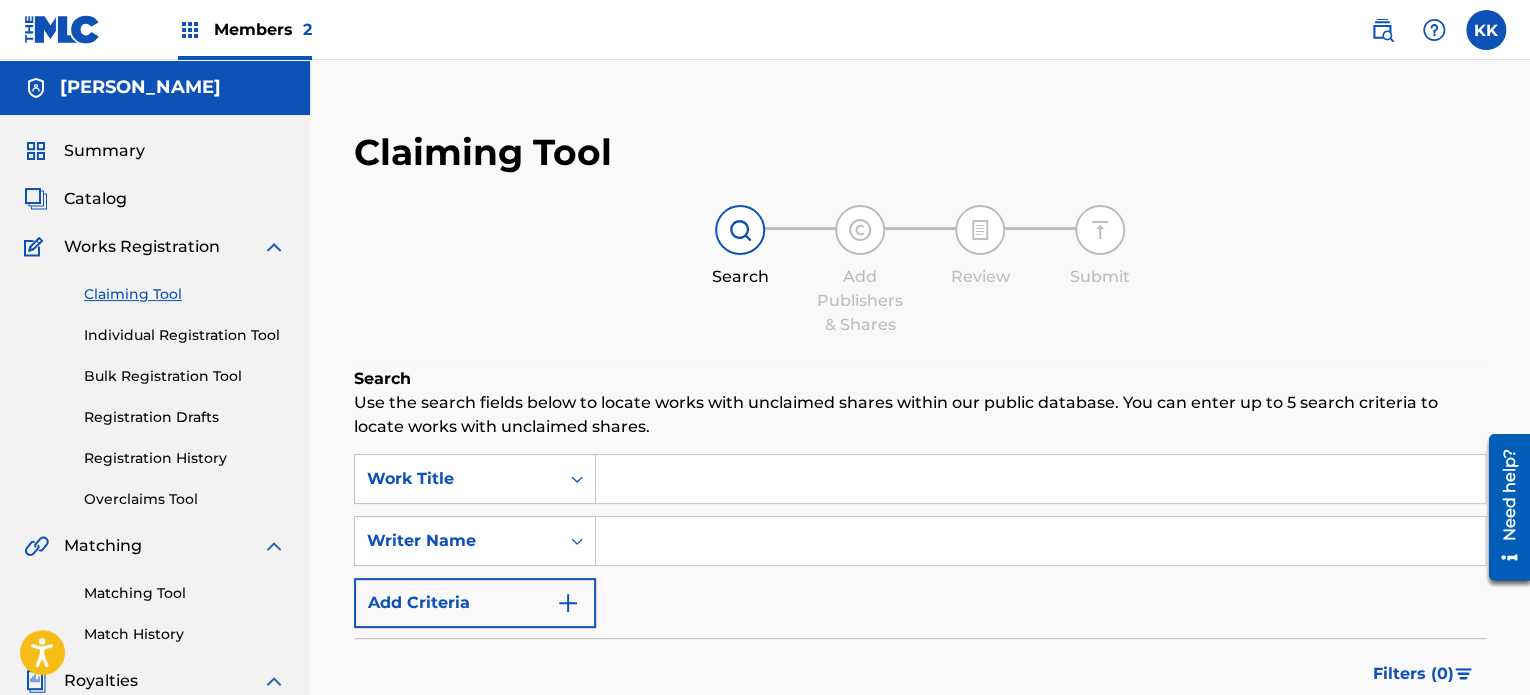 click on "Registration Drafts" at bounding box center [185, 417] 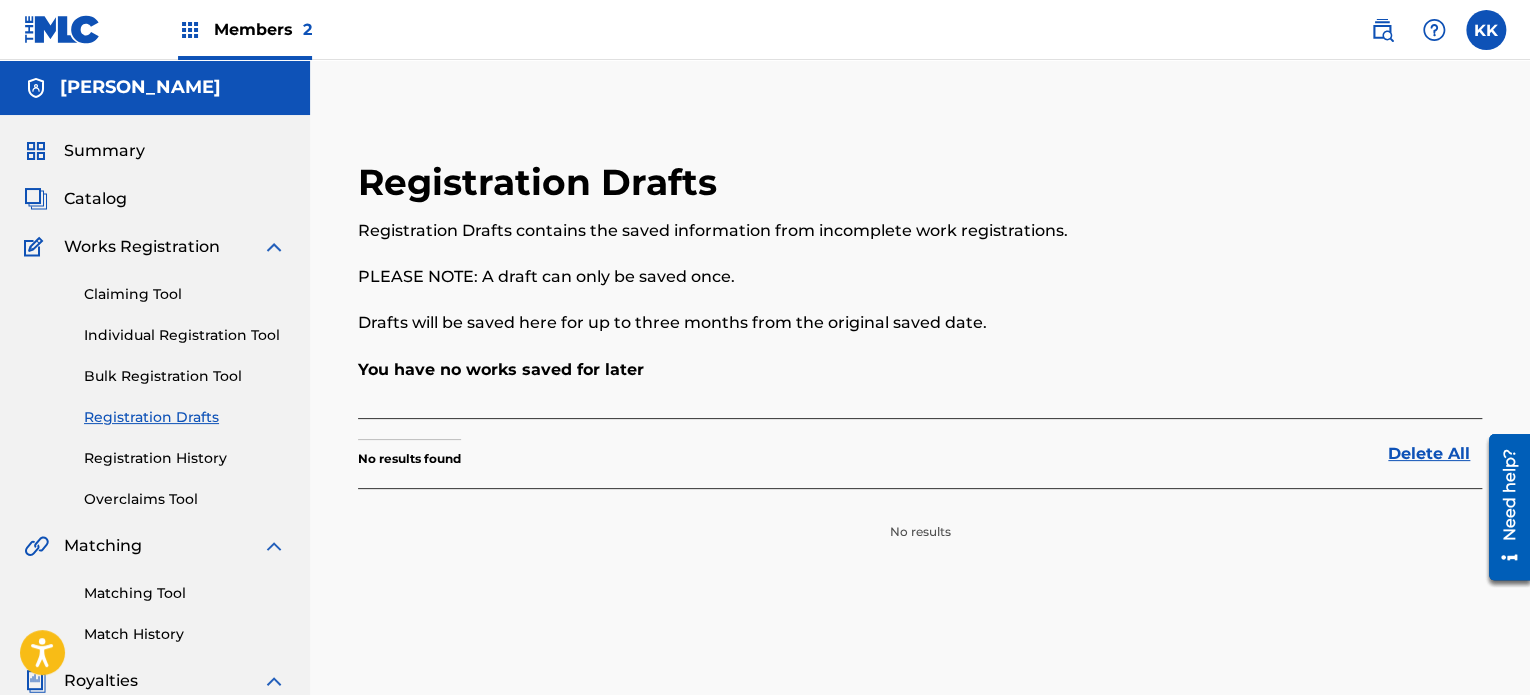 click on "Registration History" at bounding box center (185, 458) 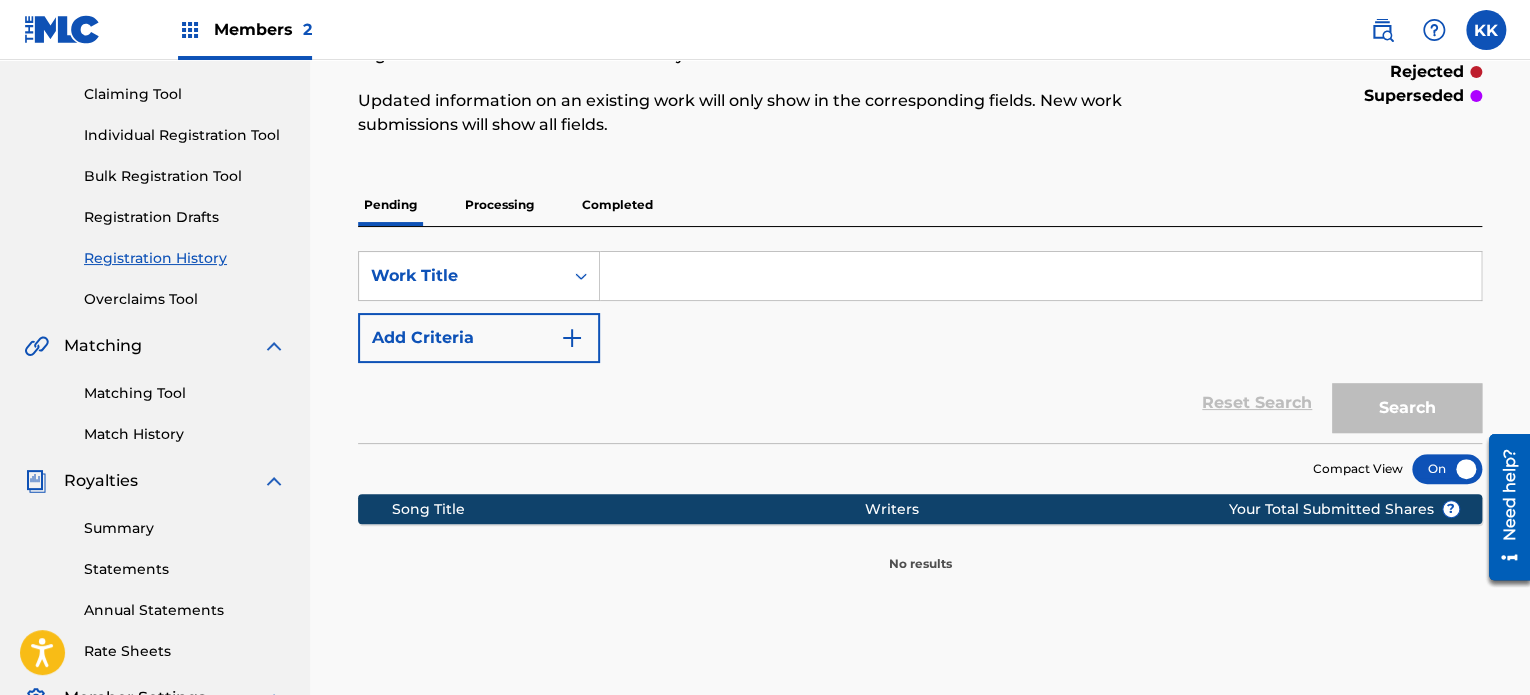 scroll, scrollTop: 66, scrollLeft: 0, axis: vertical 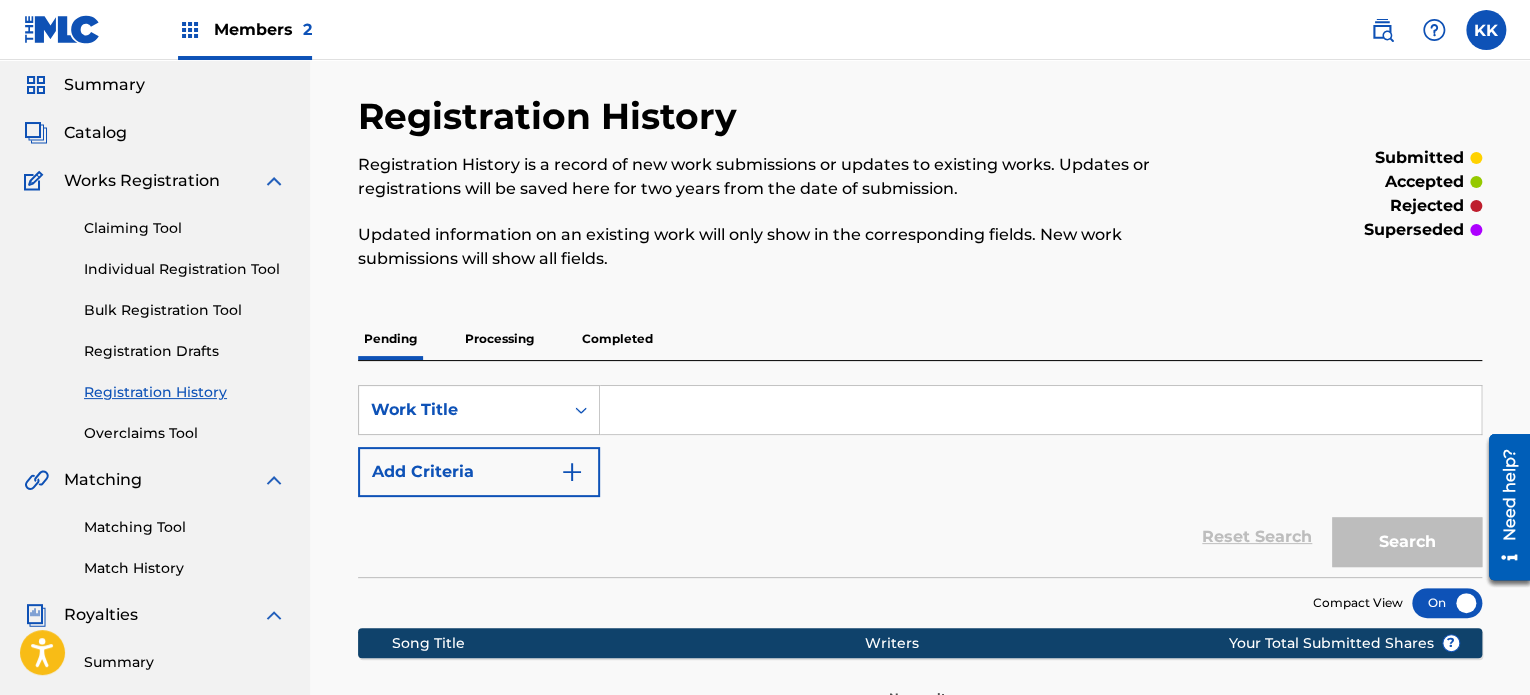 click on "Processing" at bounding box center [499, 339] 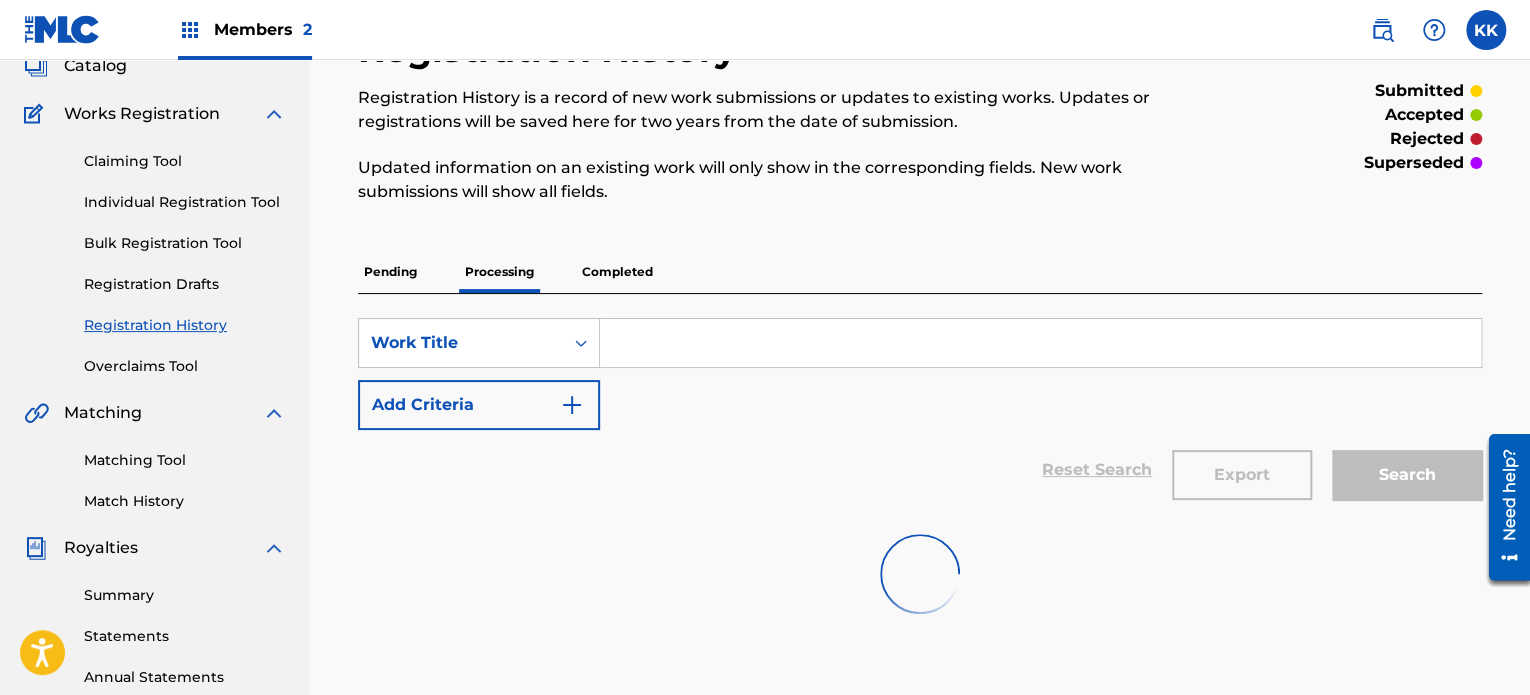 scroll, scrollTop: 200, scrollLeft: 0, axis: vertical 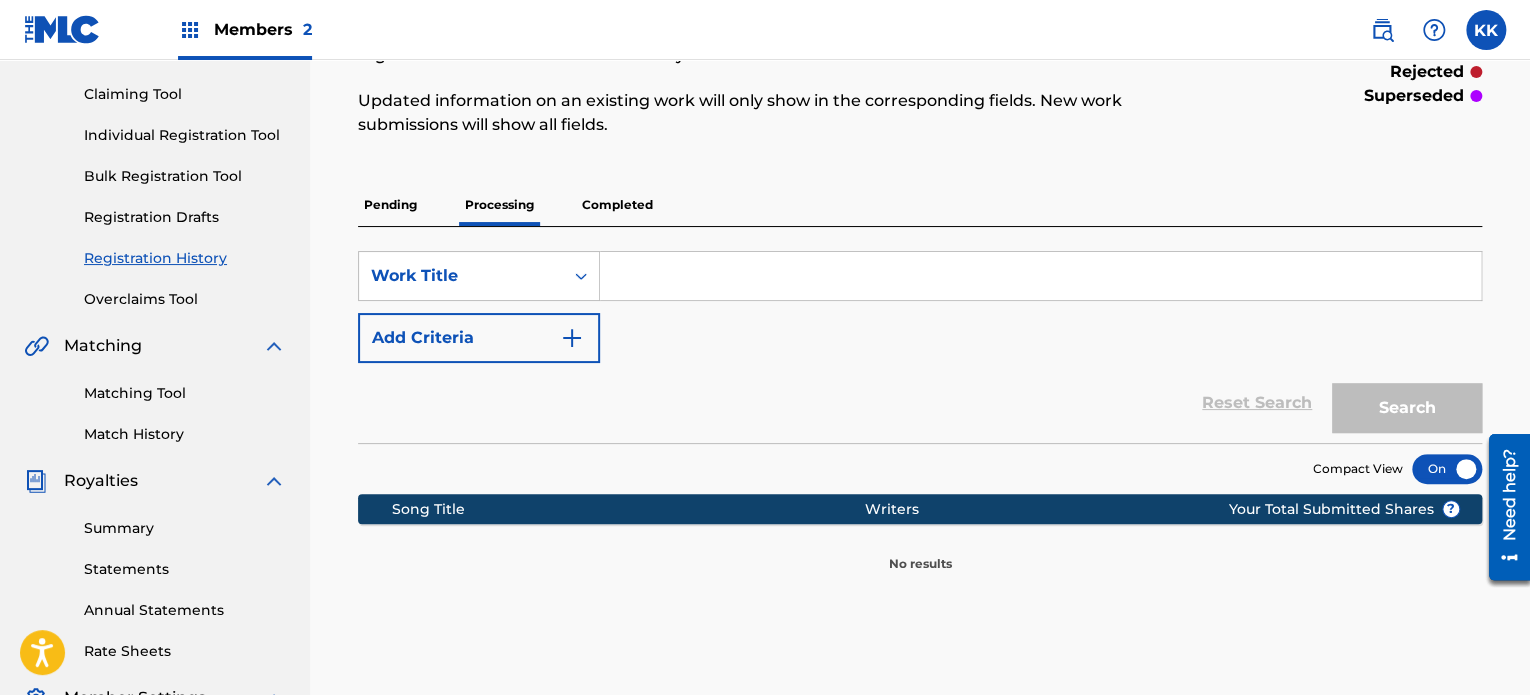click on "Completed" at bounding box center [617, 205] 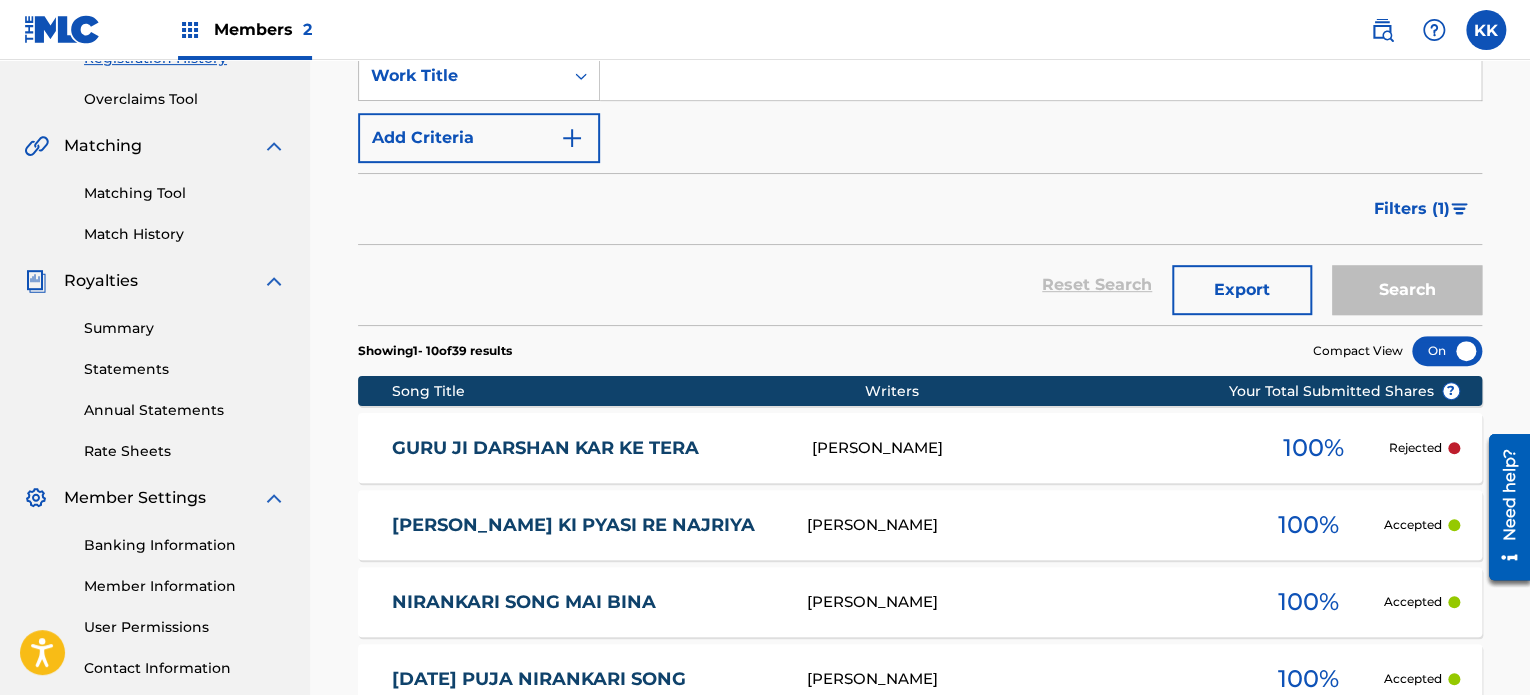 scroll, scrollTop: 533, scrollLeft: 0, axis: vertical 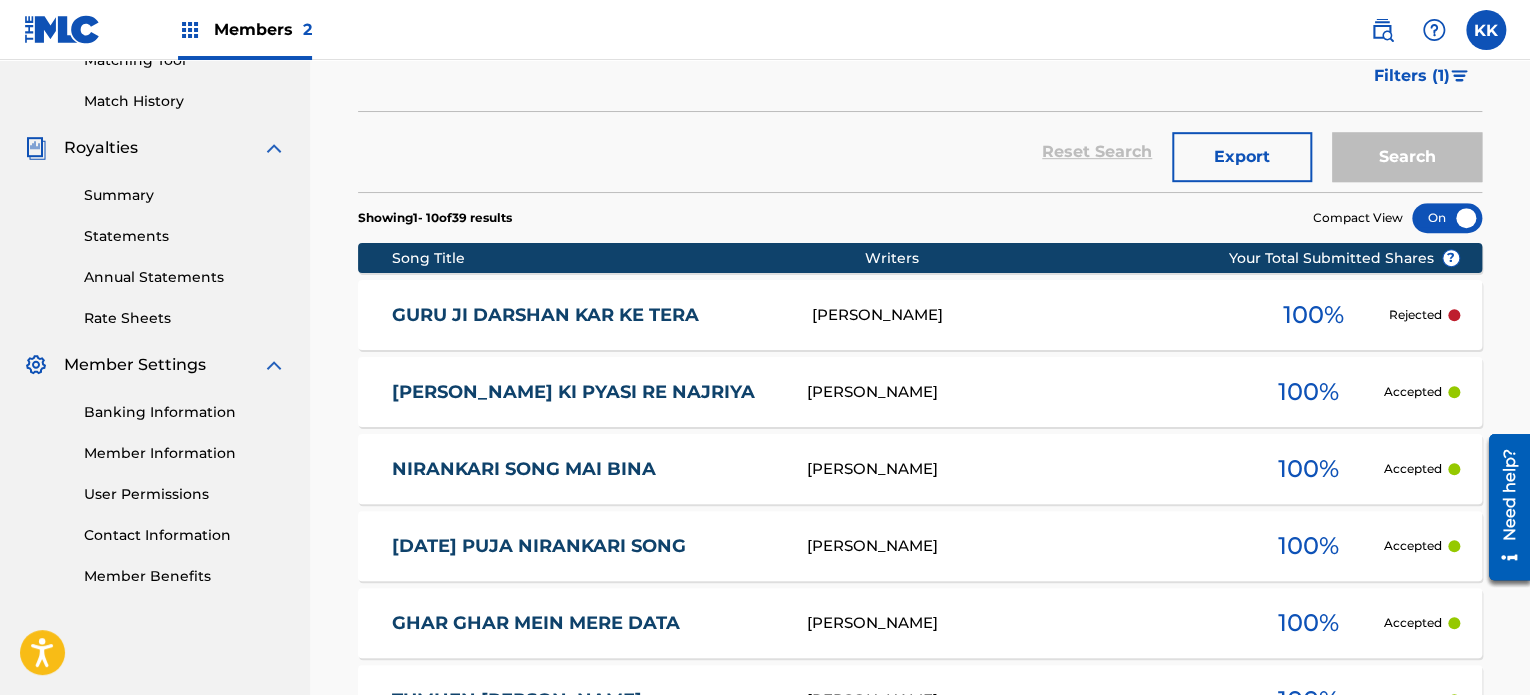click on "GURU JI DARSHAN KAR KE TERA" at bounding box center [588, 315] 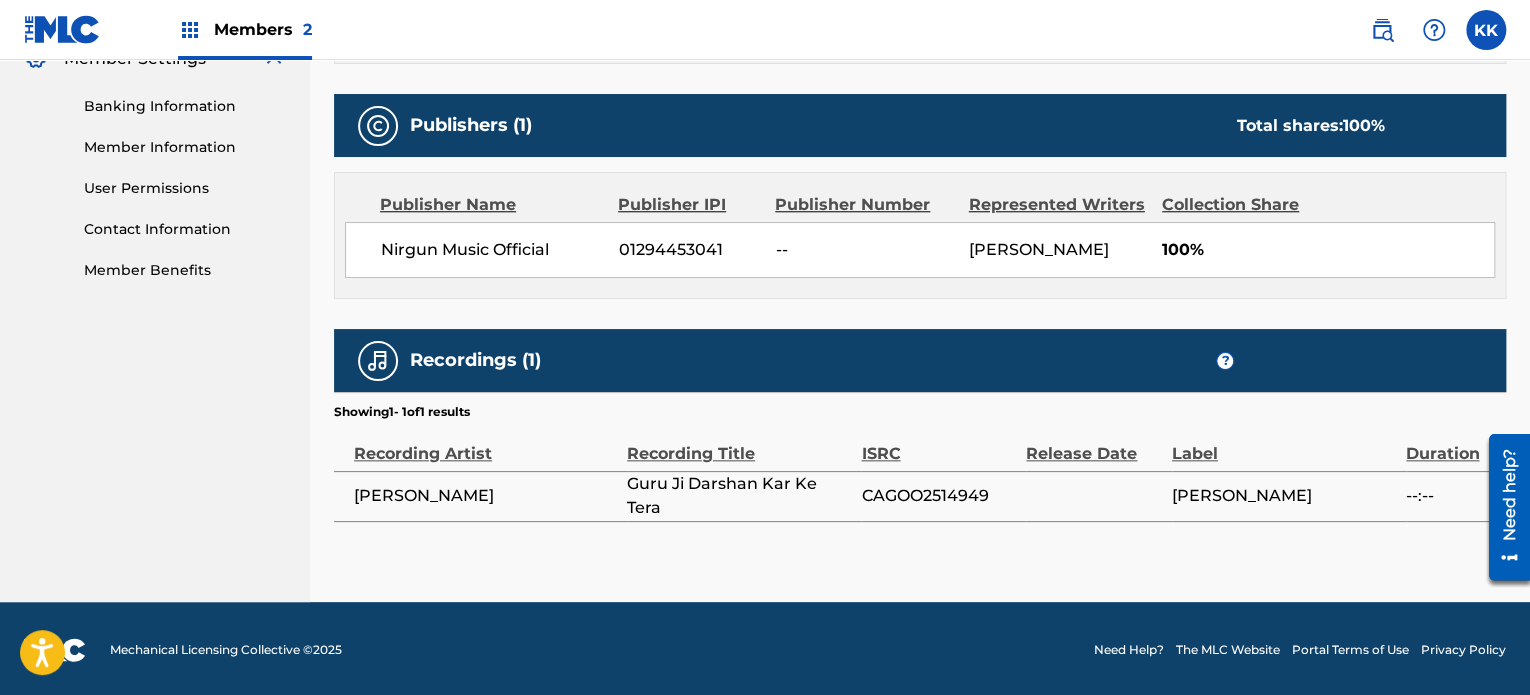 scroll, scrollTop: 705, scrollLeft: 0, axis: vertical 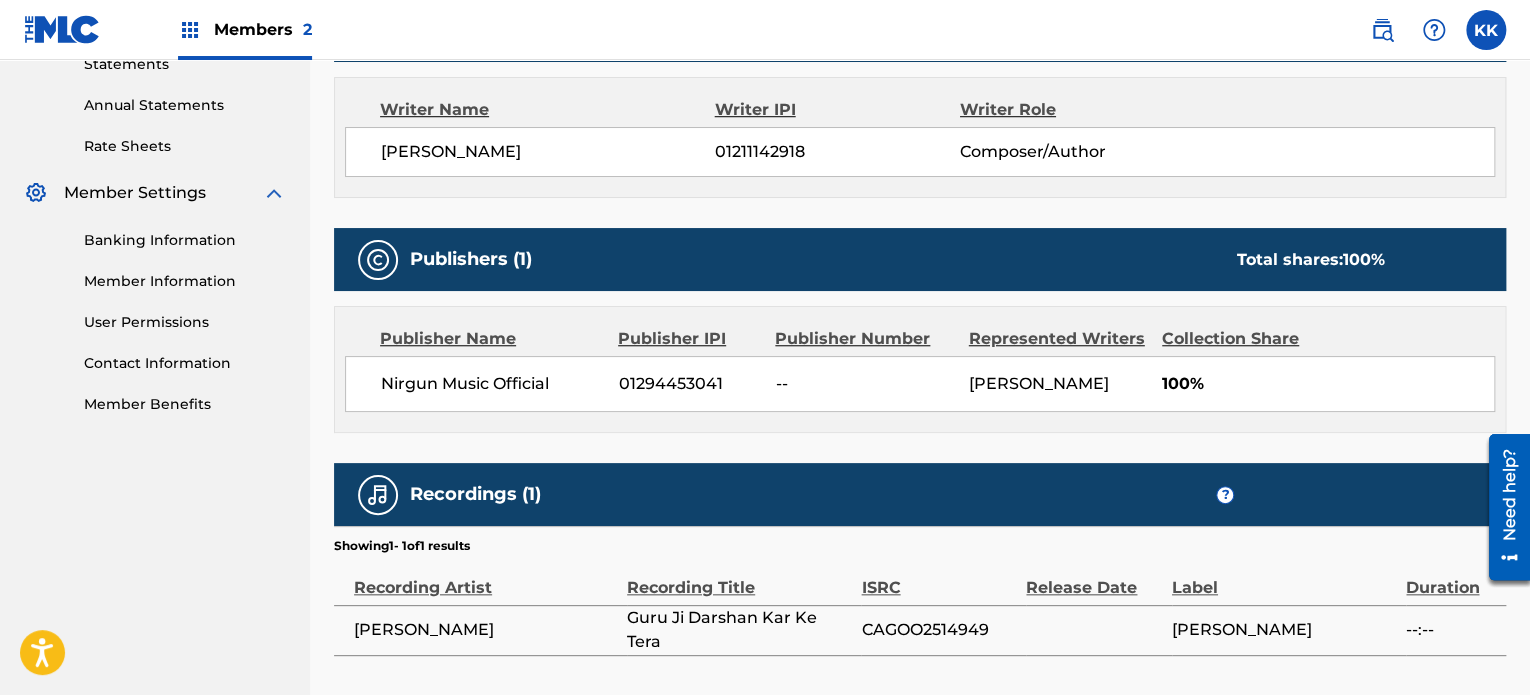 click on "--" at bounding box center (865, 384) 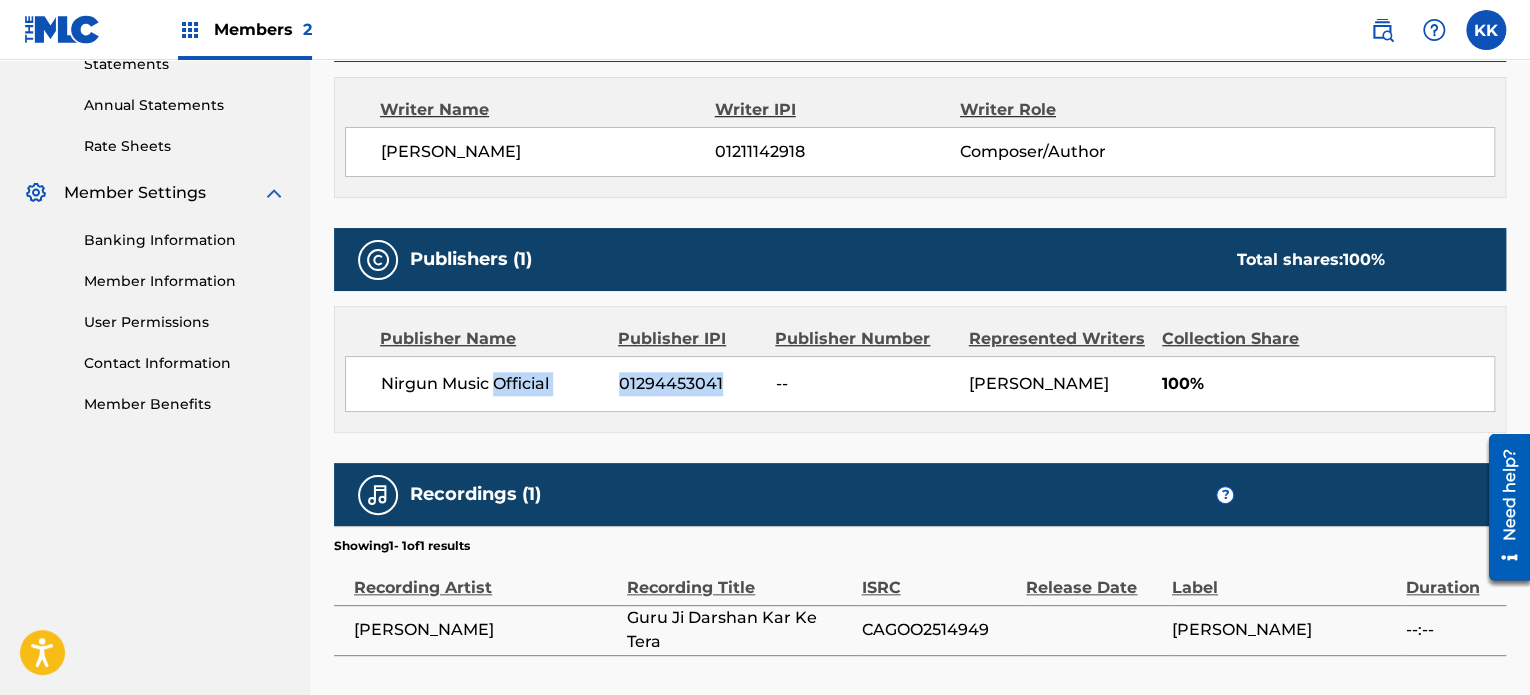 drag, startPoint x: 492, startPoint y: 379, endPoint x: 767, endPoint y: 381, distance: 275.00726 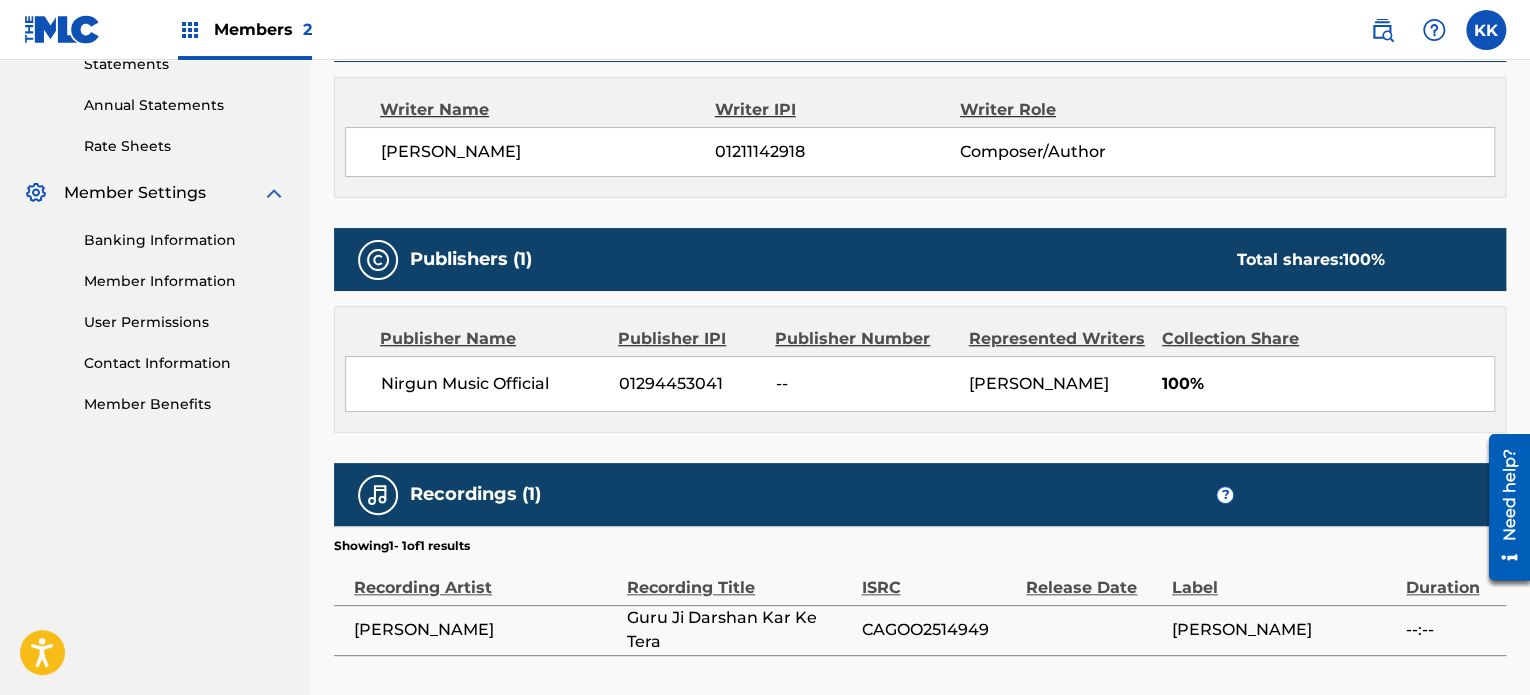 click on "--" at bounding box center (865, 384) 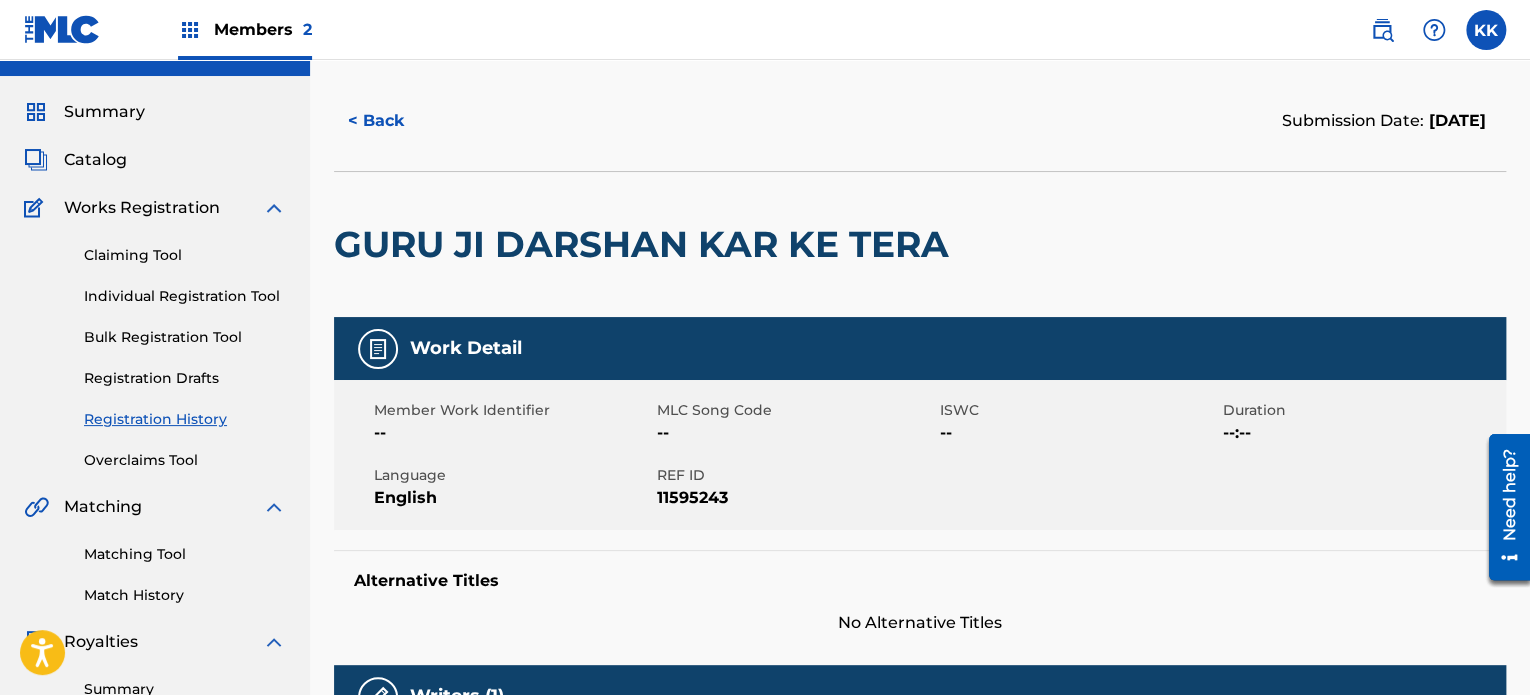 scroll, scrollTop: 0, scrollLeft: 0, axis: both 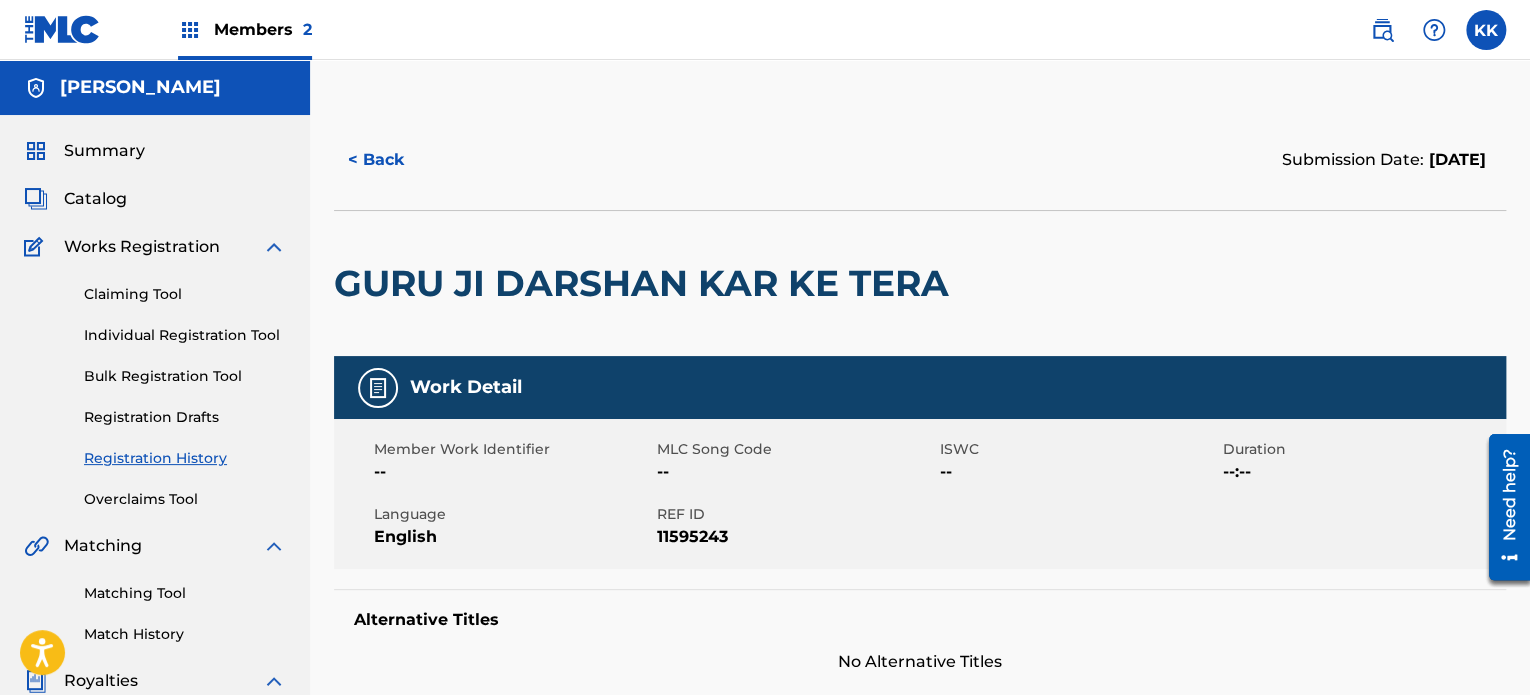 click on "< Back" at bounding box center [394, 160] 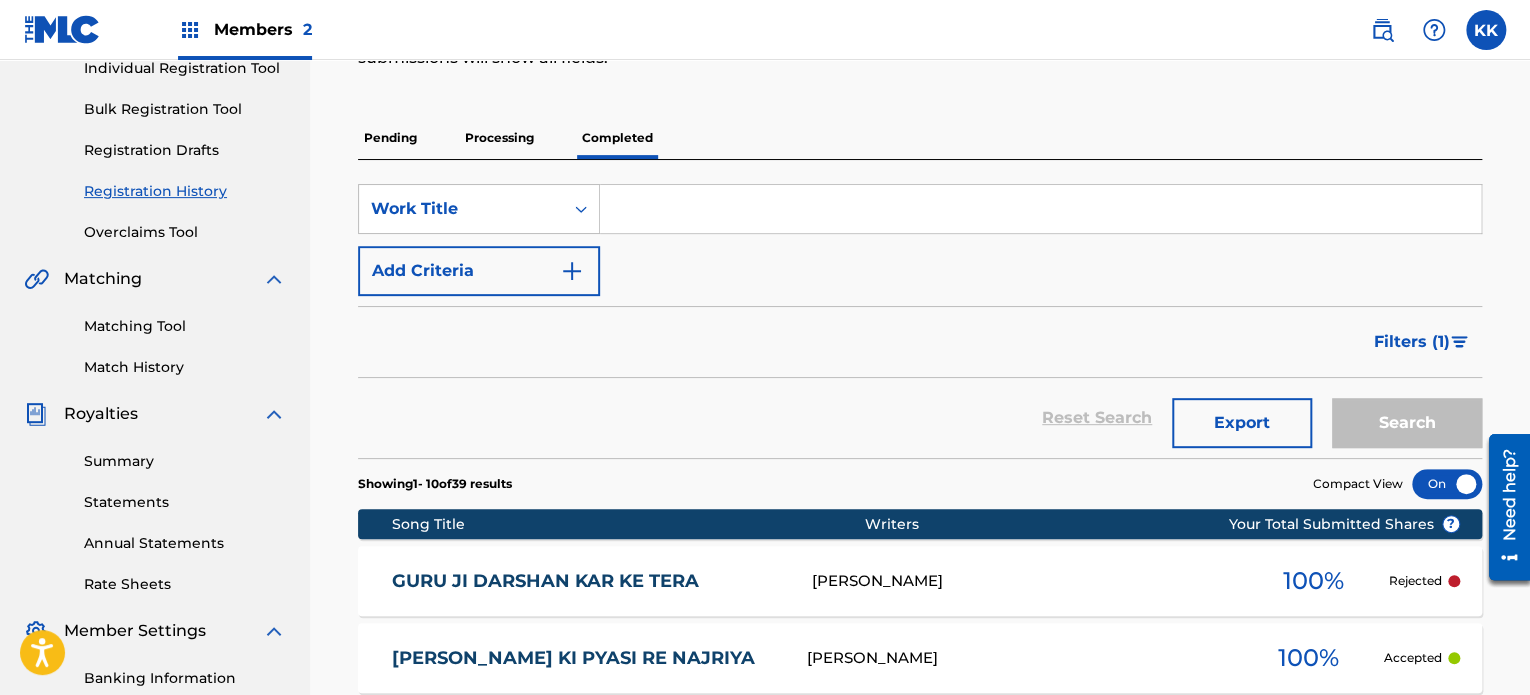 scroll, scrollTop: 0, scrollLeft: 0, axis: both 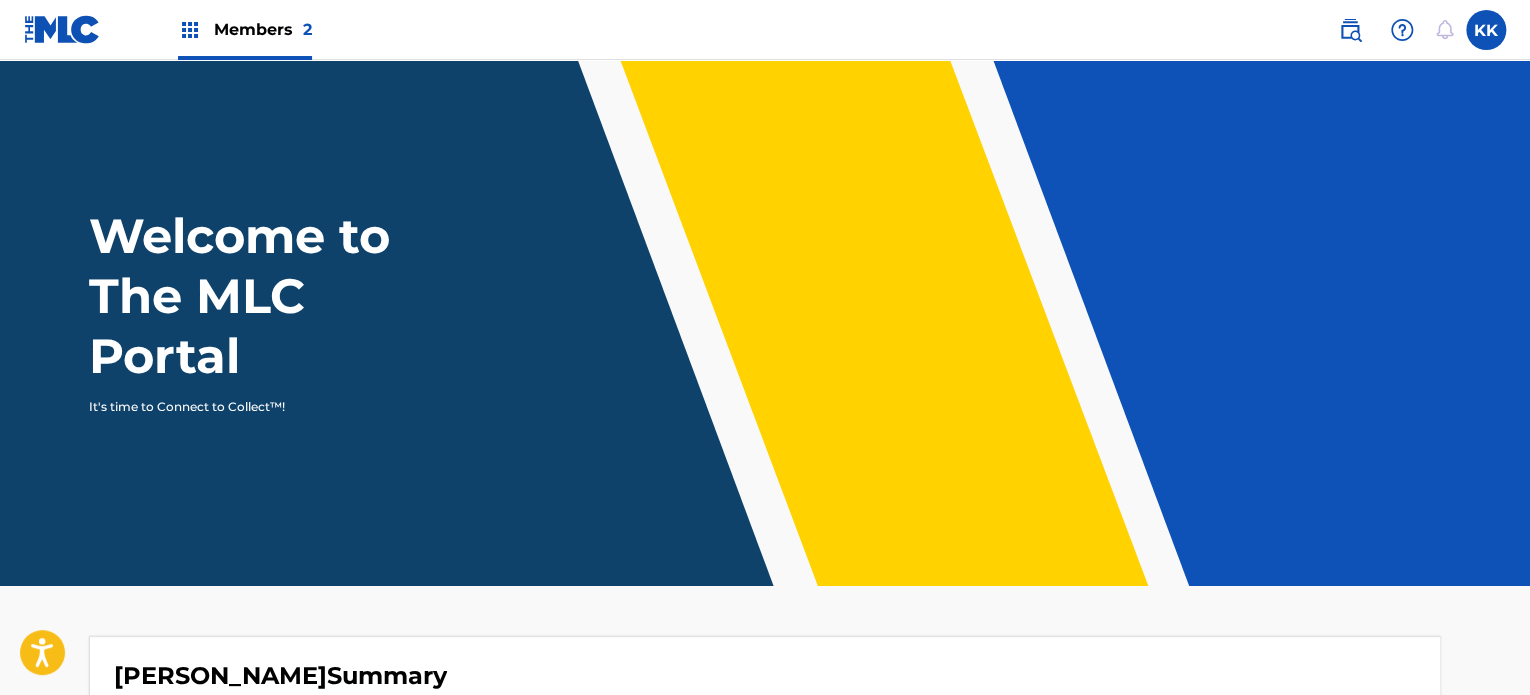 click on "Members    2" at bounding box center (263, 29) 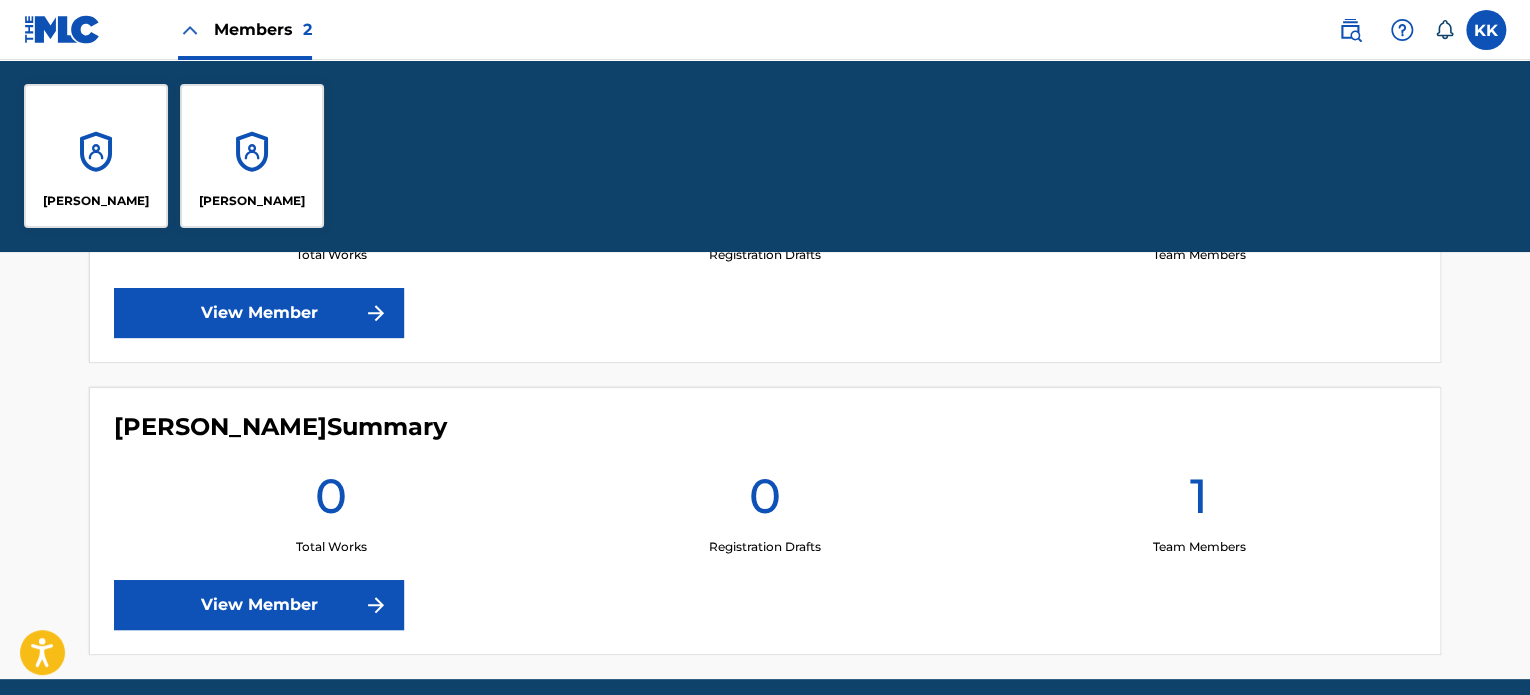 scroll, scrollTop: 812, scrollLeft: 0, axis: vertical 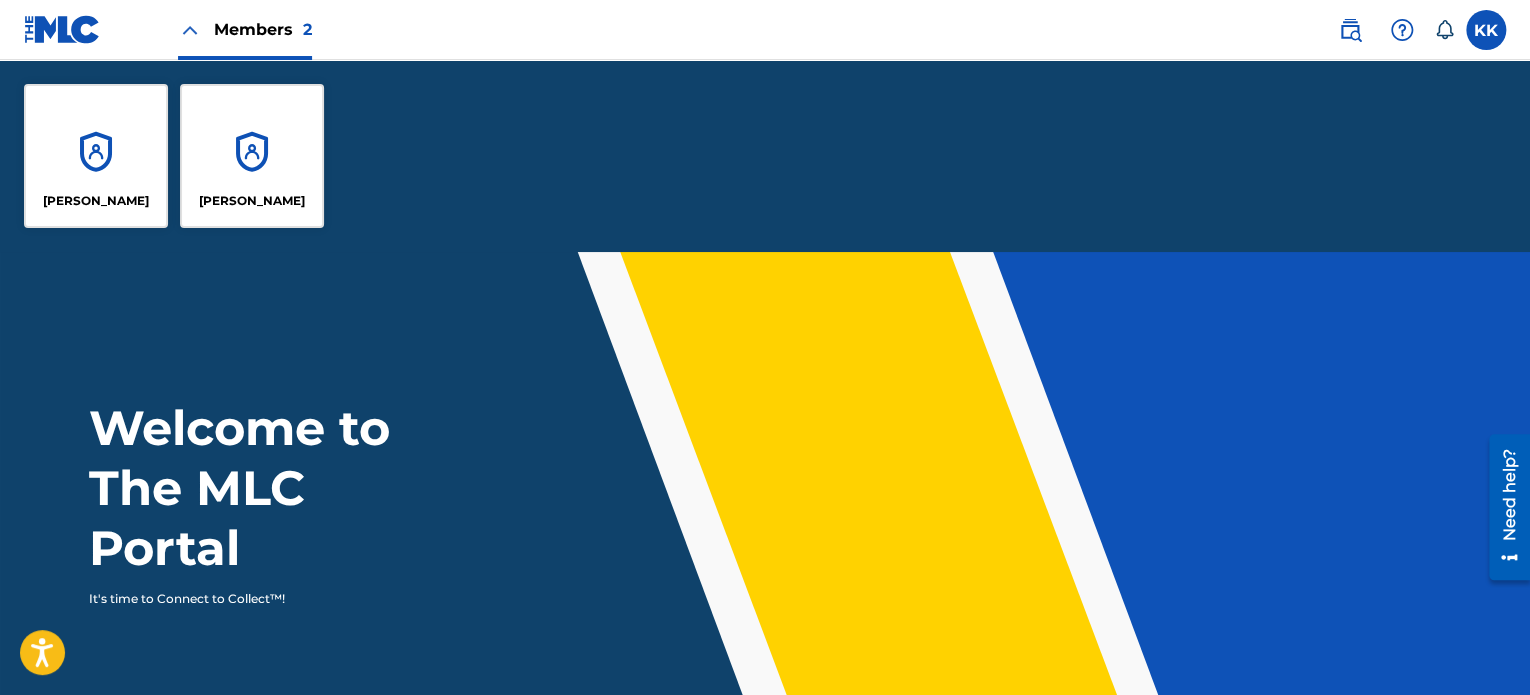 drag, startPoint x: 636, startPoint y: 132, endPoint x: 663, endPoint y: 144, distance: 29.546574 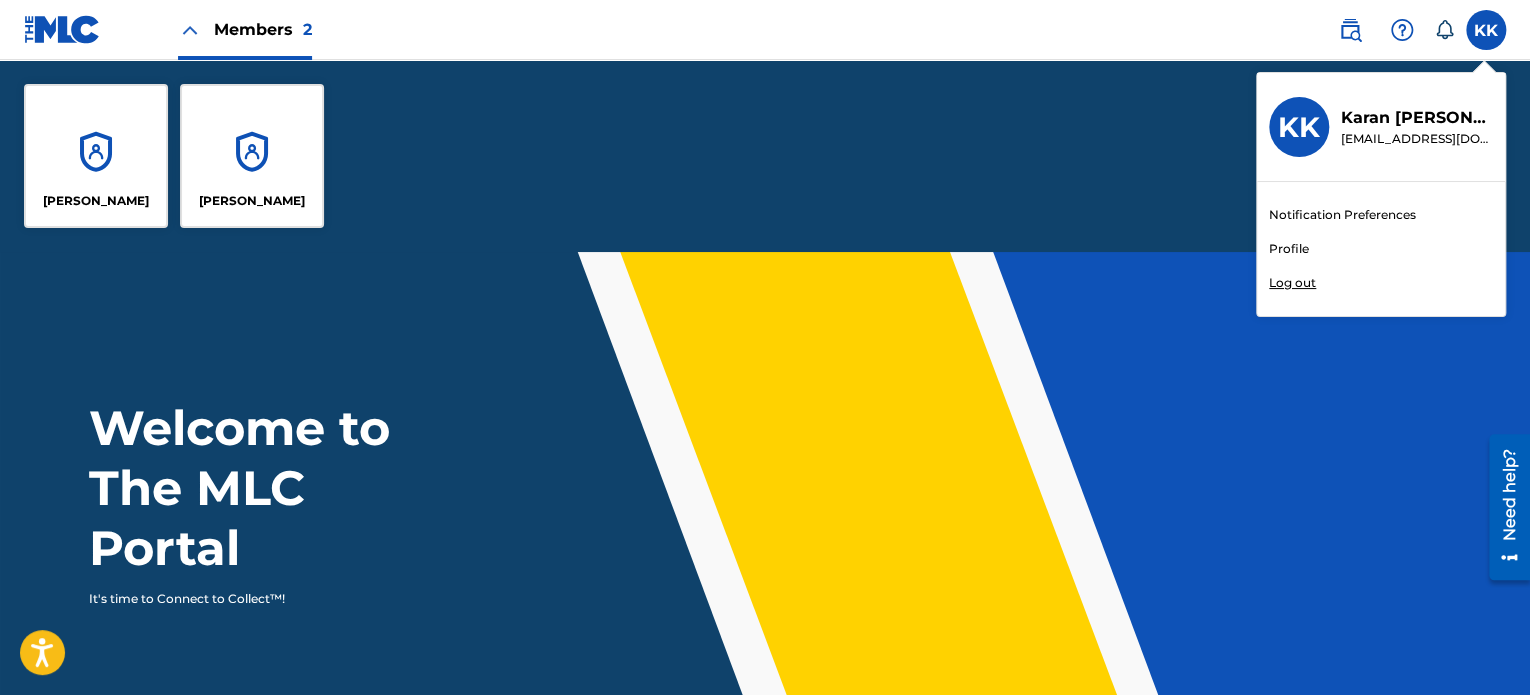 click on "Profile" at bounding box center [1289, 249] 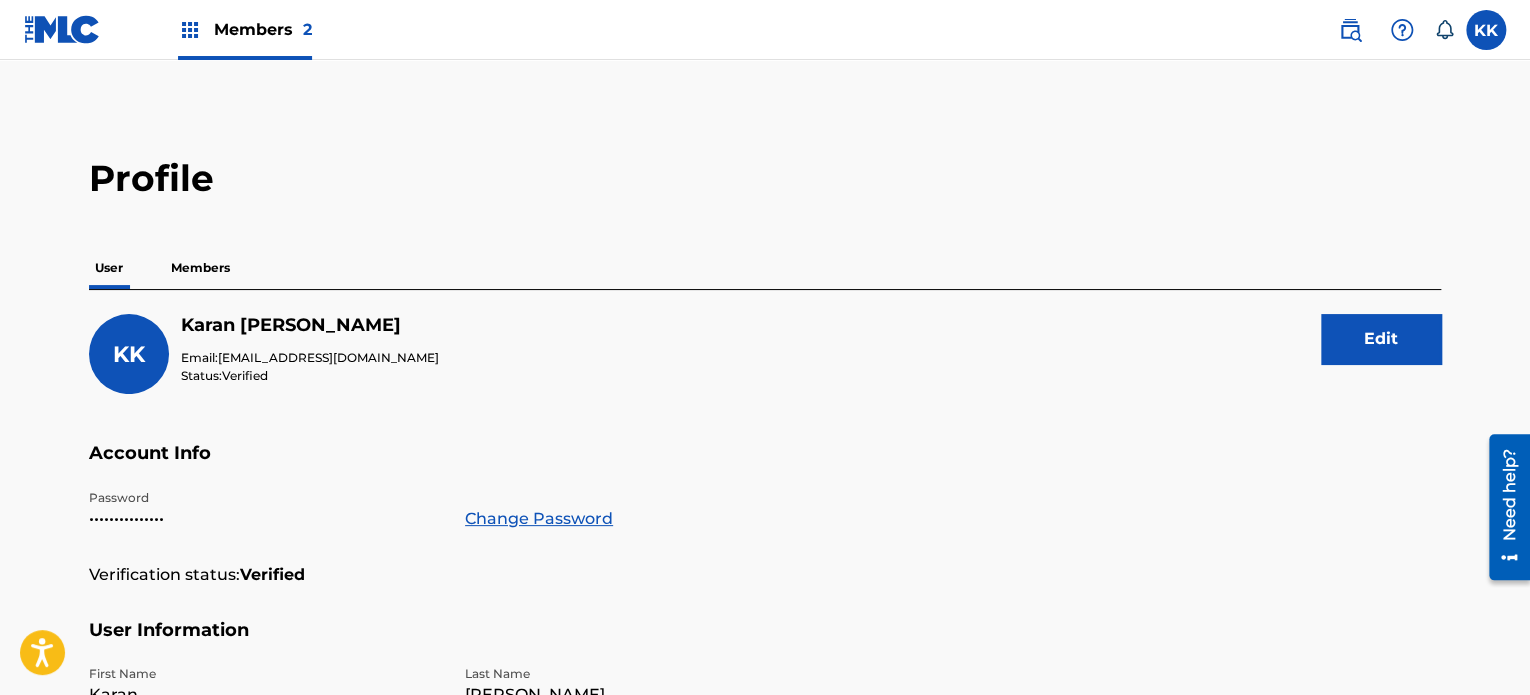 scroll, scrollTop: 66, scrollLeft: 0, axis: vertical 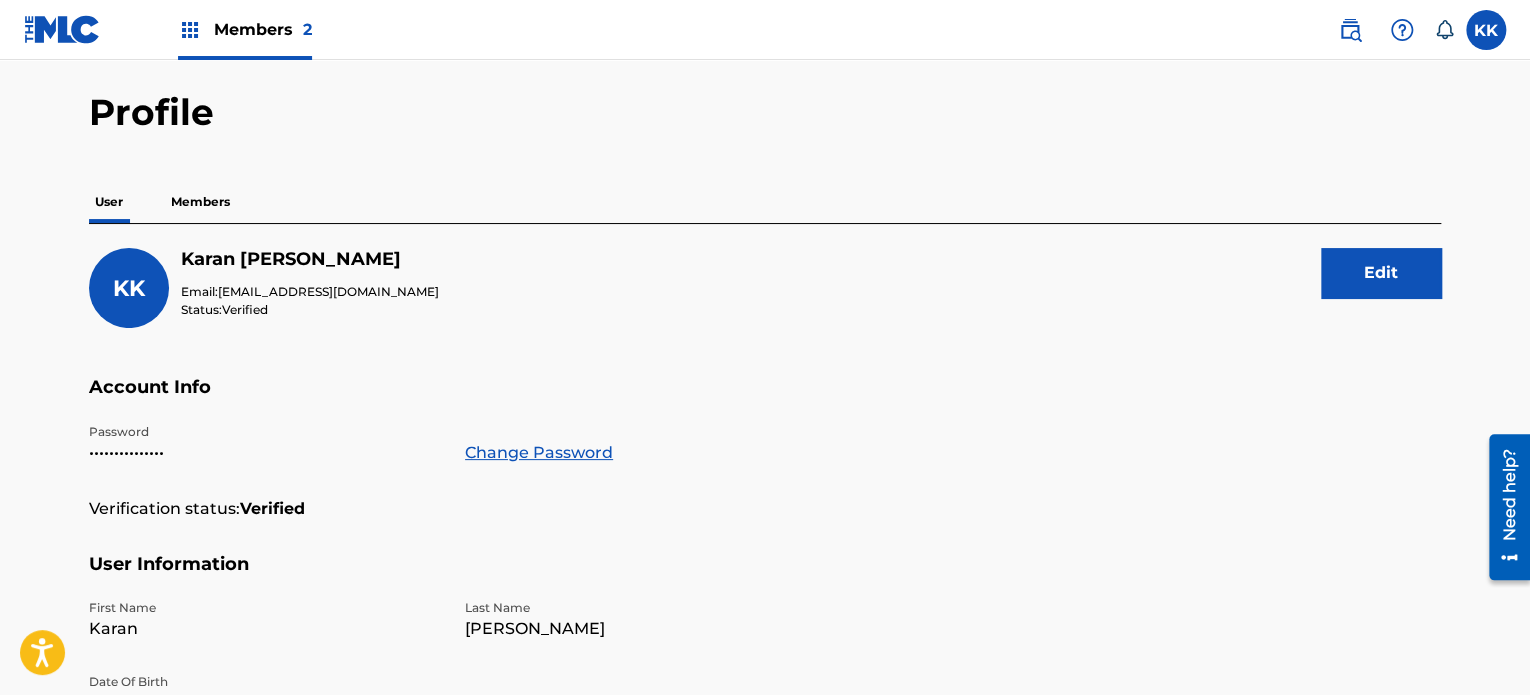 click on "Members" at bounding box center (200, 202) 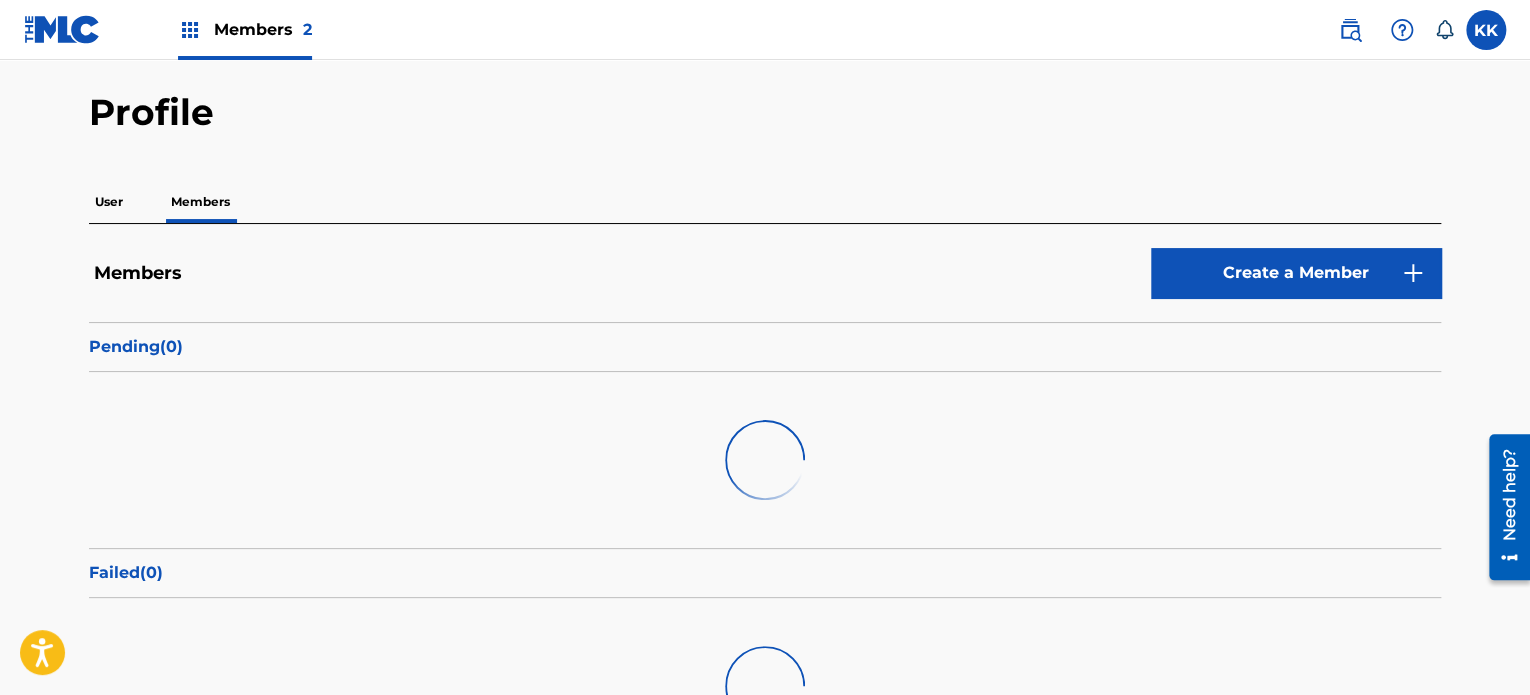 scroll, scrollTop: 0, scrollLeft: 0, axis: both 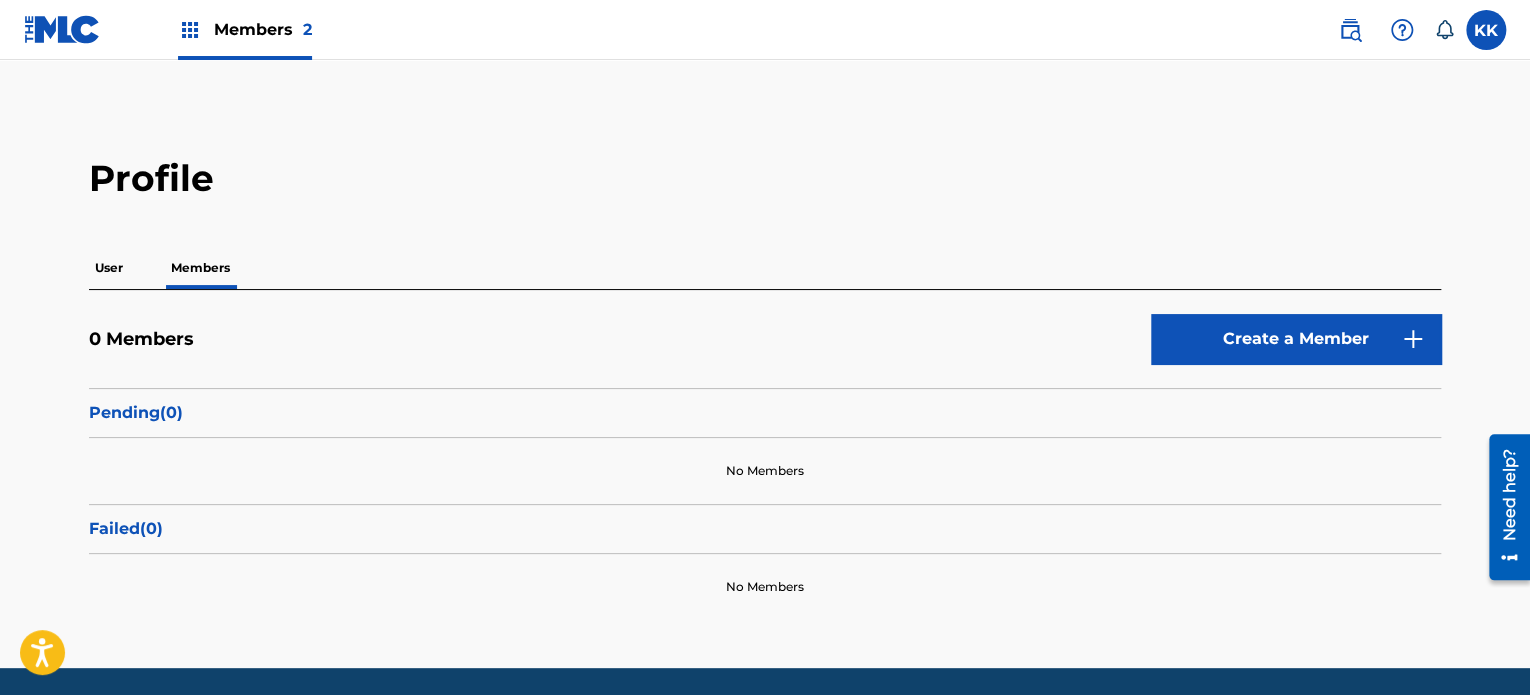 click on "Create a Member" at bounding box center (1296, 339) 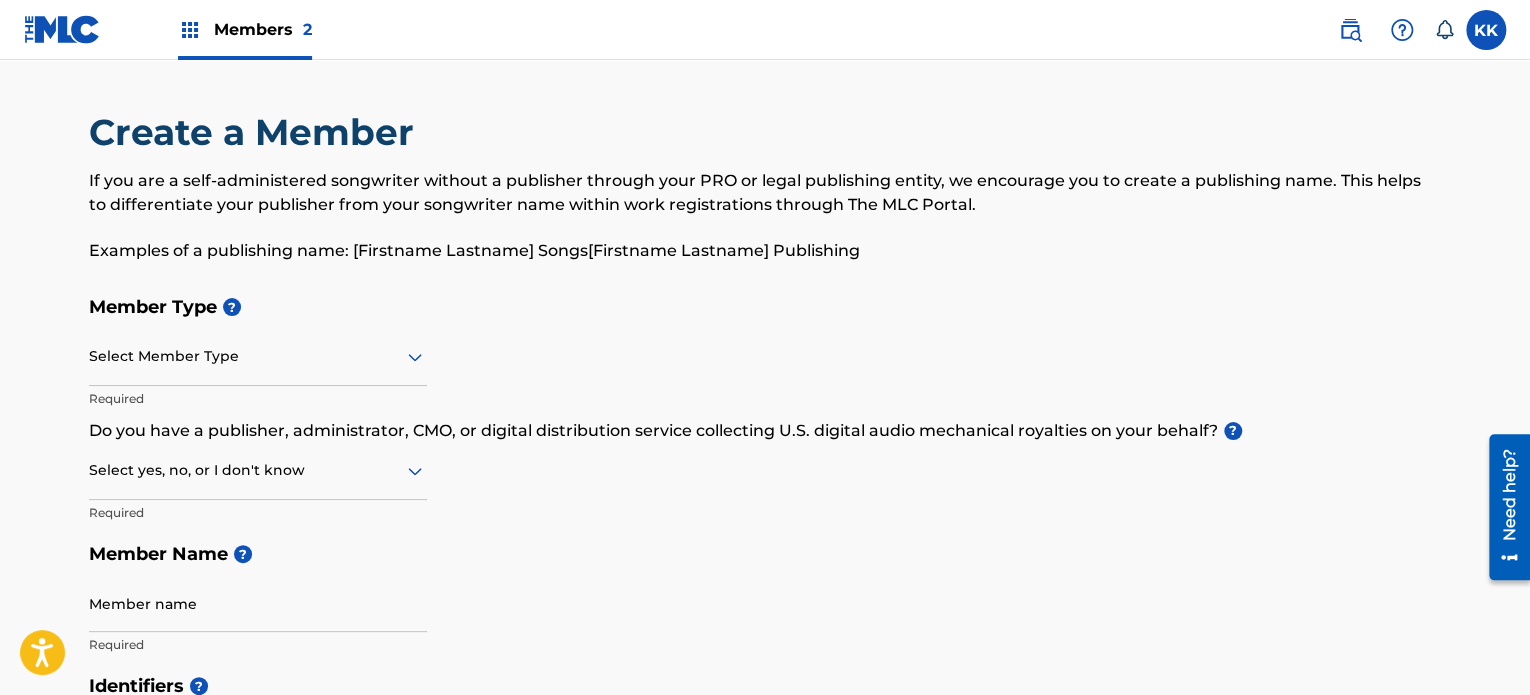 scroll, scrollTop: 67, scrollLeft: 0, axis: vertical 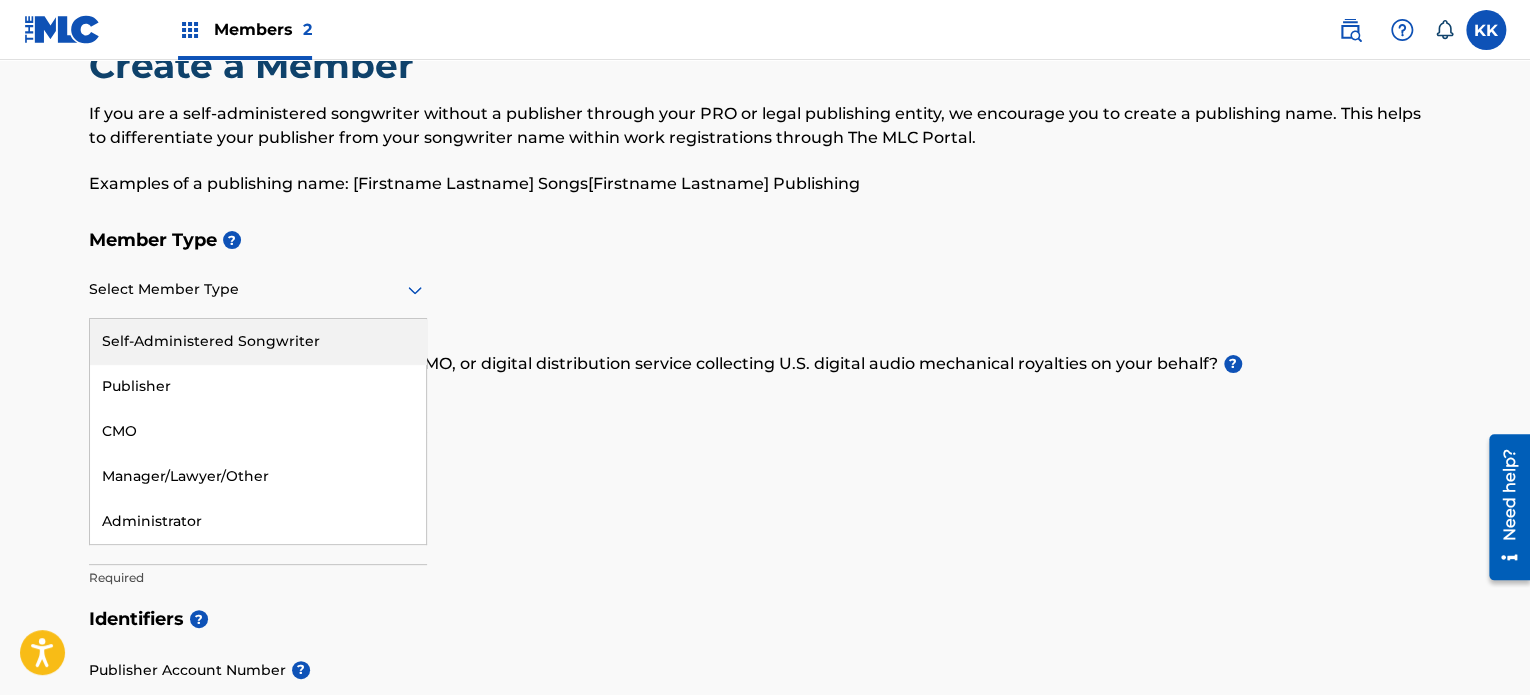click on "Select Member Type" at bounding box center (258, 290) 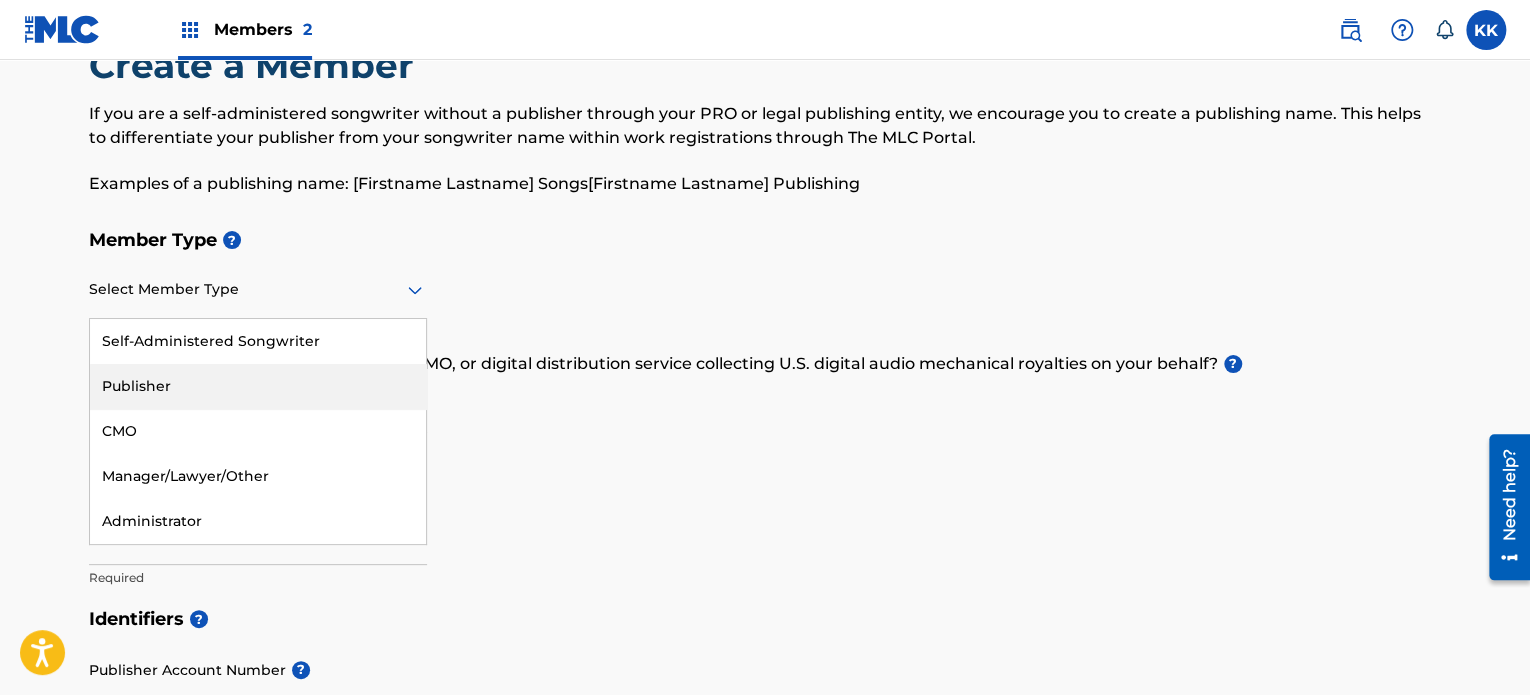 click on "Publisher" at bounding box center (258, 386) 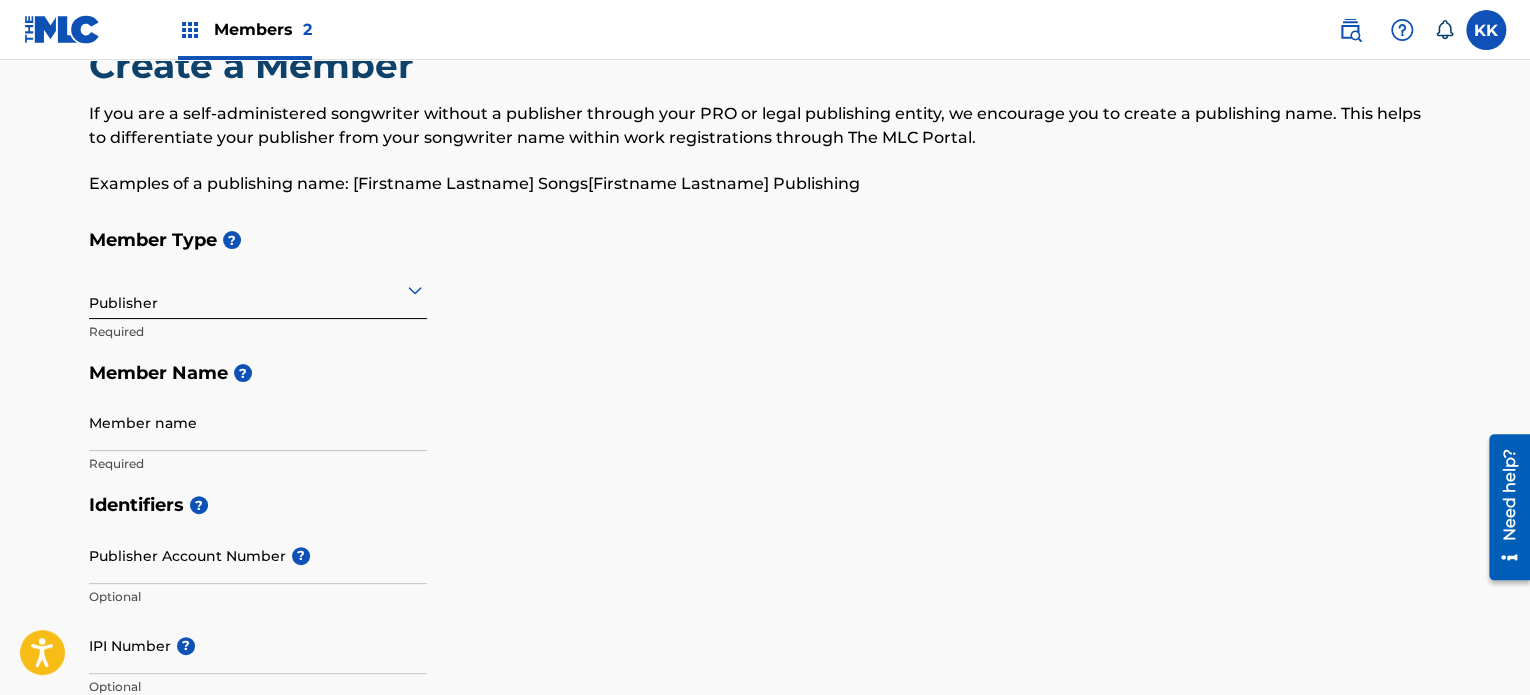 scroll, scrollTop: 133, scrollLeft: 0, axis: vertical 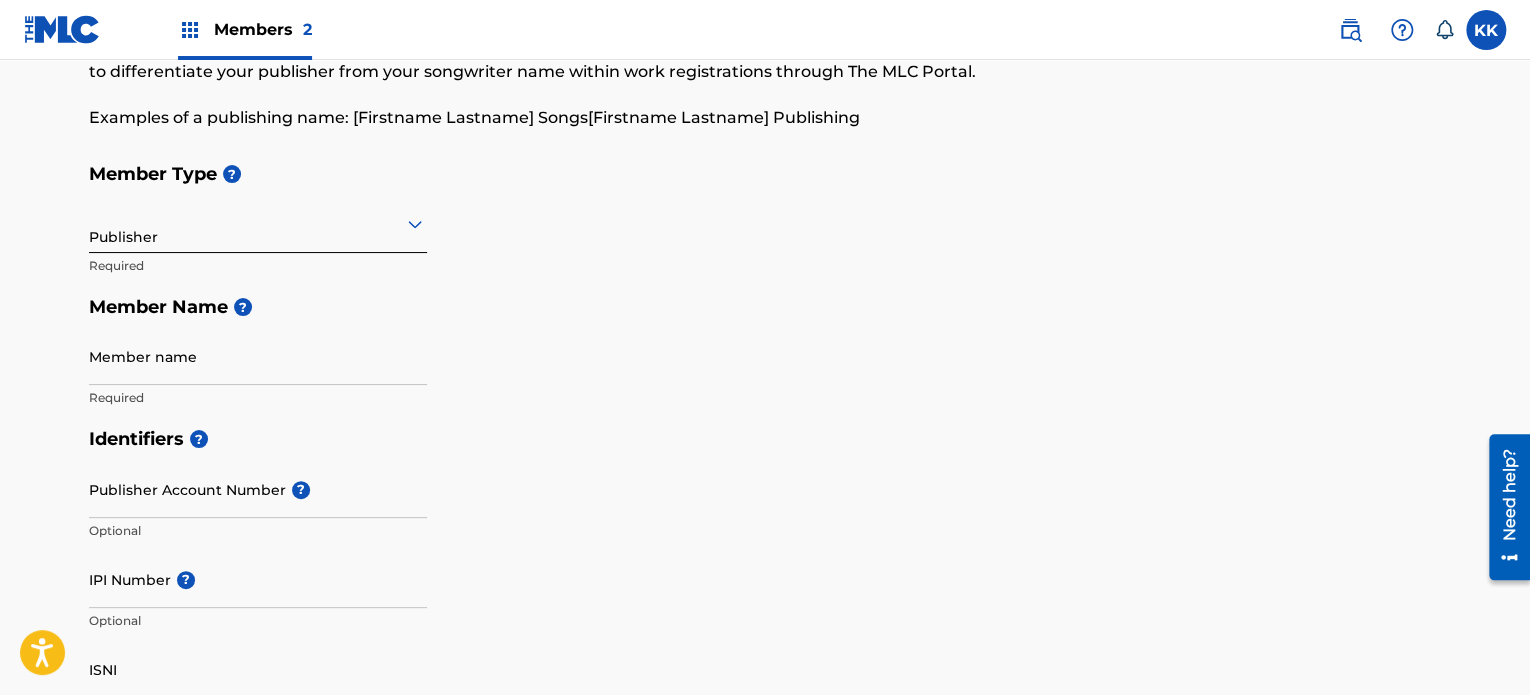 click on "Member name" at bounding box center (258, 356) 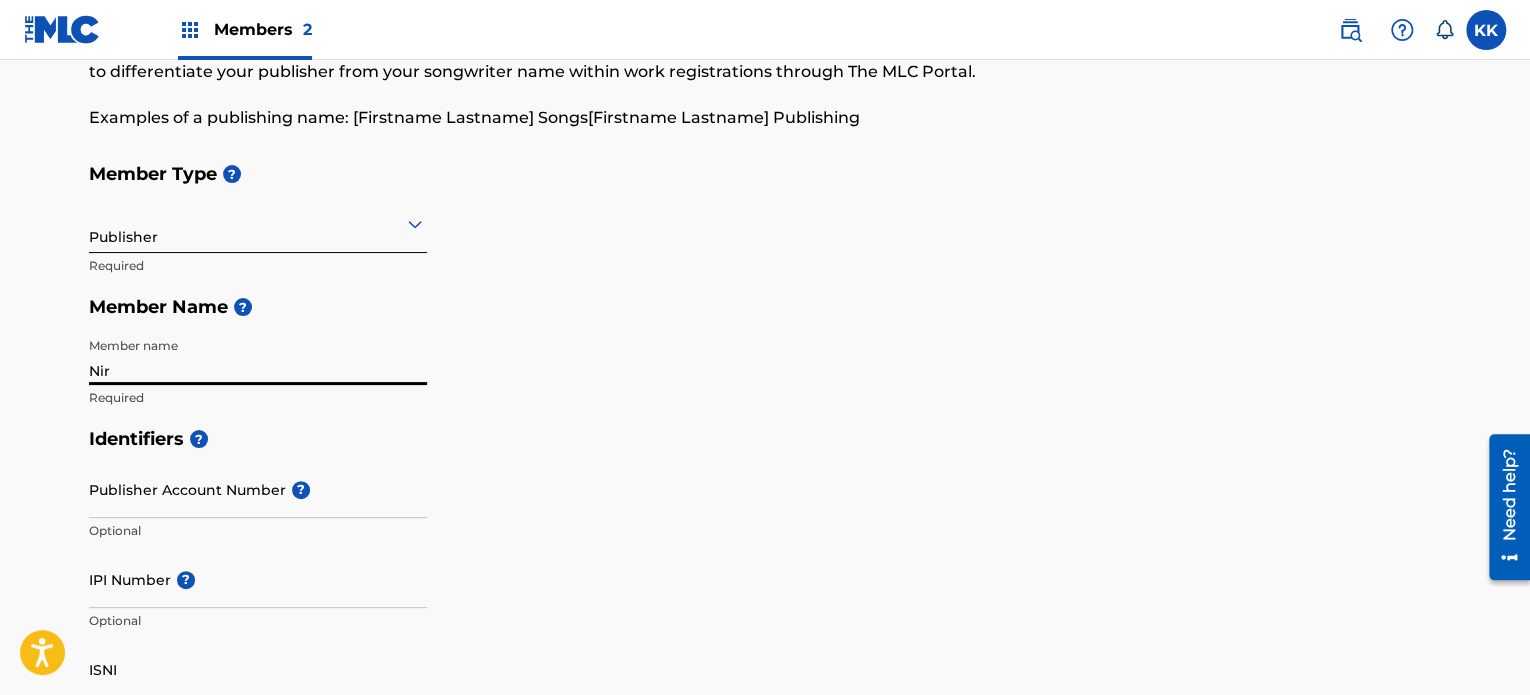 type on "Nirgun Music Official" 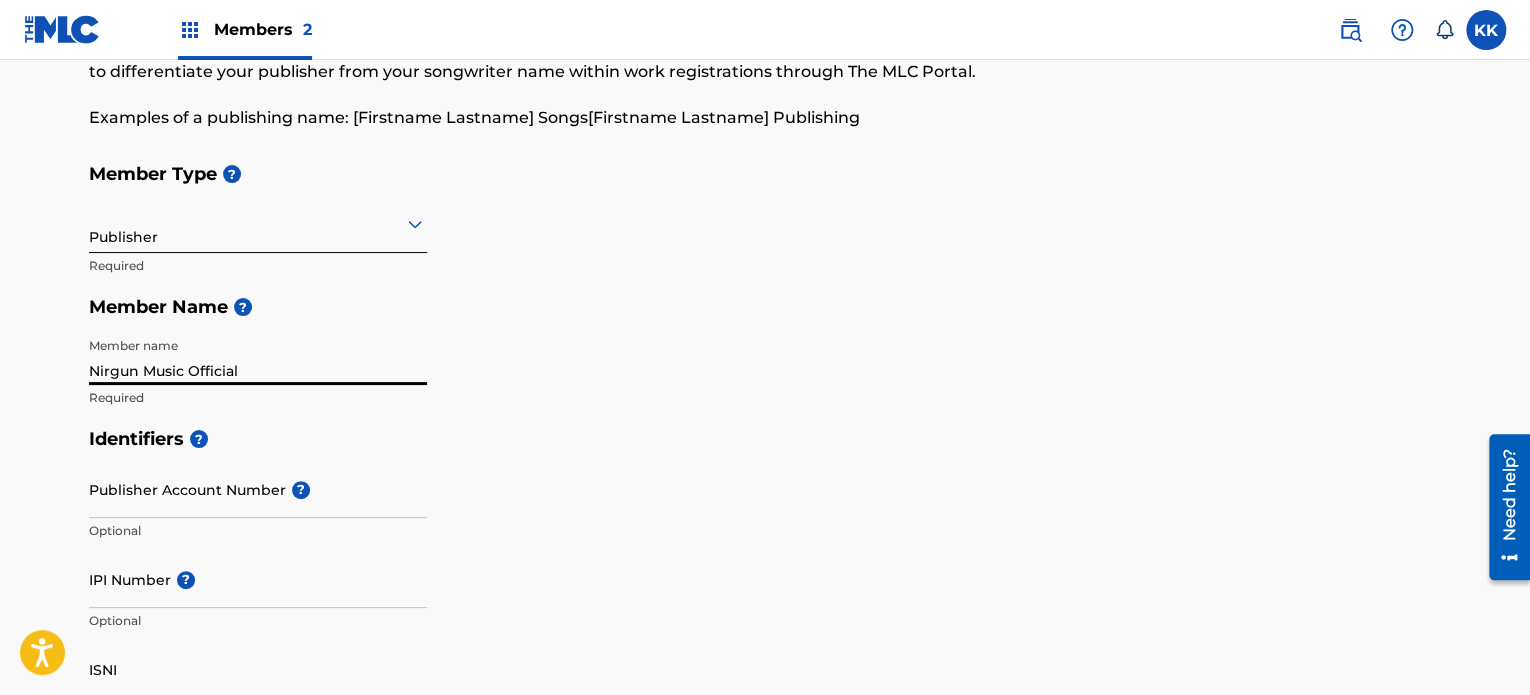 scroll, scrollTop: 200, scrollLeft: 0, axis: vertical 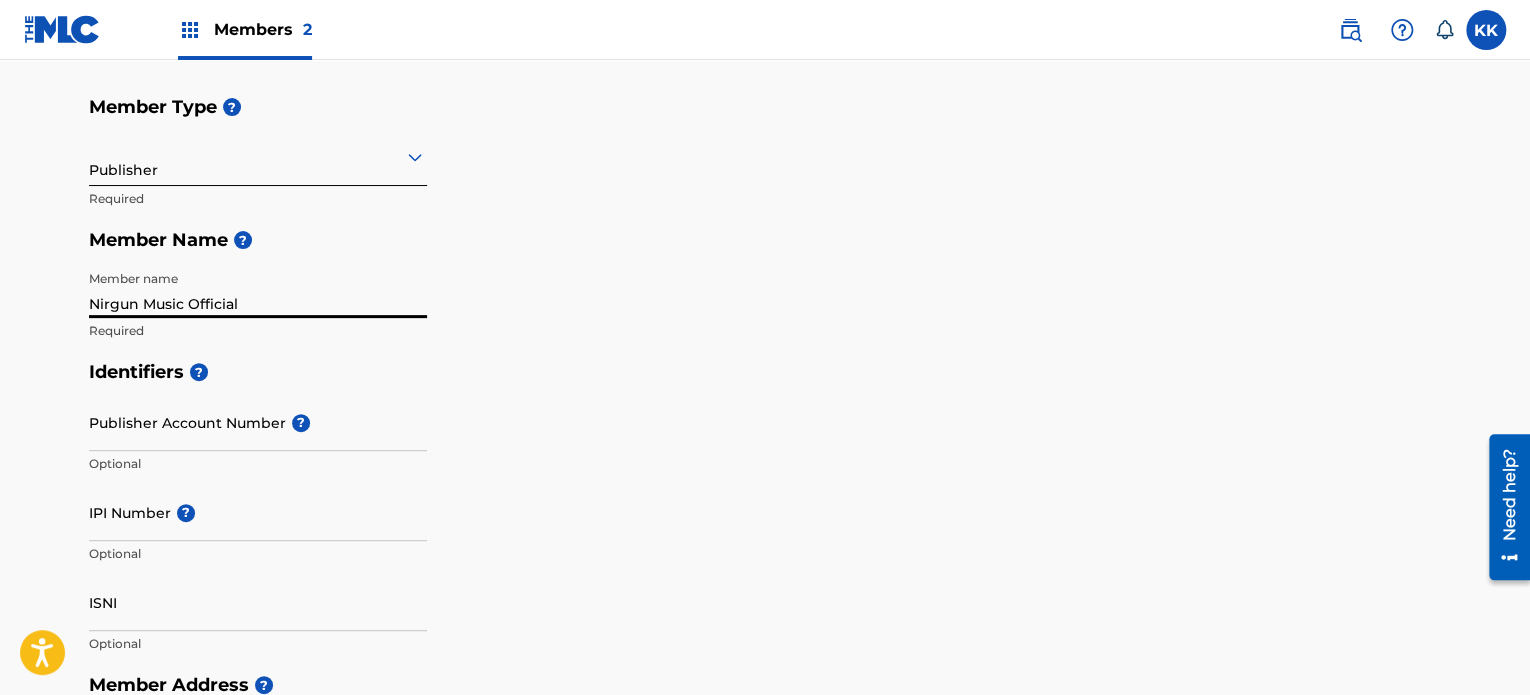 click on "Publisher Account Number ?" at bounding box center [258, 422] 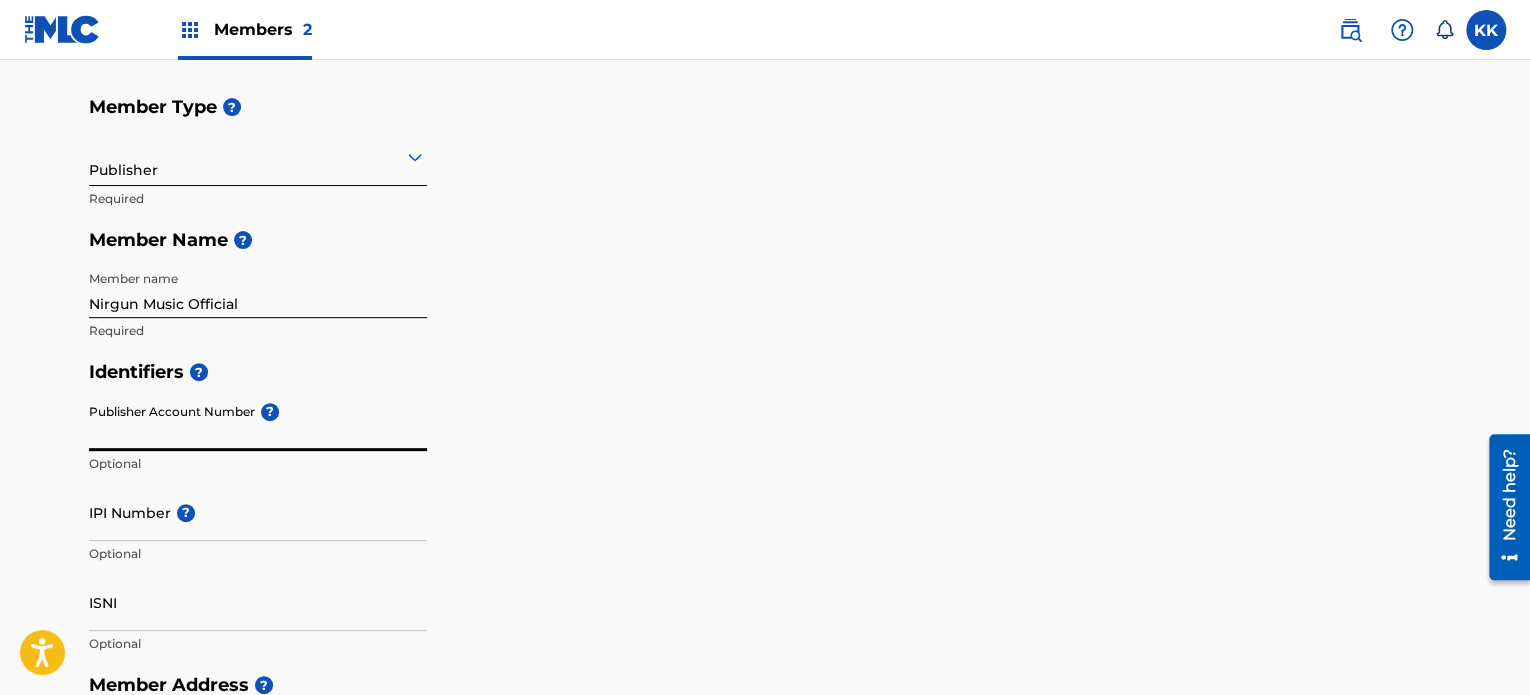 scroll, scrollTop: 267, scrollLeft: 0, axis: vertical 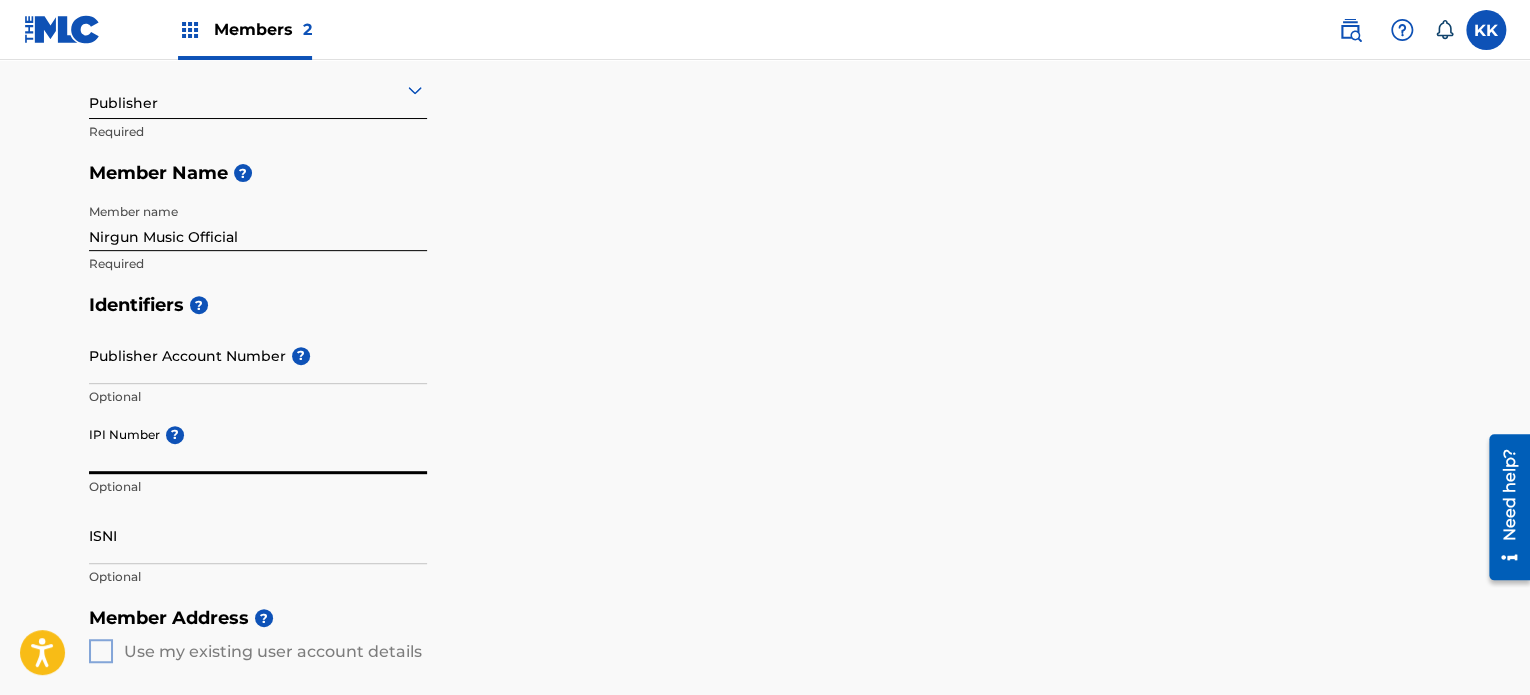 click on "IPI Number ?" at bounding box center [258, 445] 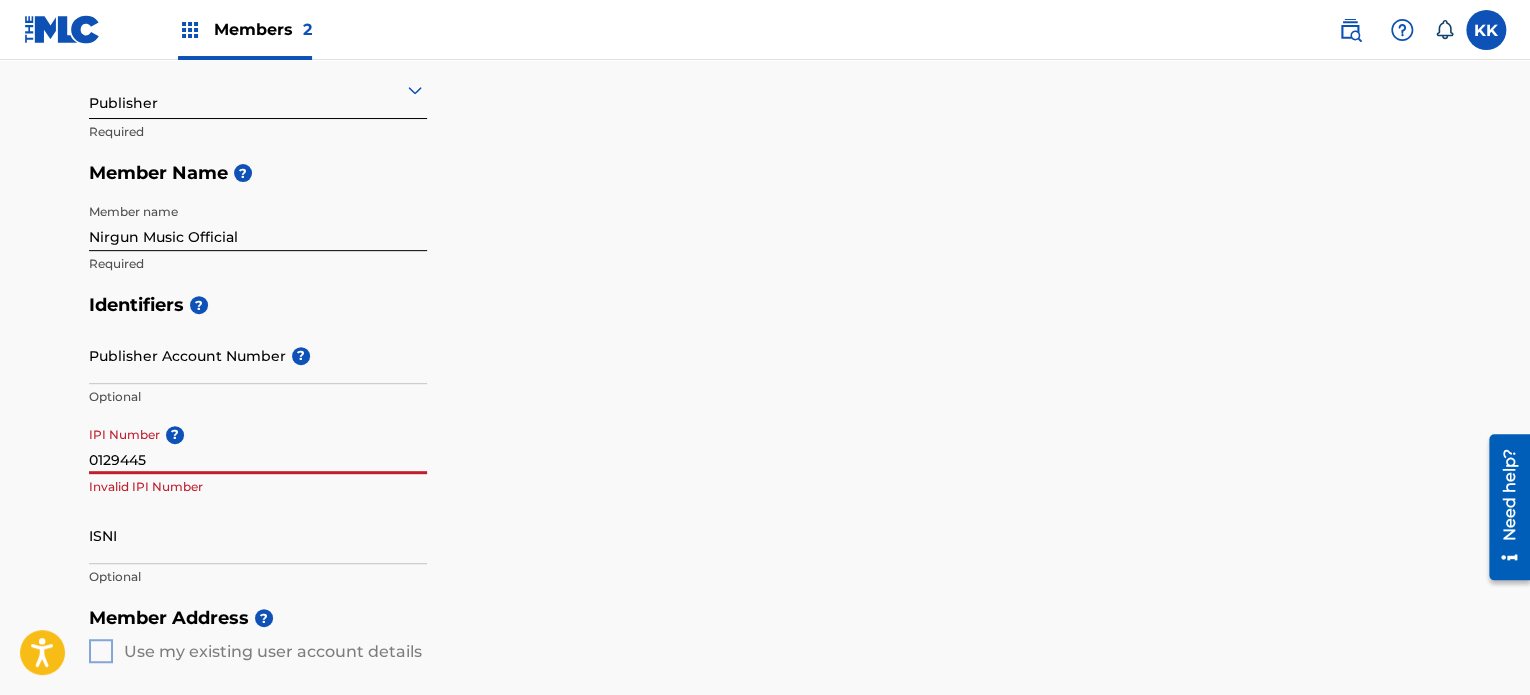 type on "01294453041" 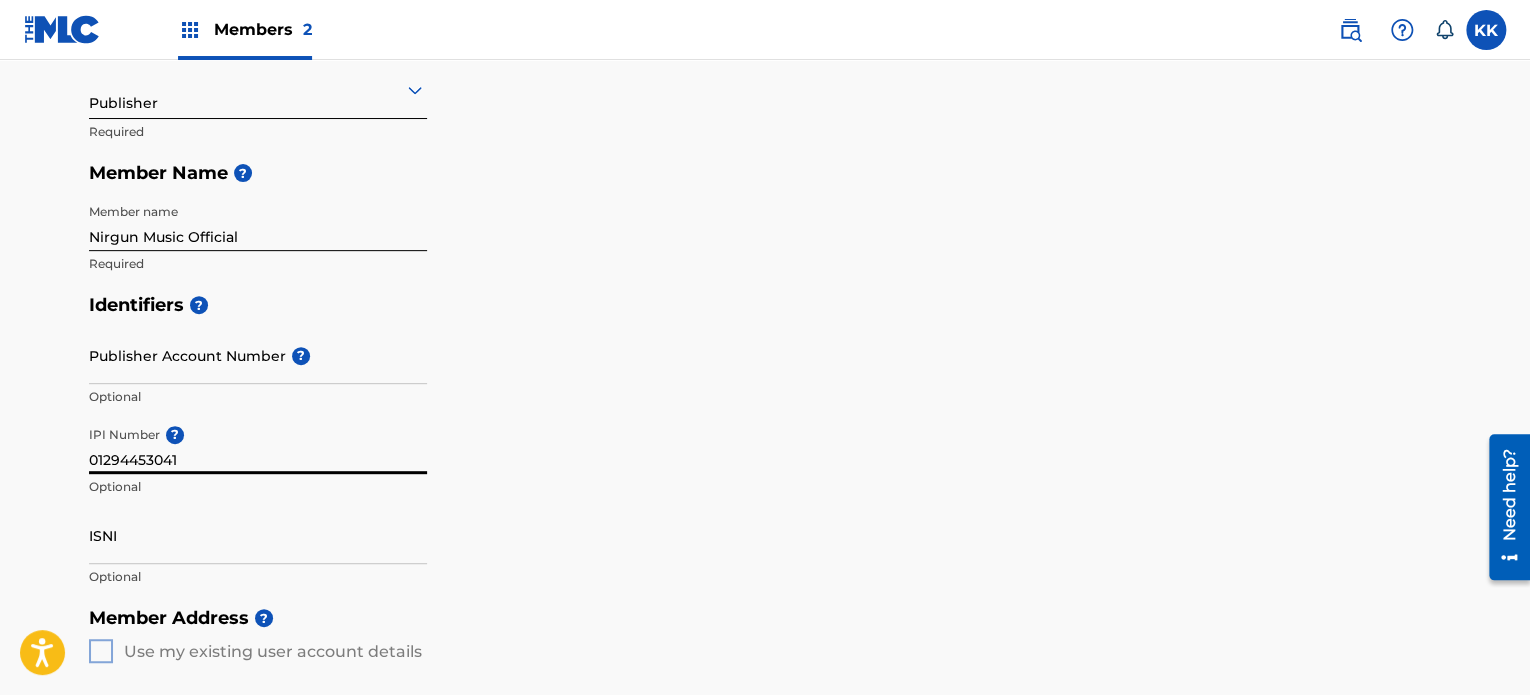 scroll, scrollTop: 400, scrollLeft: 0, axis: vertical 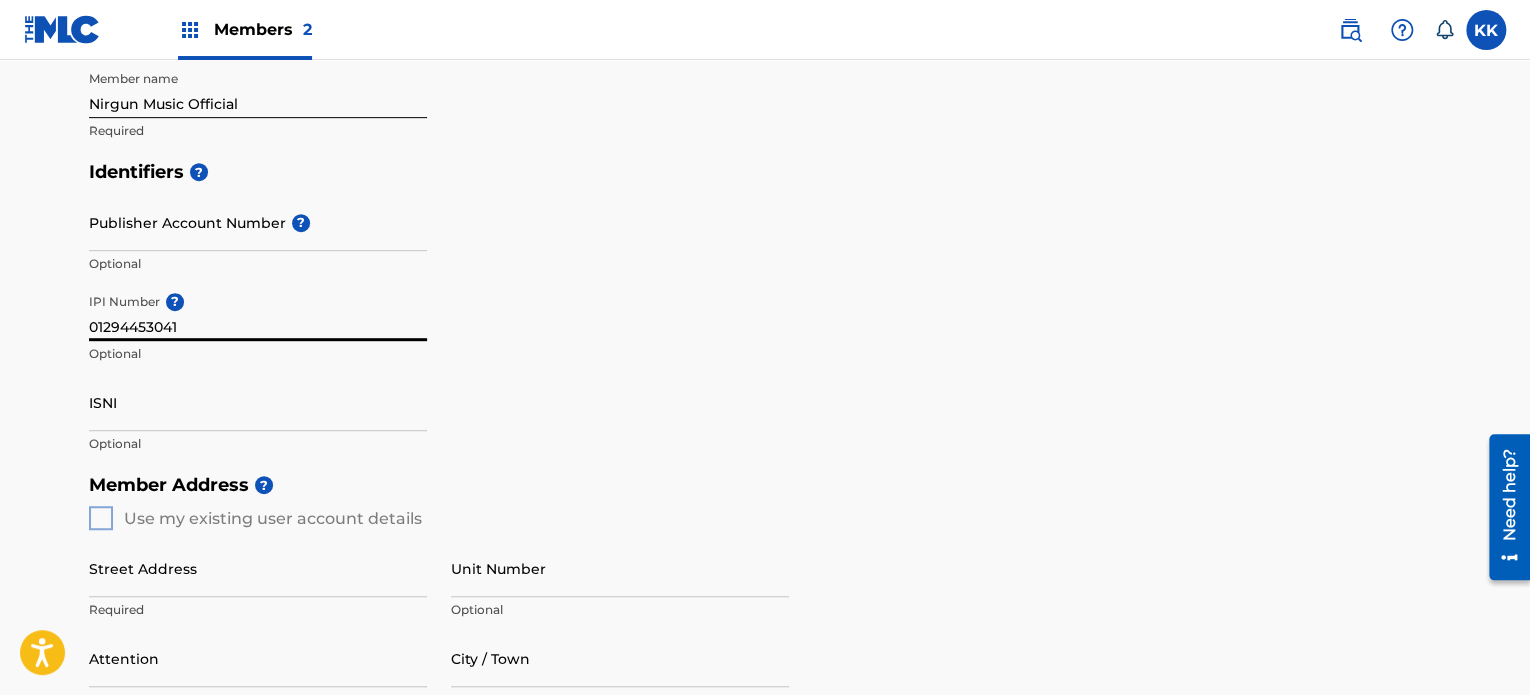 click on "ISNI" at bounding box center [258, 402] 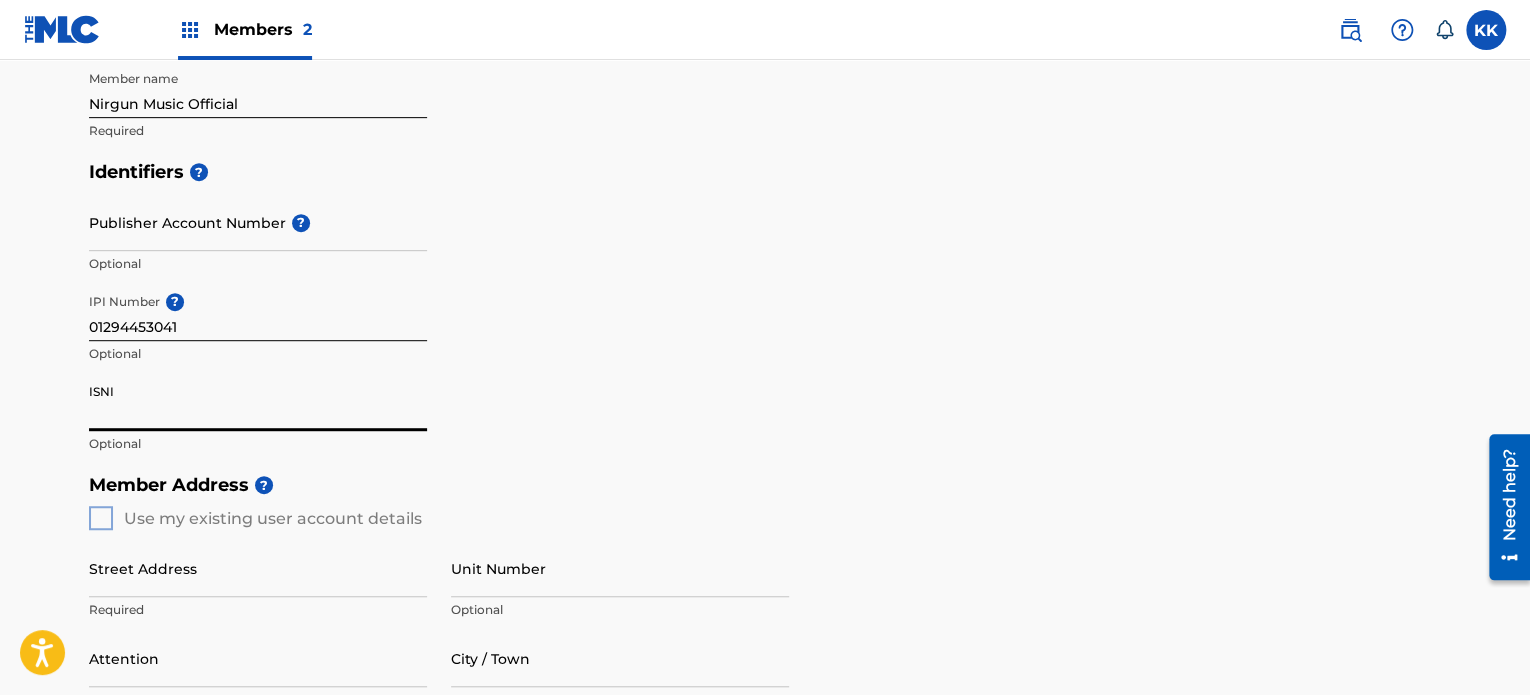 scroll, scrollTop: 467, scrollLeft: 0, axis: vertical 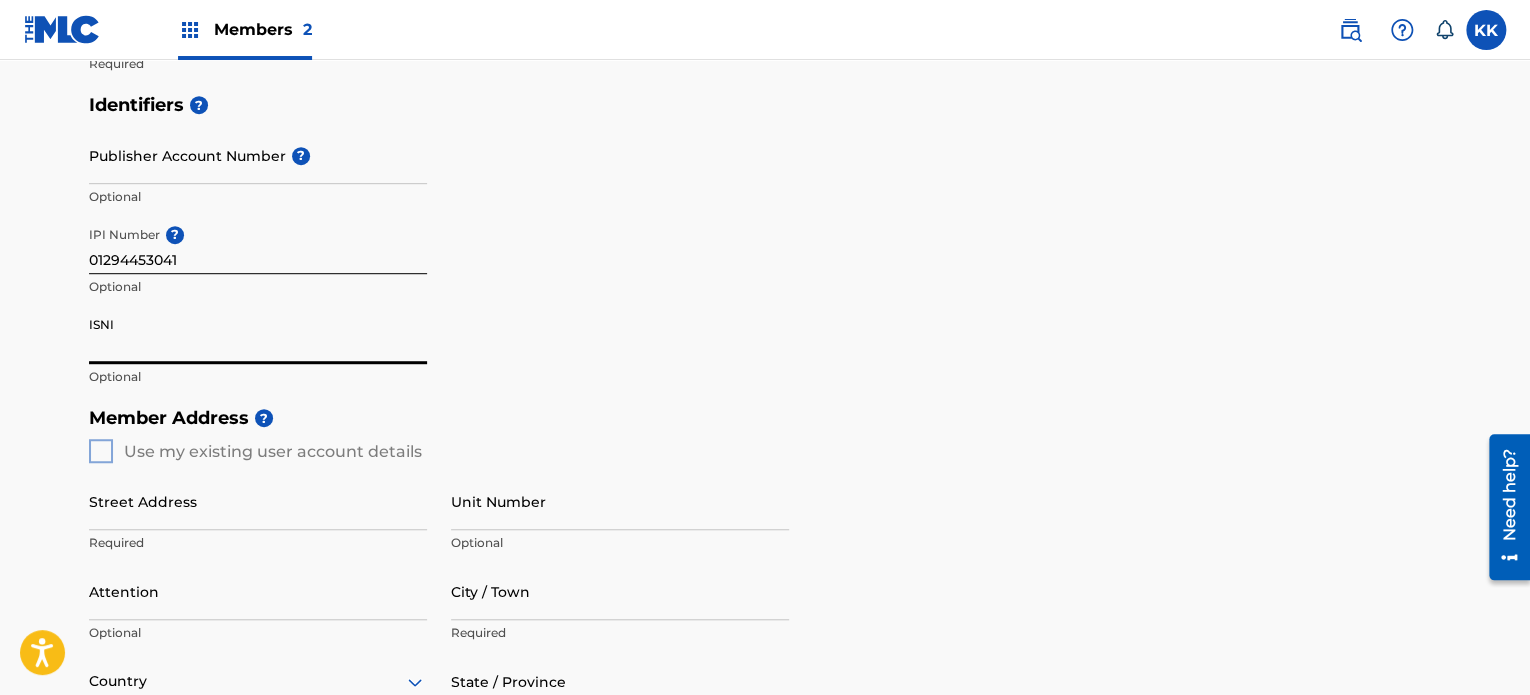 click on "Member Address ? Use my existing user account details Street Address Required Unit Number Optional Attention Optional City / Town Required Country Required State / Province Optional ZIP / Postal Code Optional" at bounding box center (765, 625) 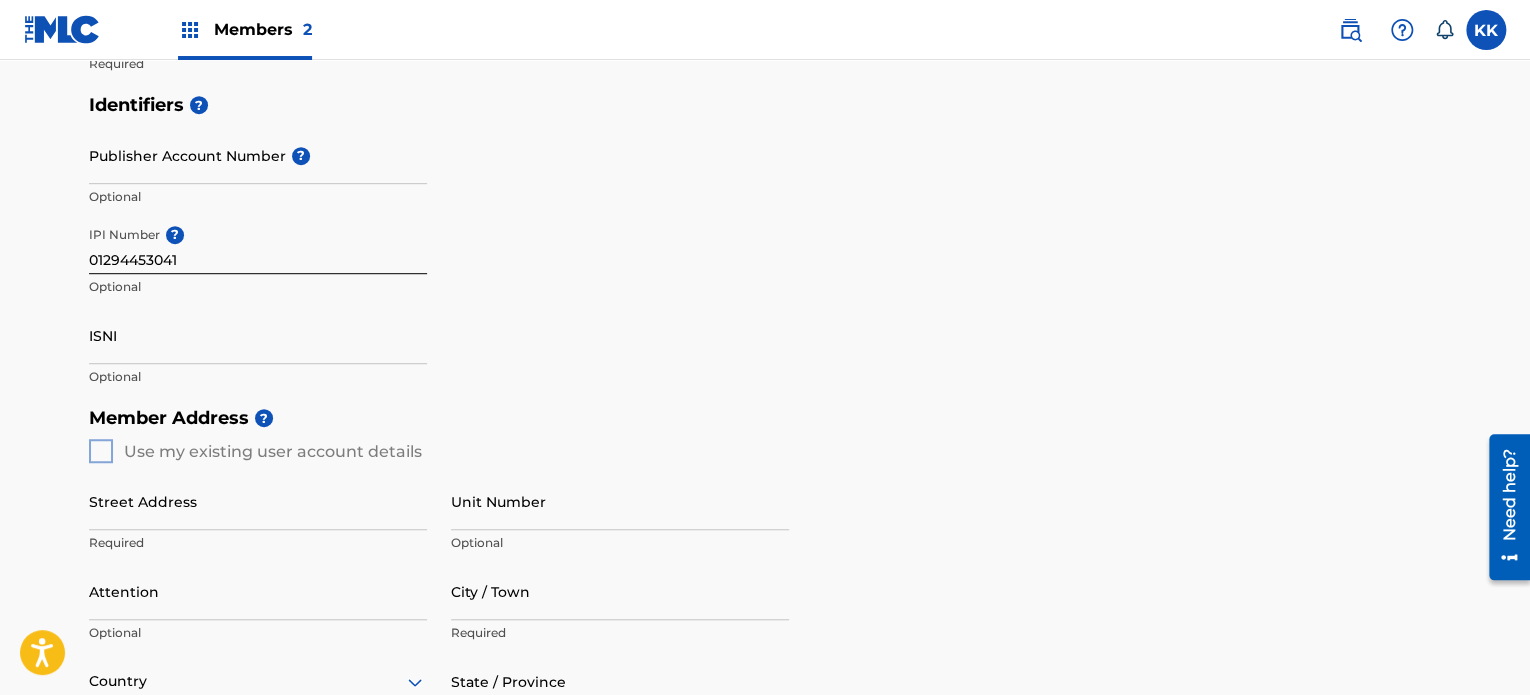 click on "Member Address ? Use my existing user account details Street Address Required Unit Number Optional Attention Optional City / Town Required Country Required State / Province Optional ZIP / Postal Code Optional" at bounding box center [765, 625] 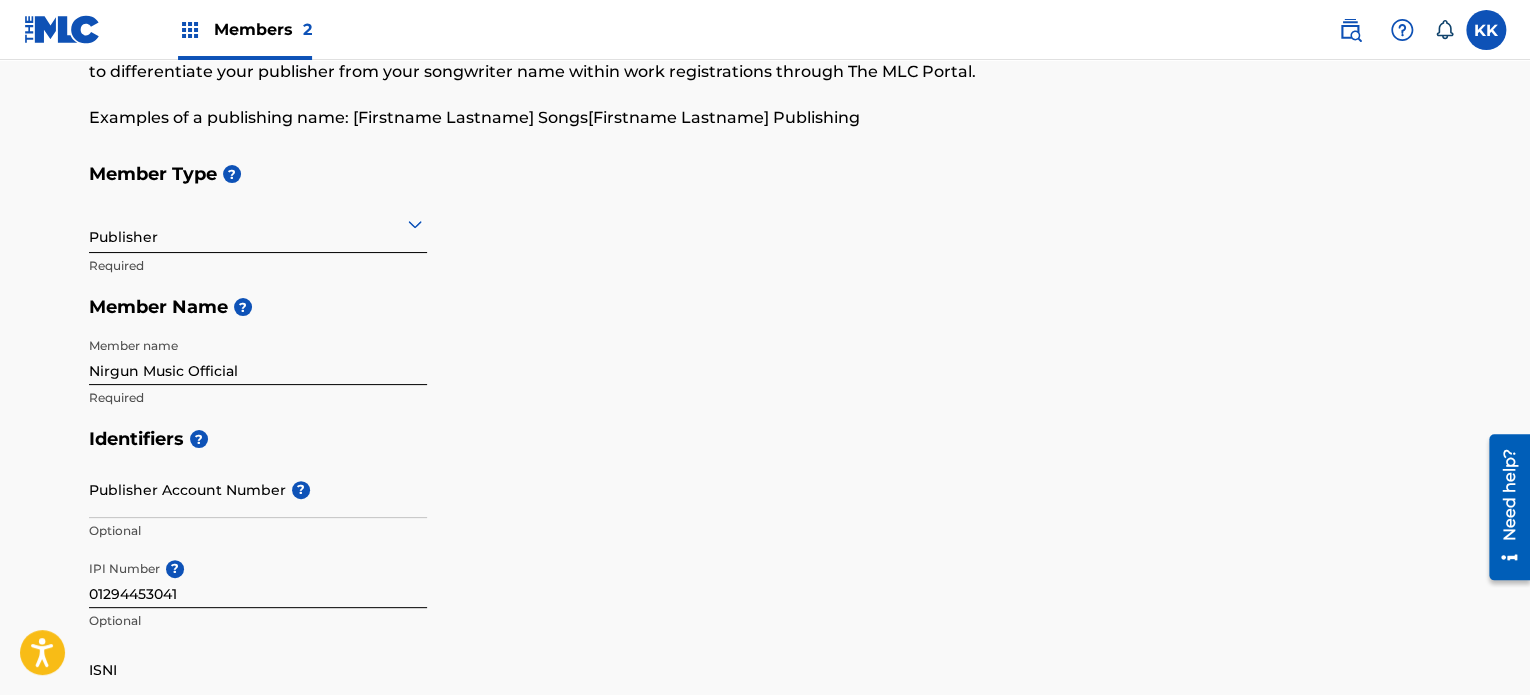 scroll, scrollTop: 200, scrollLeft: 0, axis: vertical 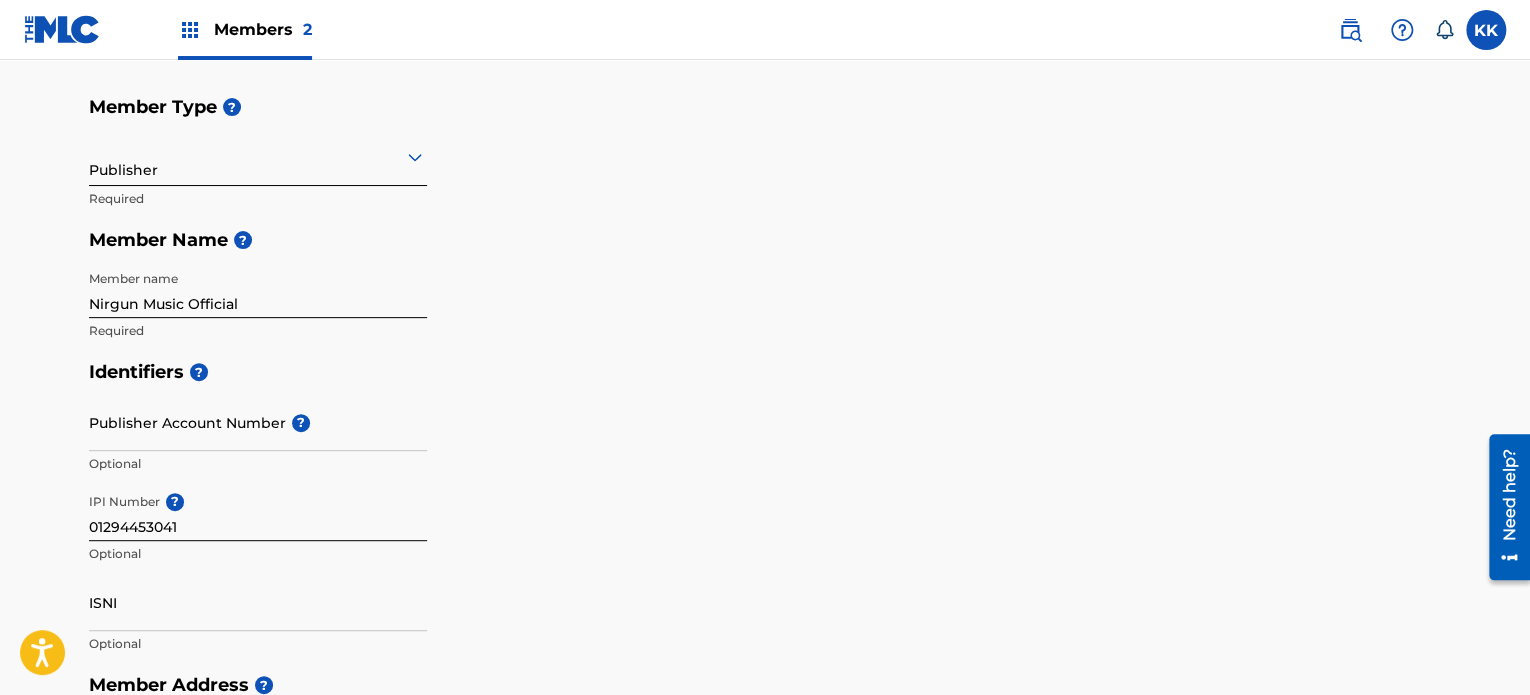 click 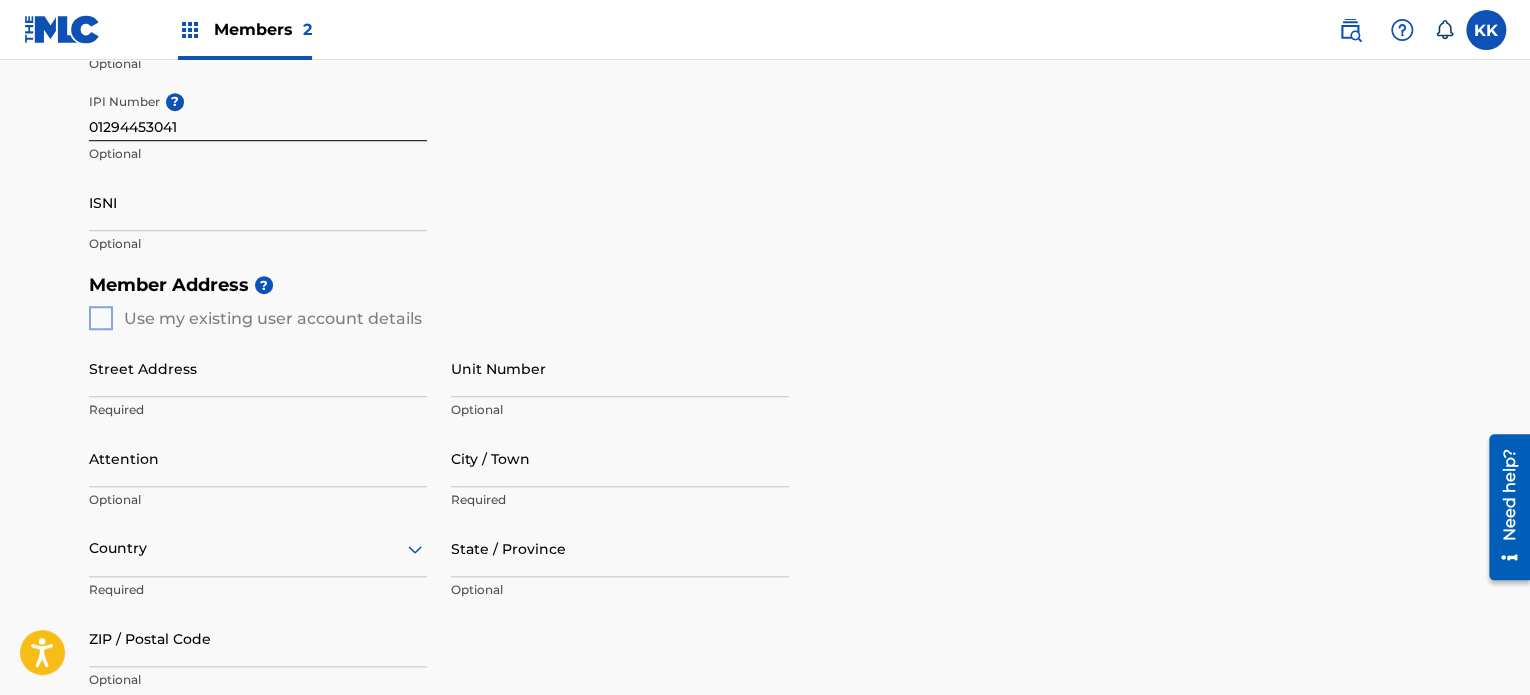 scroll, scrollTop: 667, scrollLeft: 0, axis: vertical 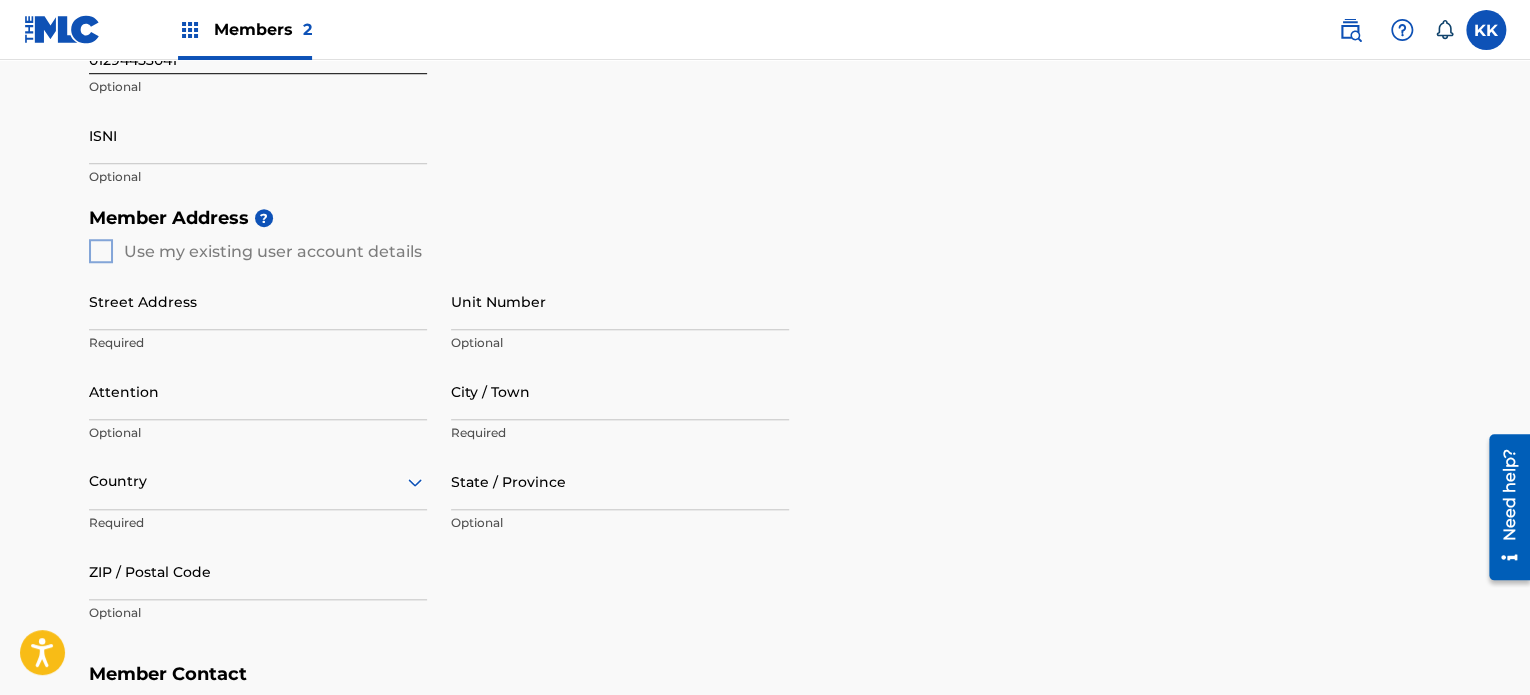 click on "Street Address" at bounding box center [258, 301] 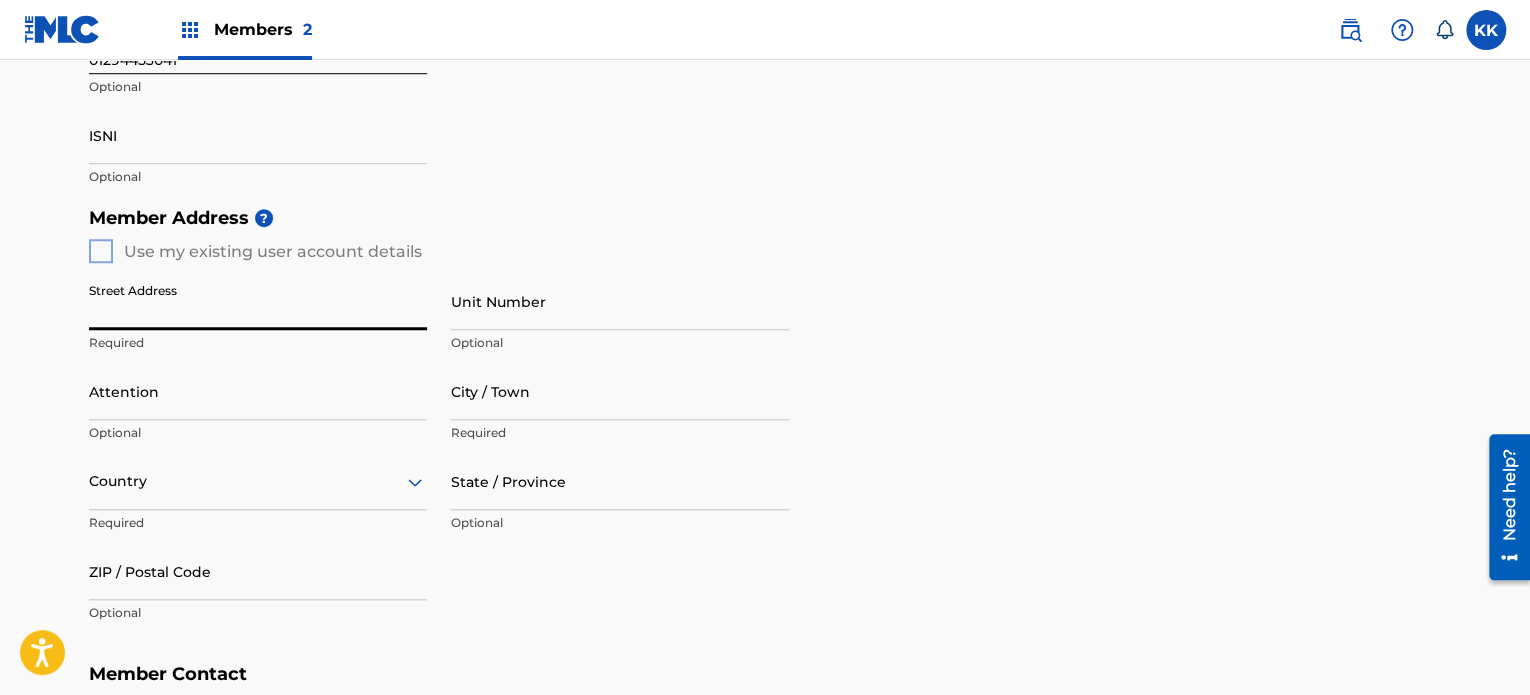 type on "Gandhi Nagar Bagaha" 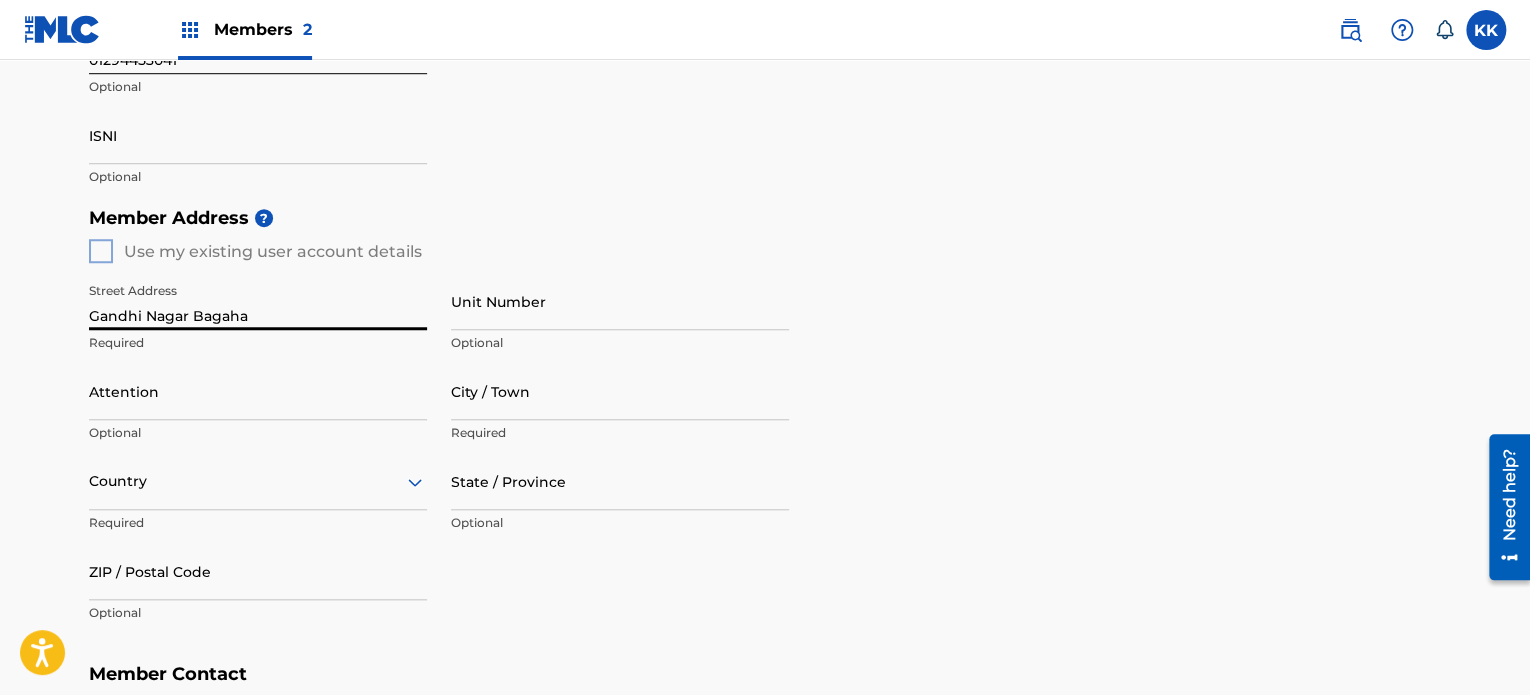 click on "Unit Number" at bounding box center (620, 301) 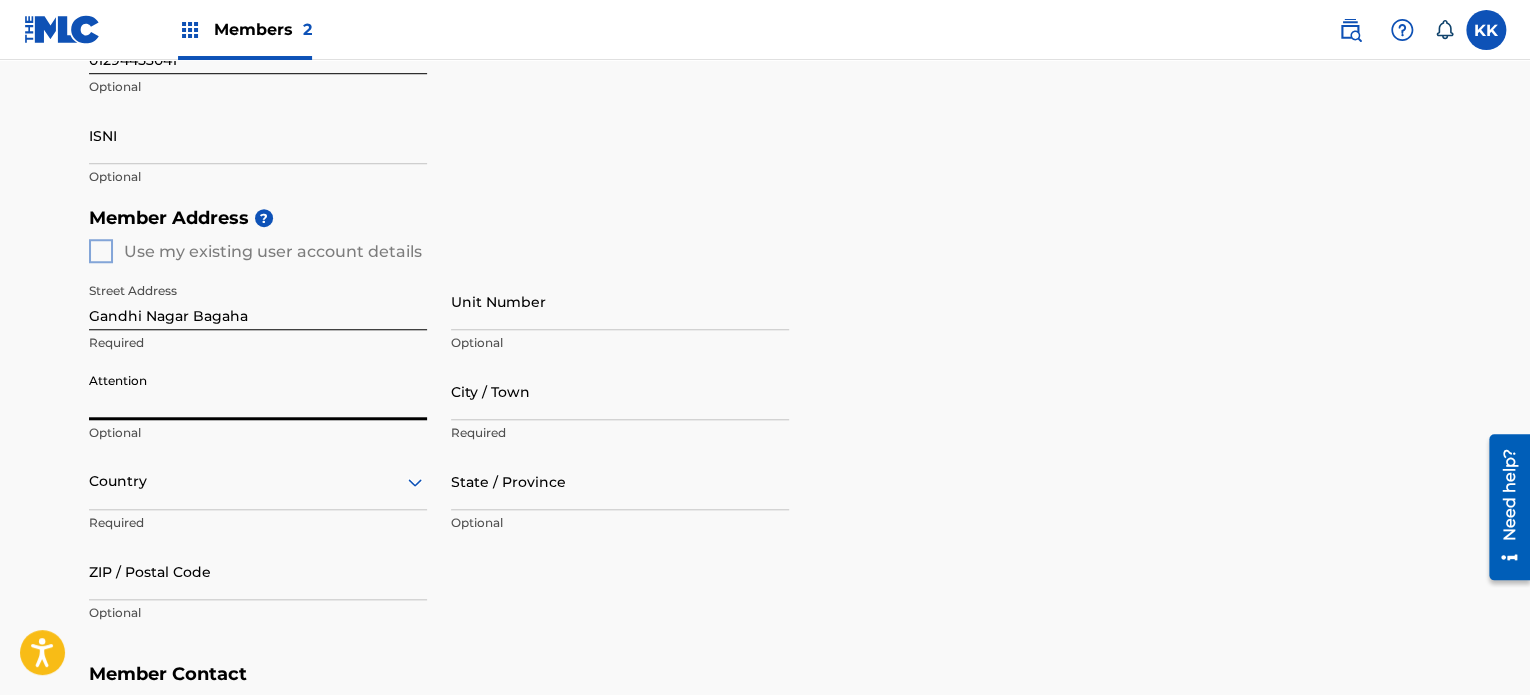 click on "Attention" at bounding box center (258, 391) 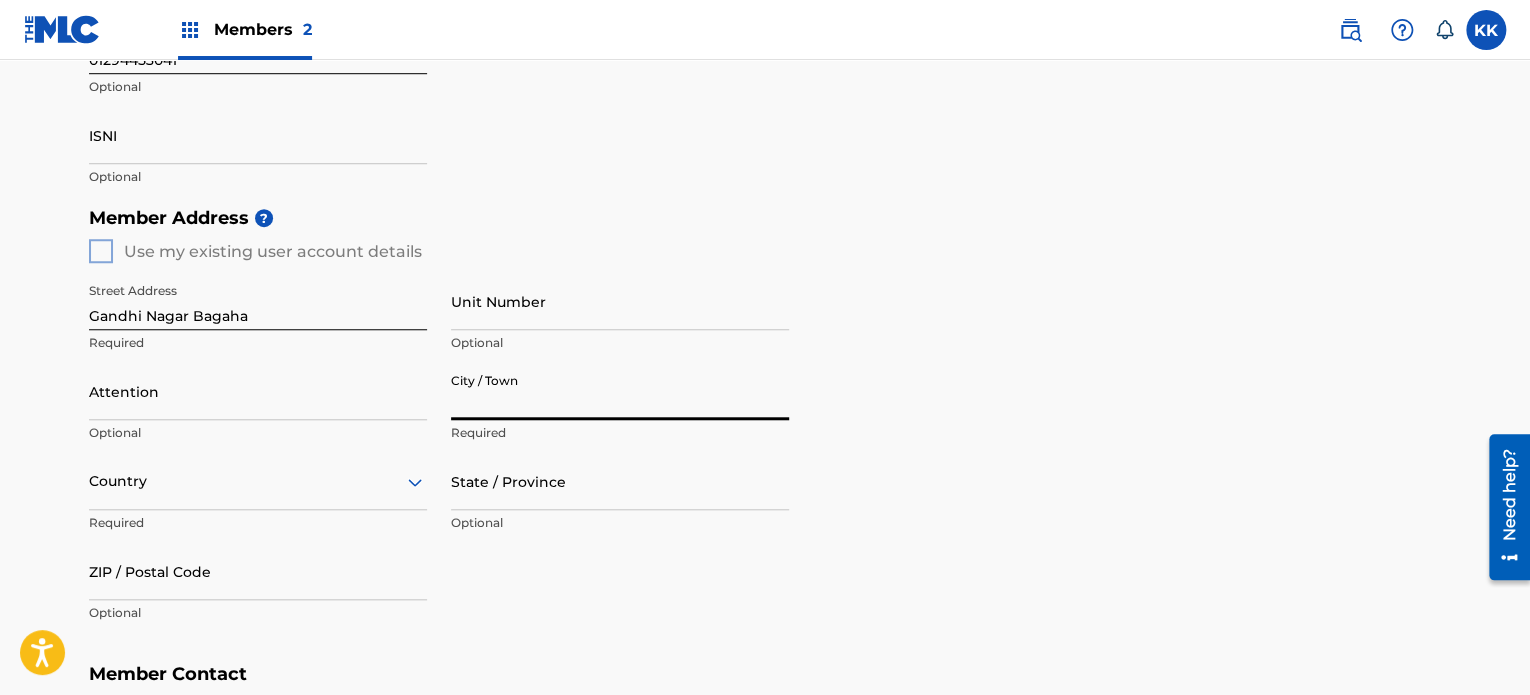 type on "Bagaha" 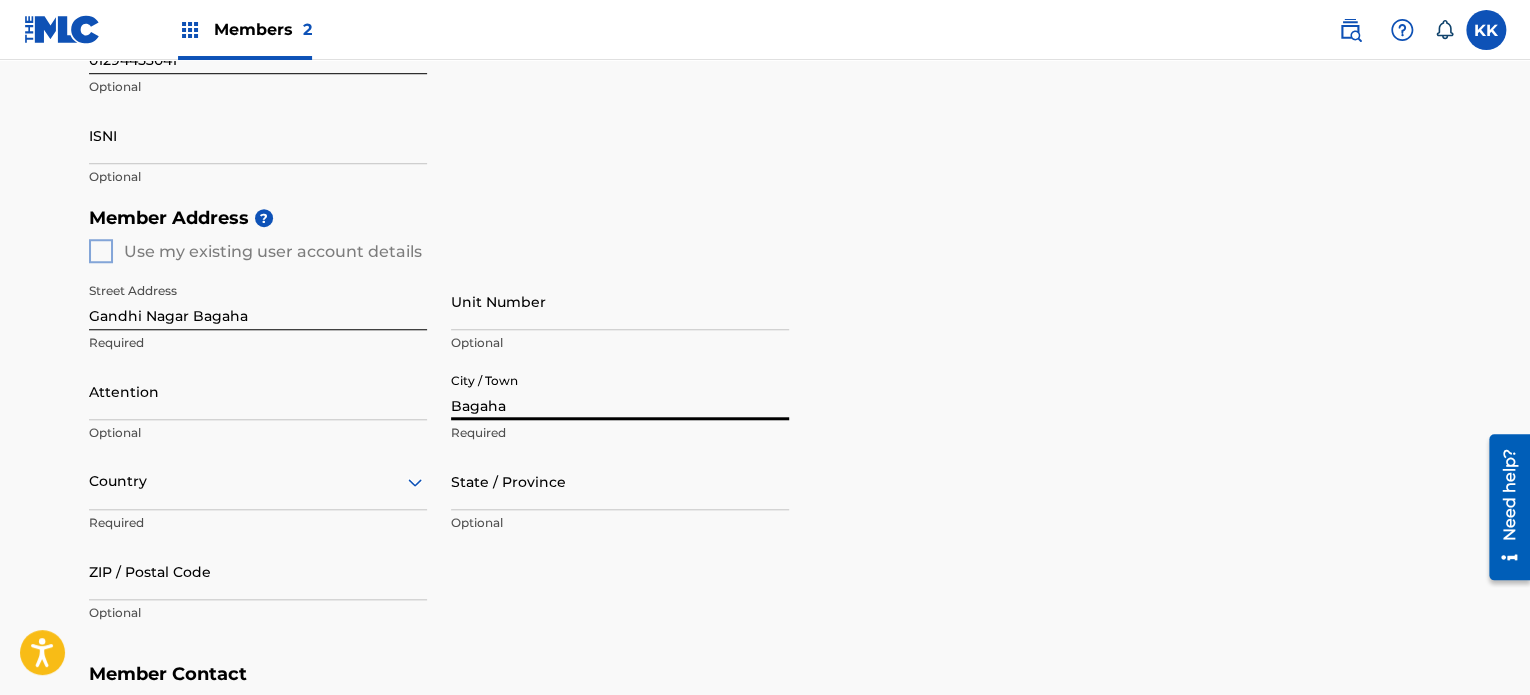 type on "[PERSON_NAME]" 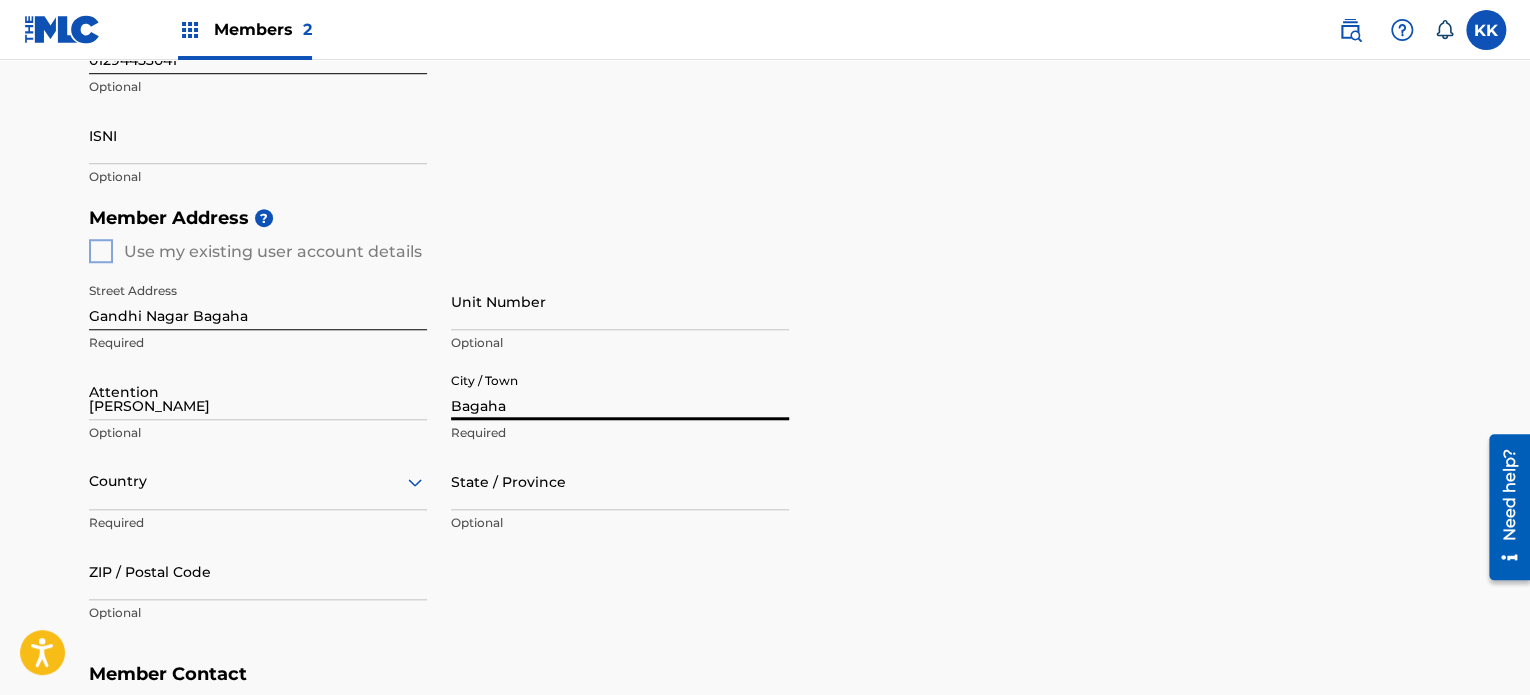 type on "[GEOGRAPHIC_DATA]" 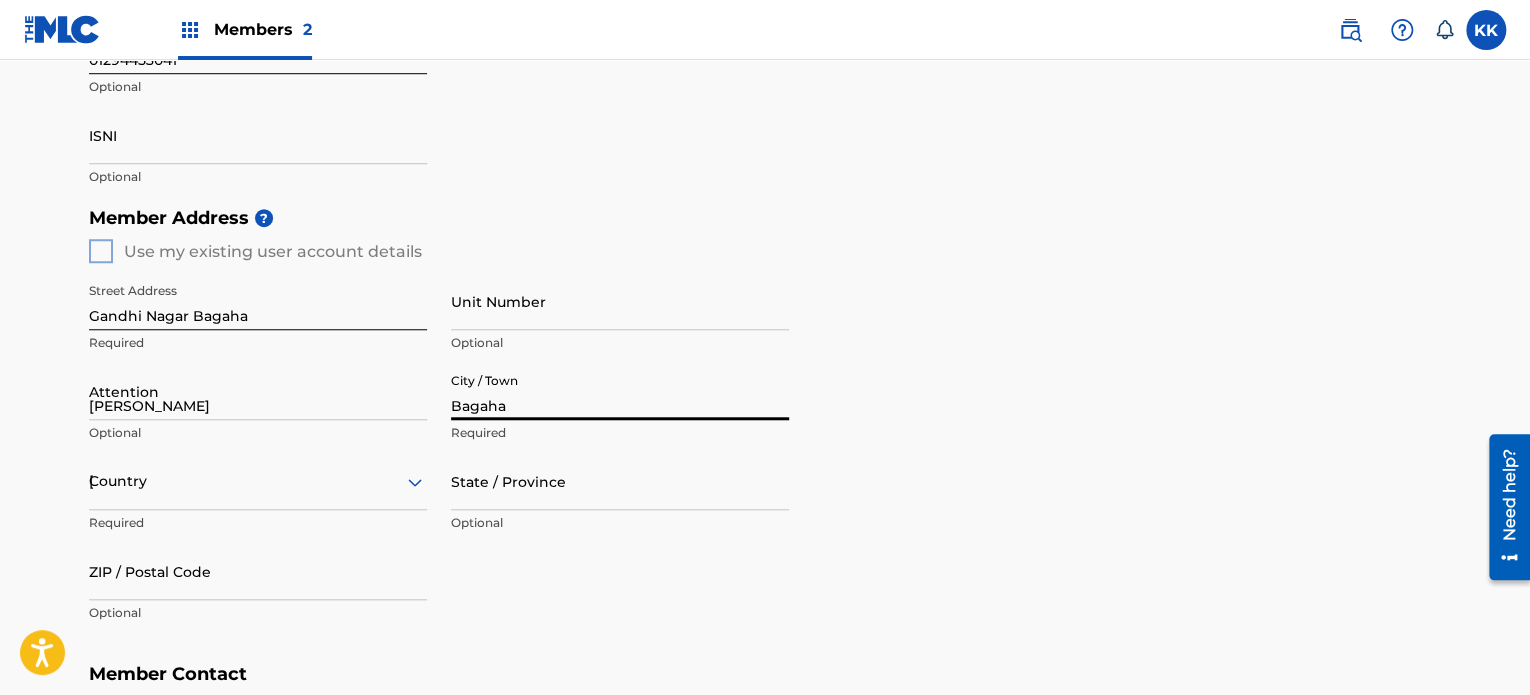 type on "[GEOGRAPHIC_DATA]" 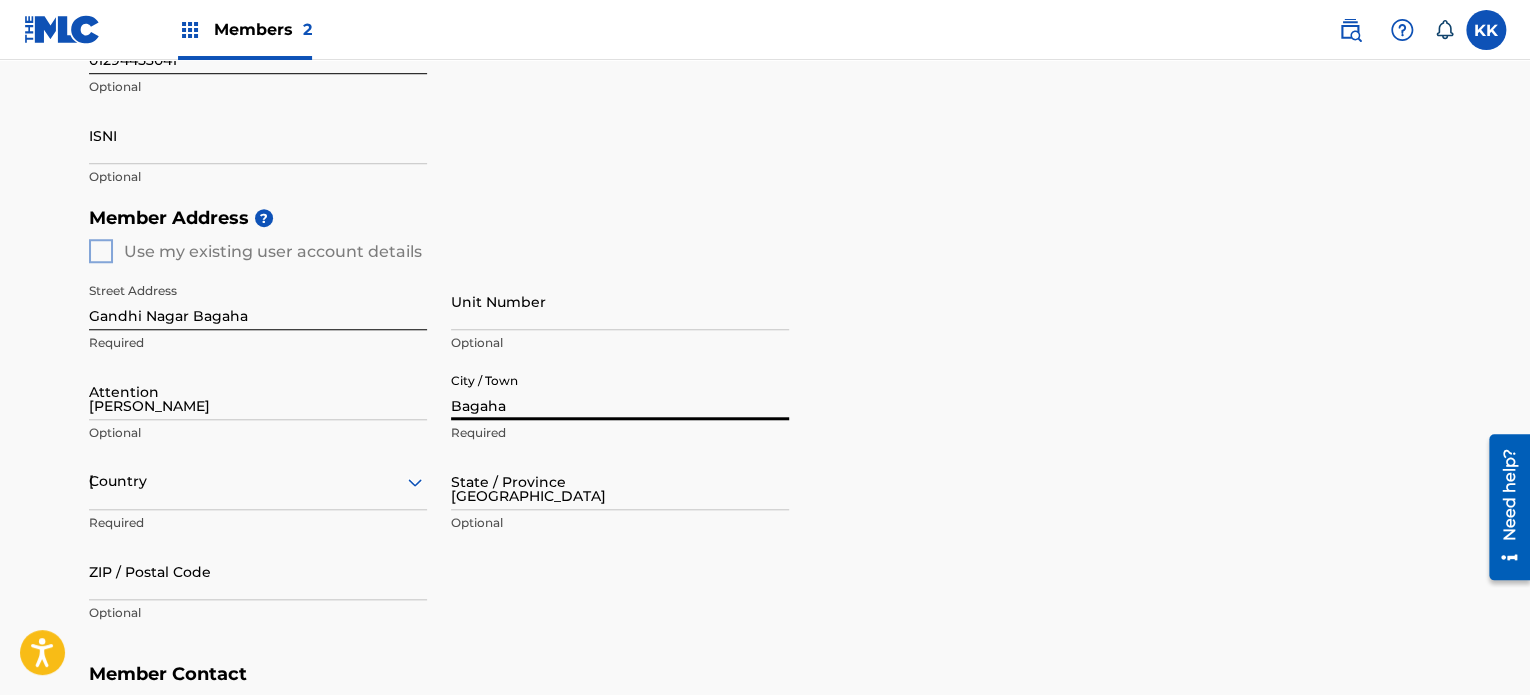 type on "845101" 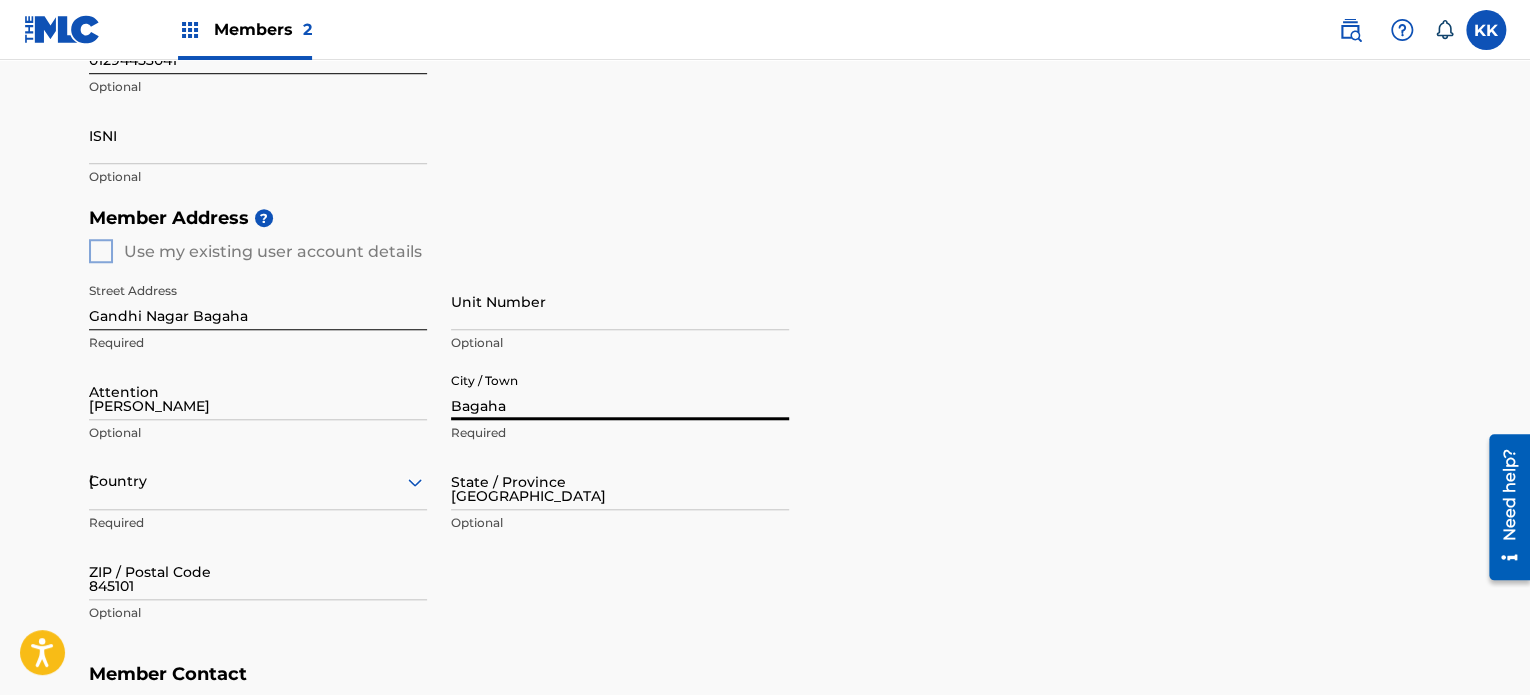 type on "91" 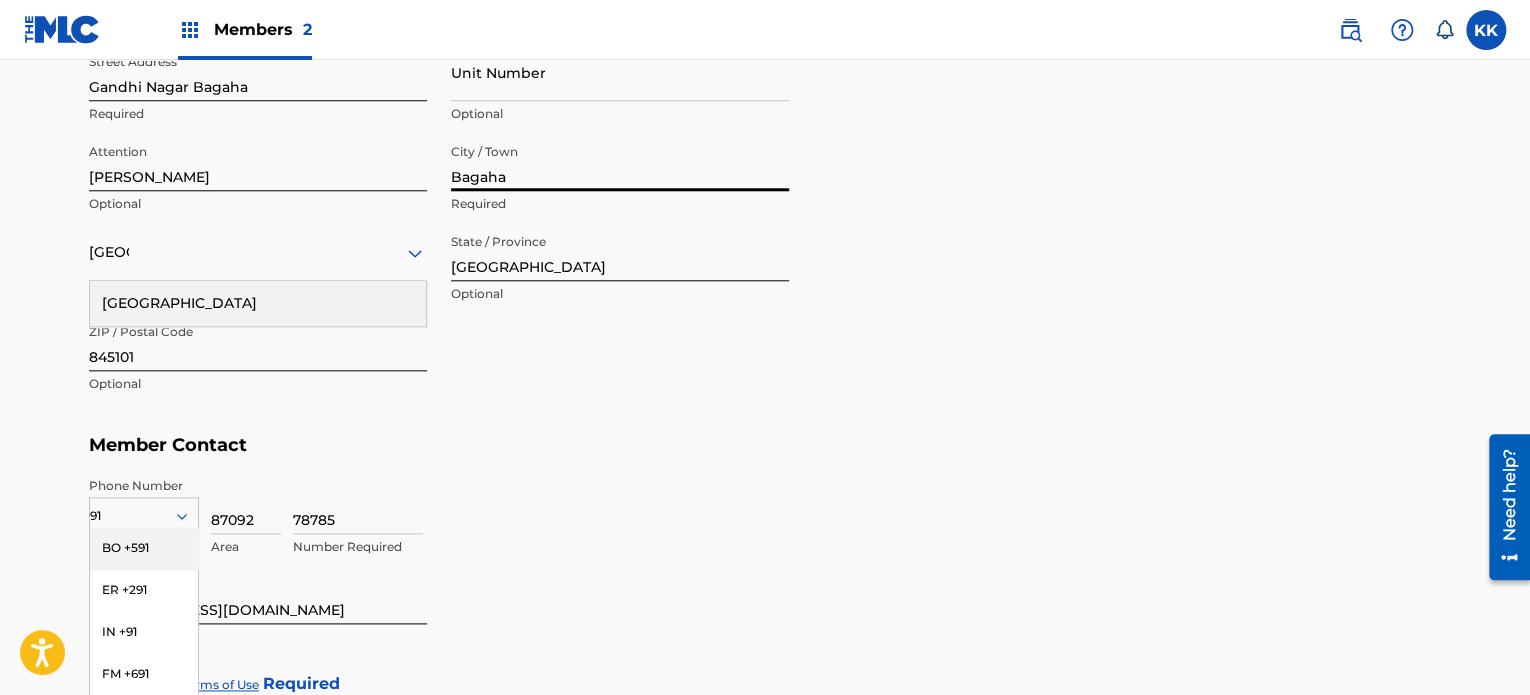 scroll, scrollTop: 762, scrollLeft: 0, axis: vertical 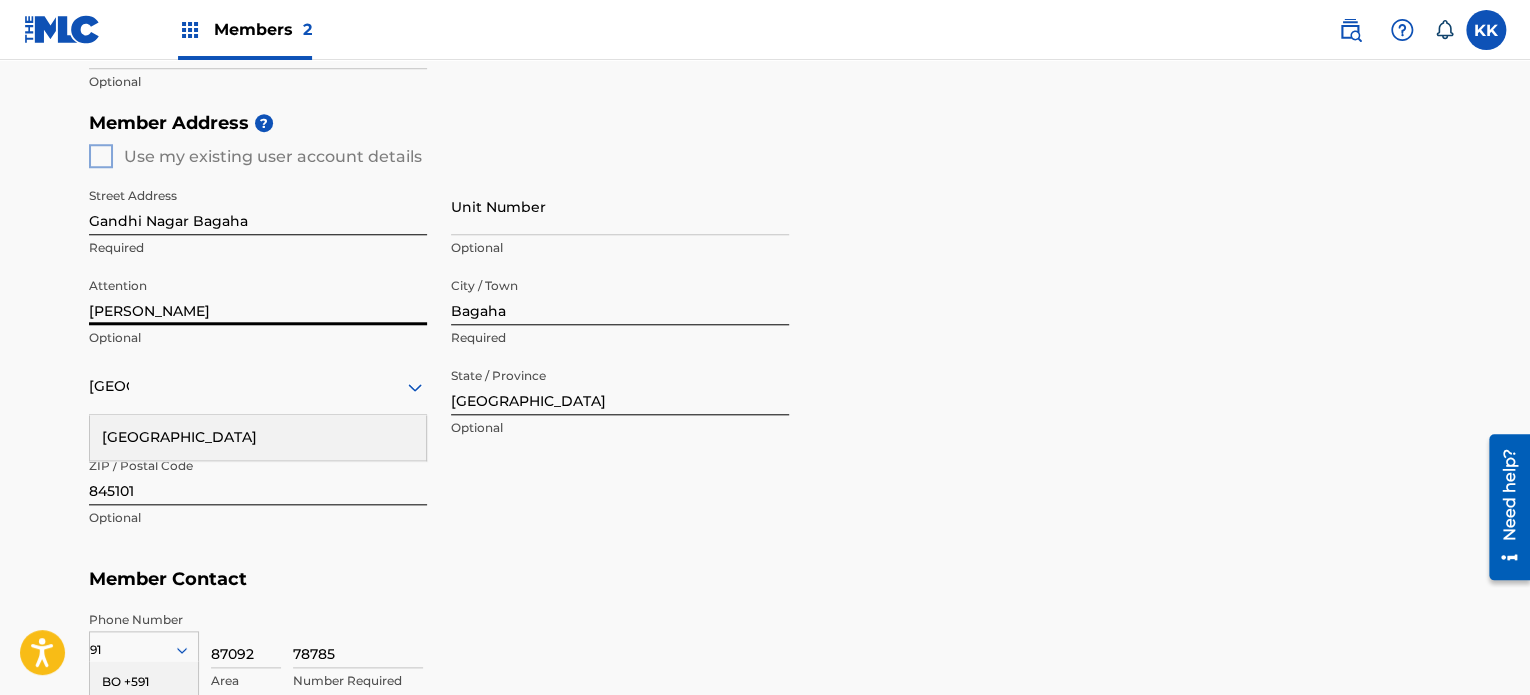 click on "[PERSON_NAME]" at bounding box center [258, 296] 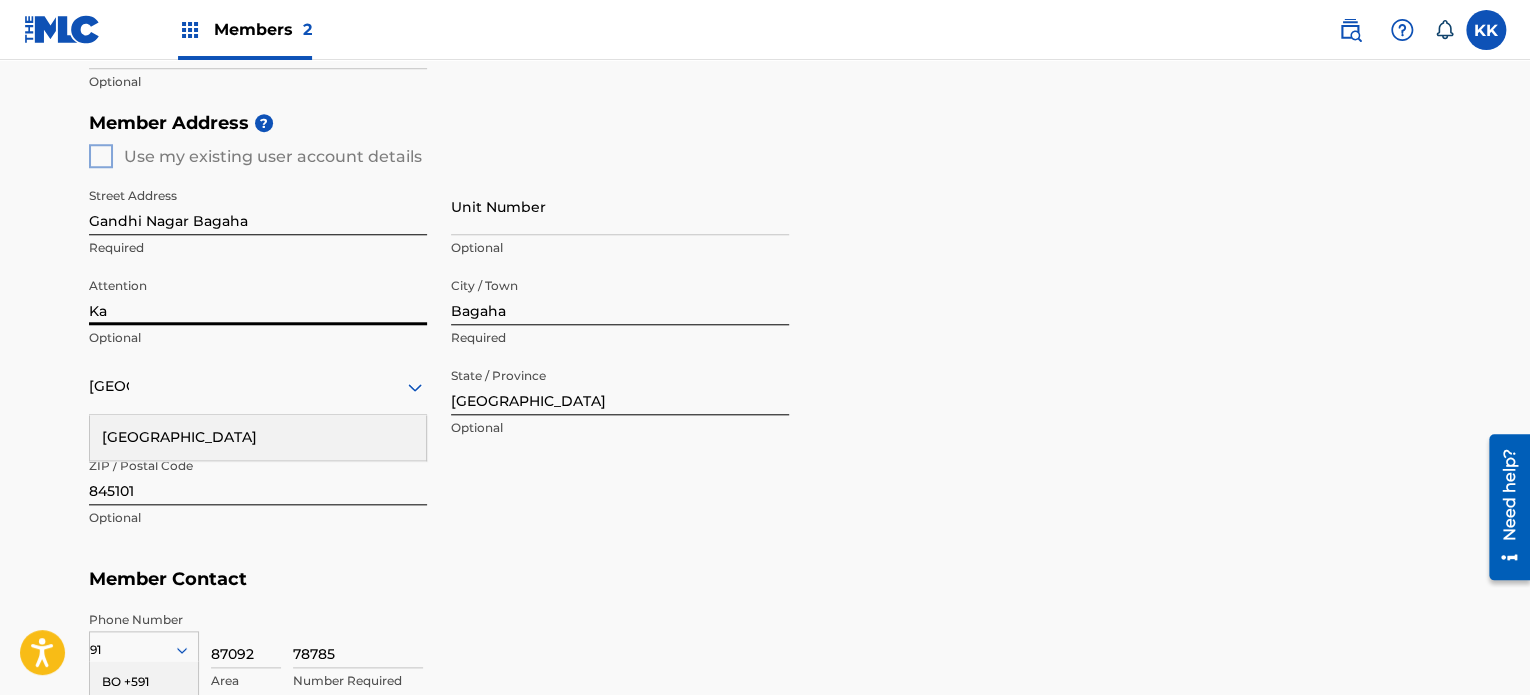 type on "K" 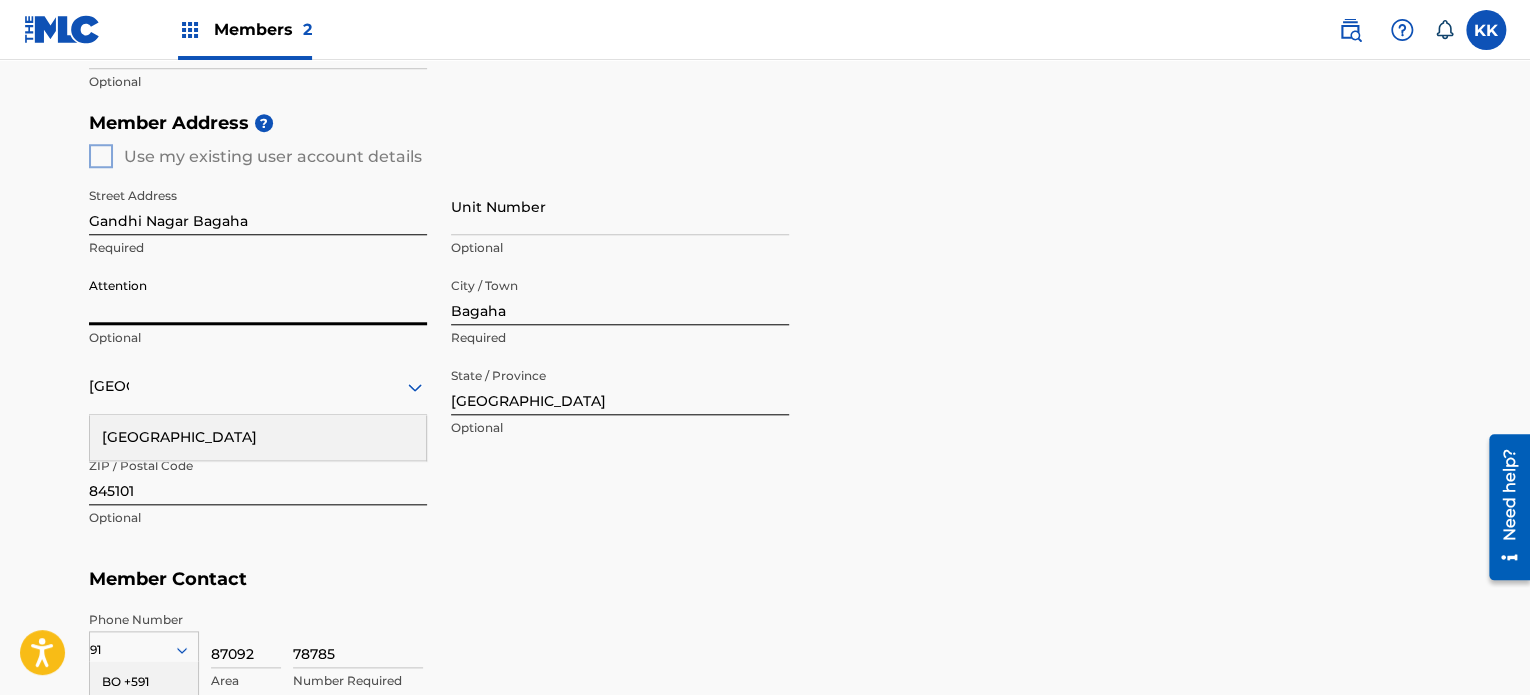 type 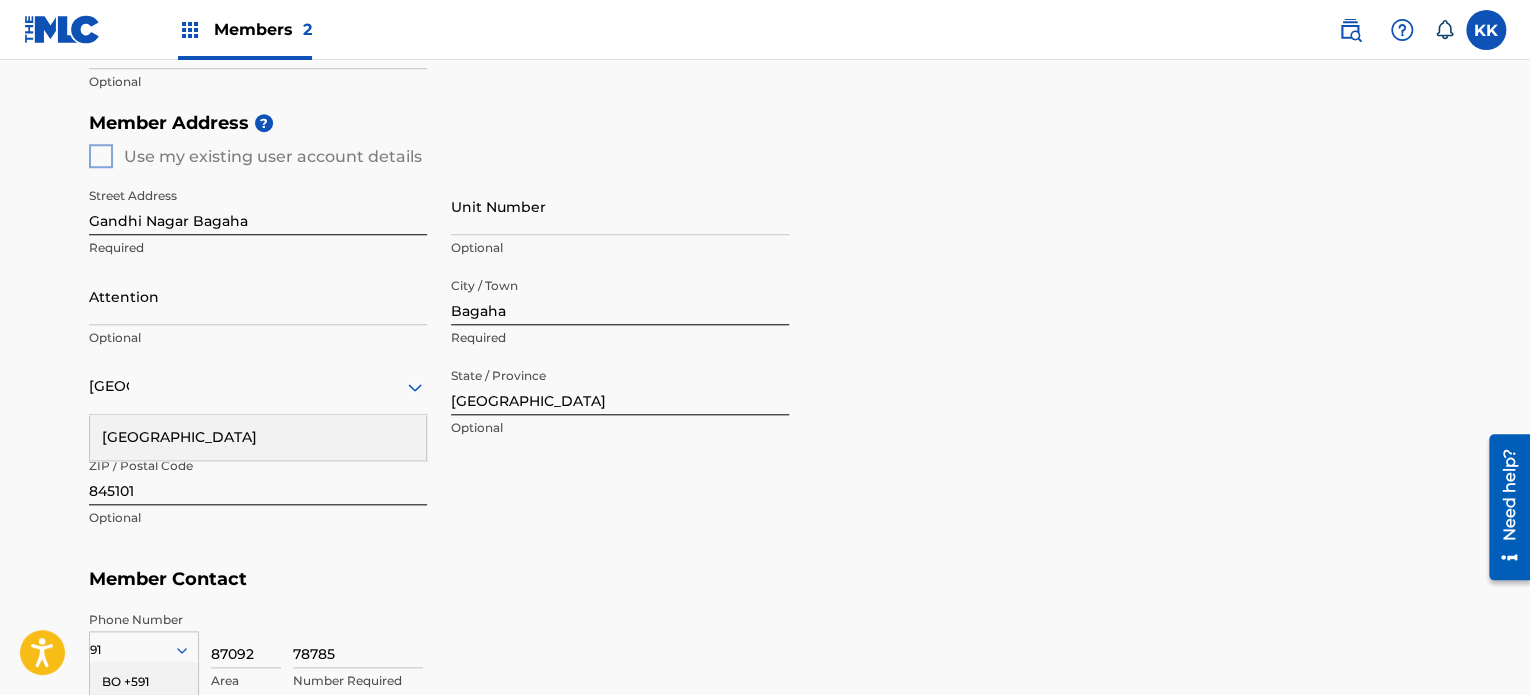 click on "[GEOGRAPHIC_DATA]" at bounding box center [258, 437] 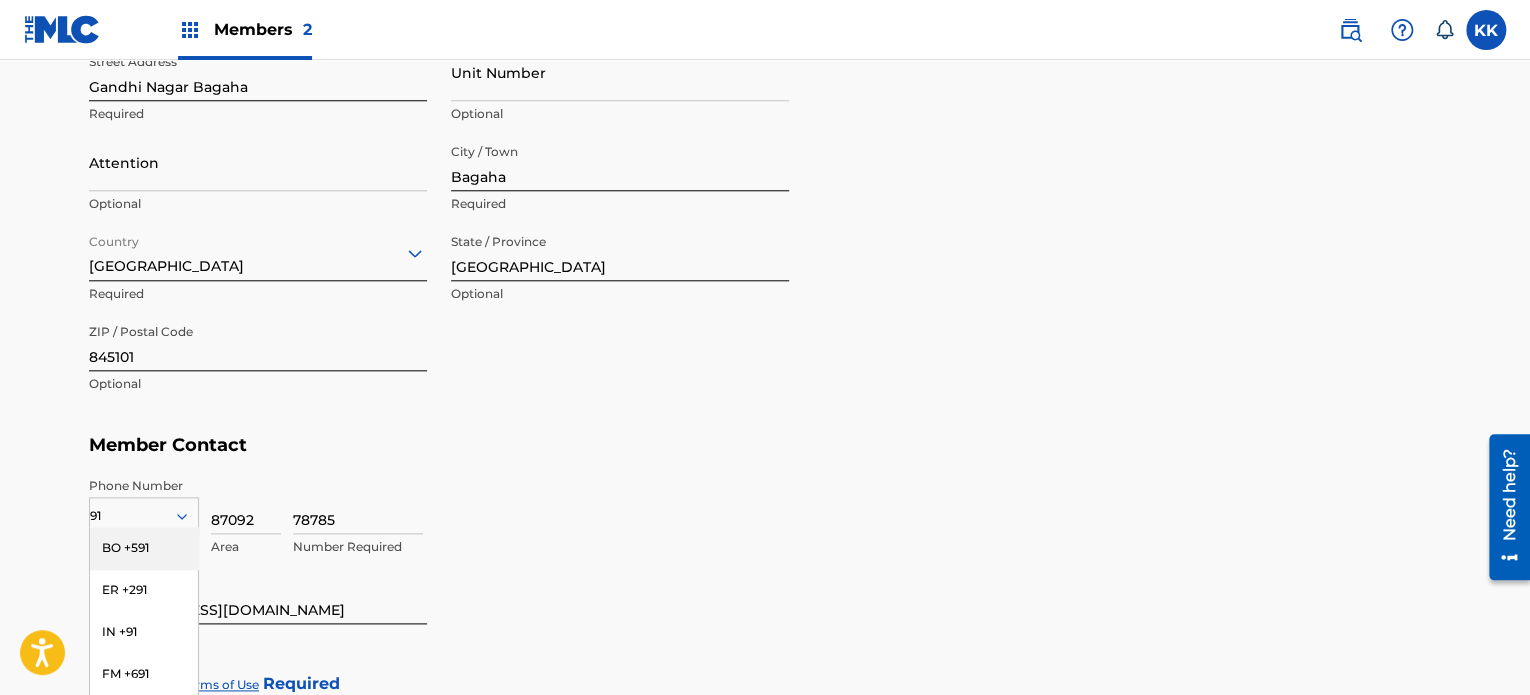 scroll, scrollTop: 1028, scrollLeft: 0, axis: vertical 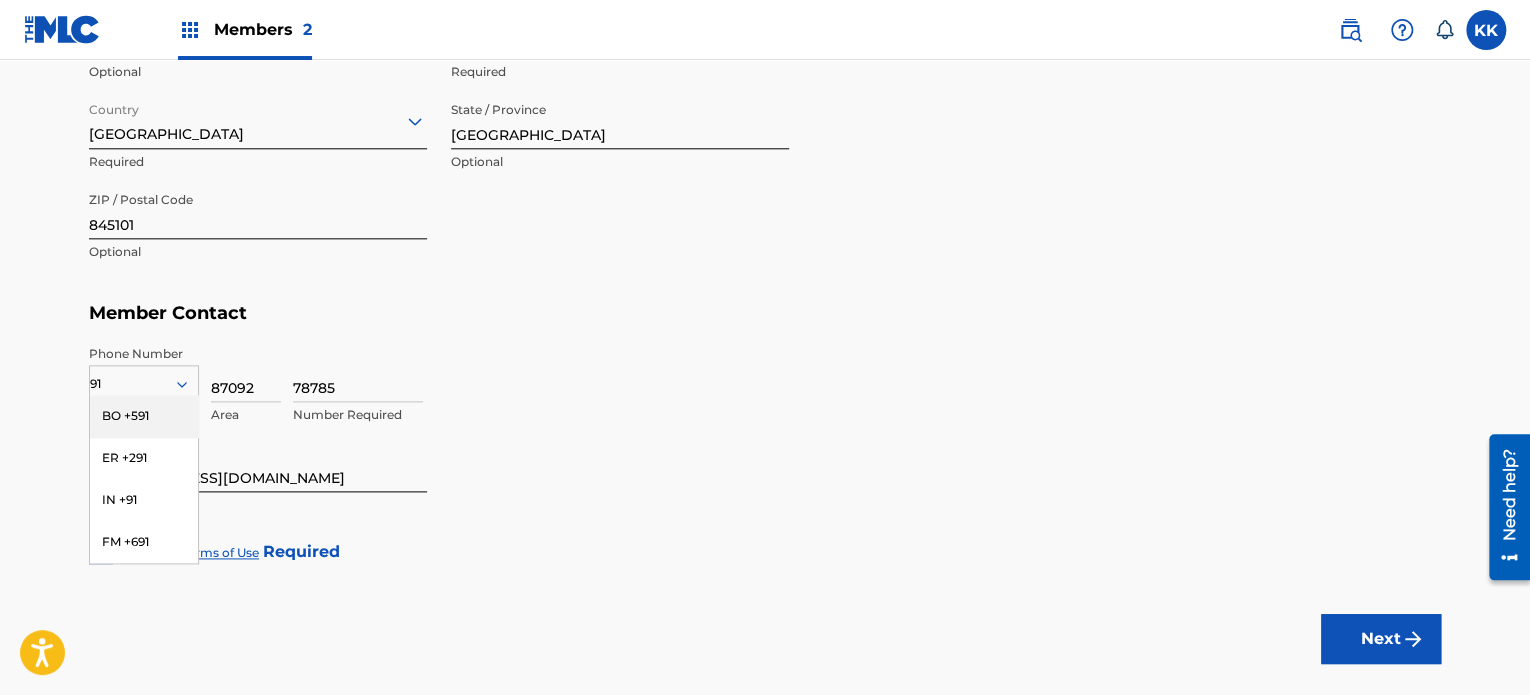 click on "78785 Number Required" at bounding box center [867, 390] 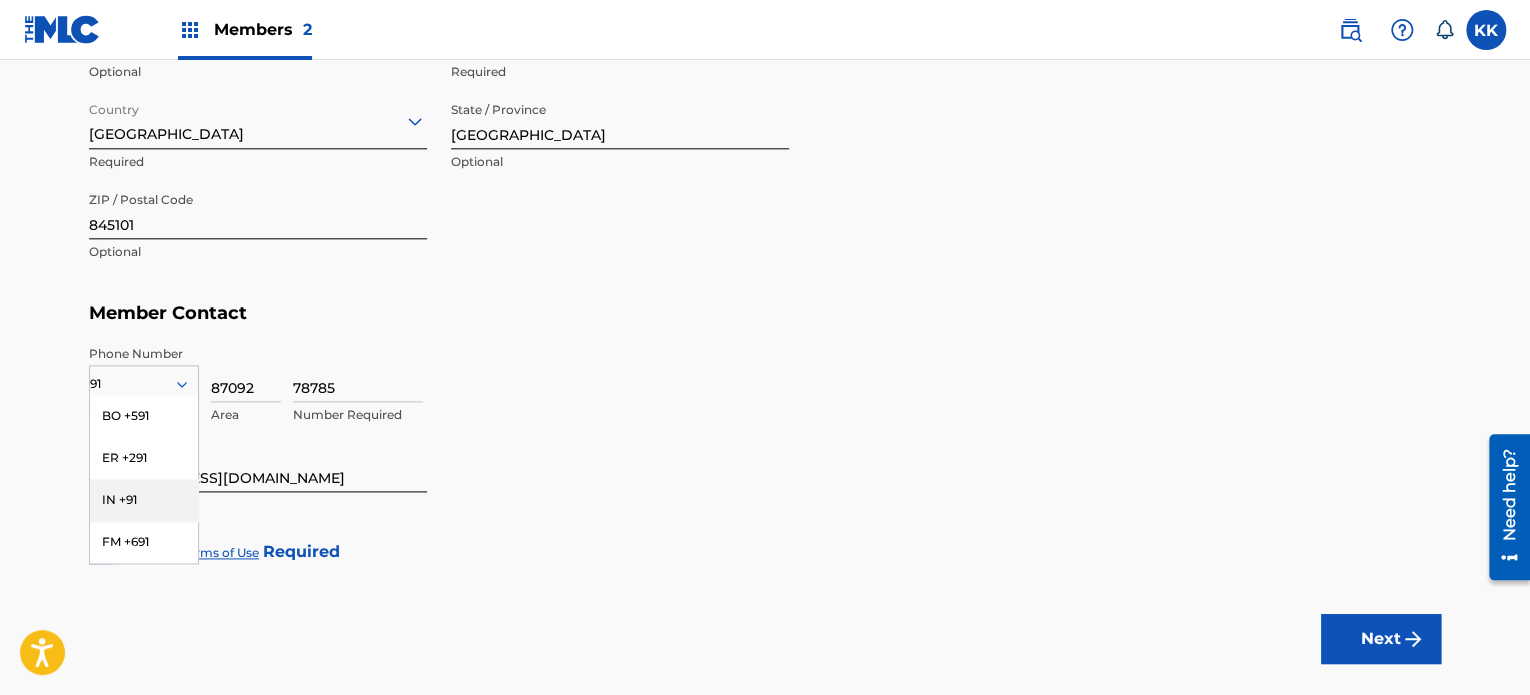 drag, startPoint x: 145, startPoint y: 504, endPoint x: 151, endPoint y: 494, distance: 11.661903 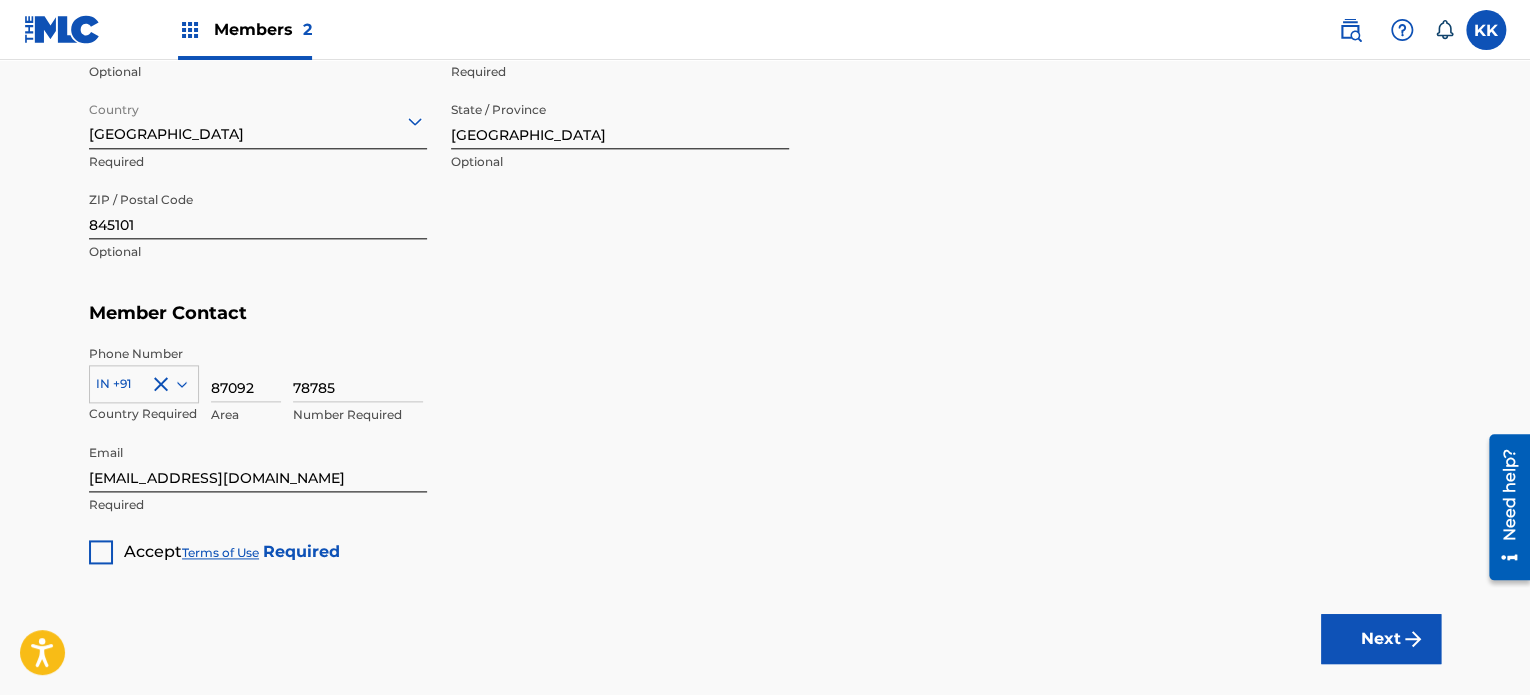 scroll, scrollTop: 1096, scrollLeft: 0, axis: vertical 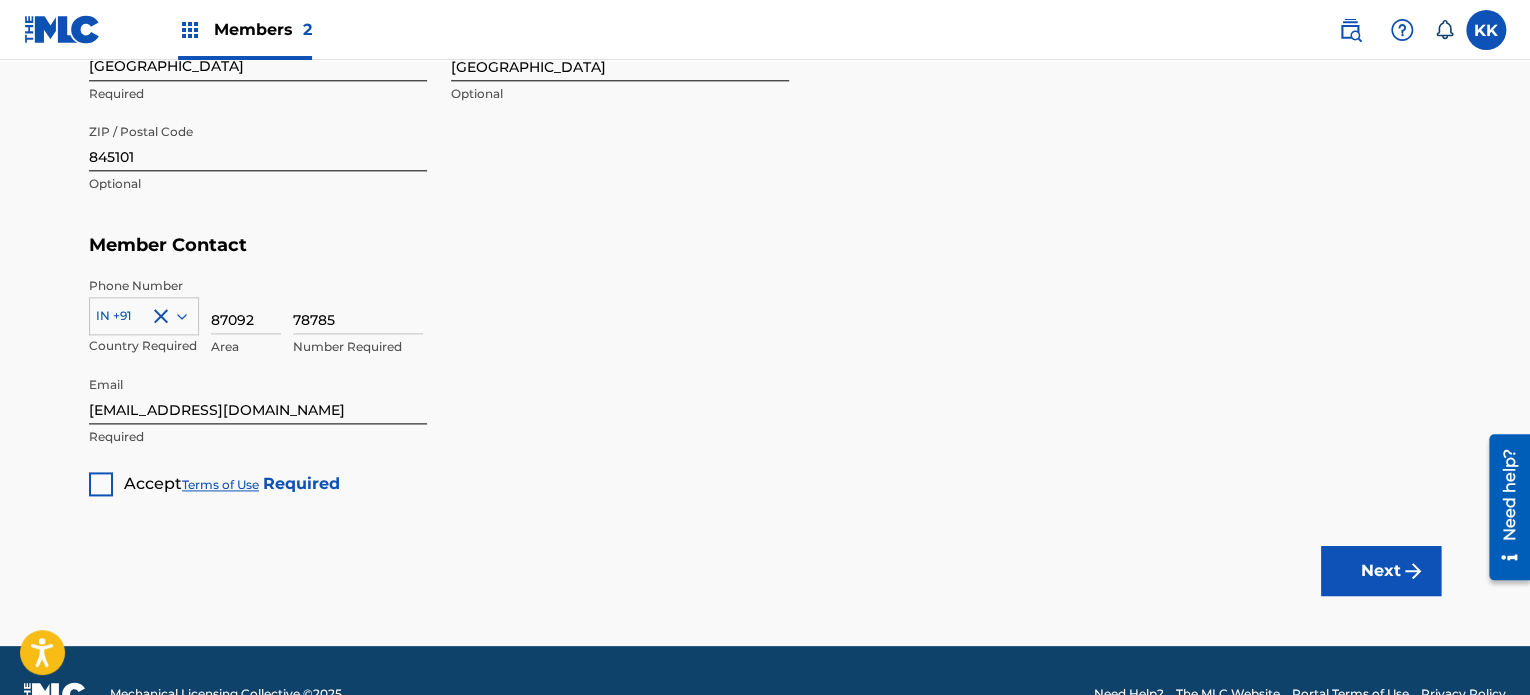 click at bounding box center [101, 484] 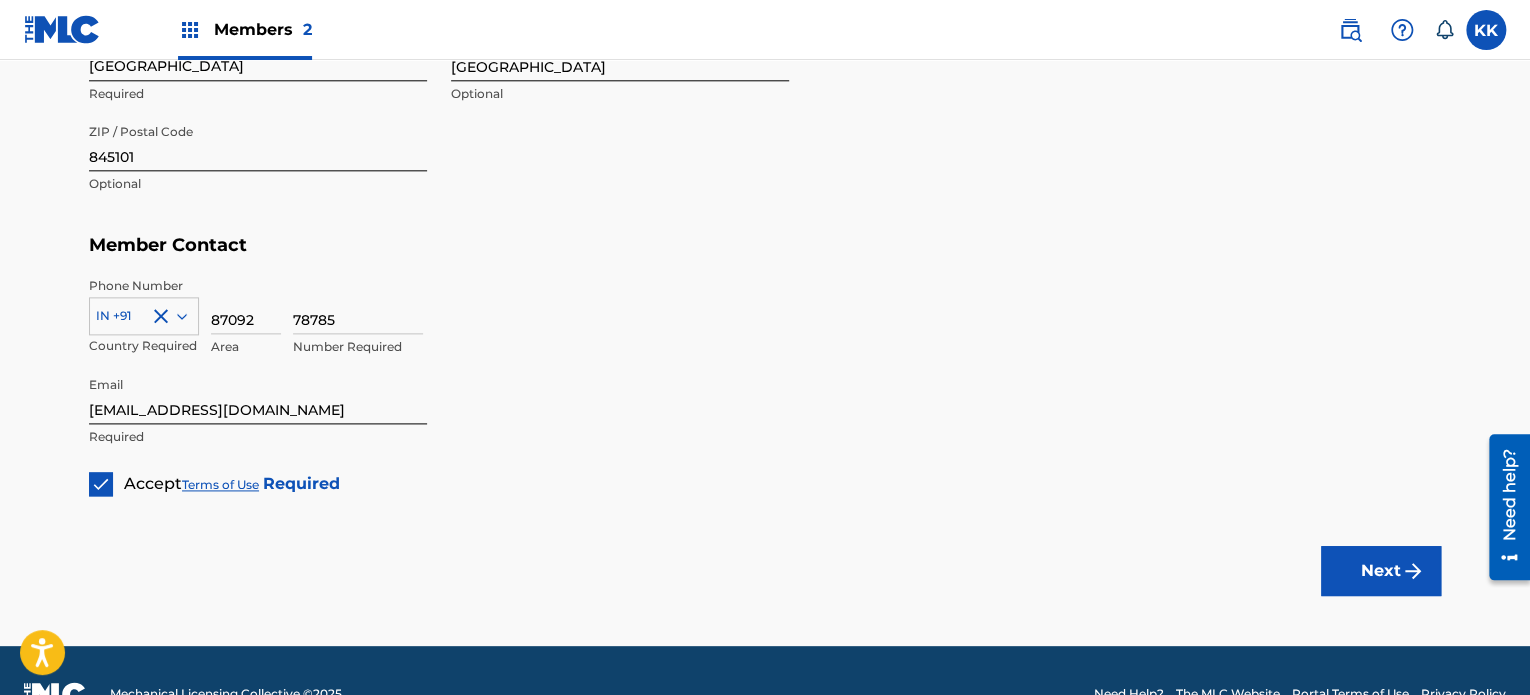 click at bounding box center [1413, 571] 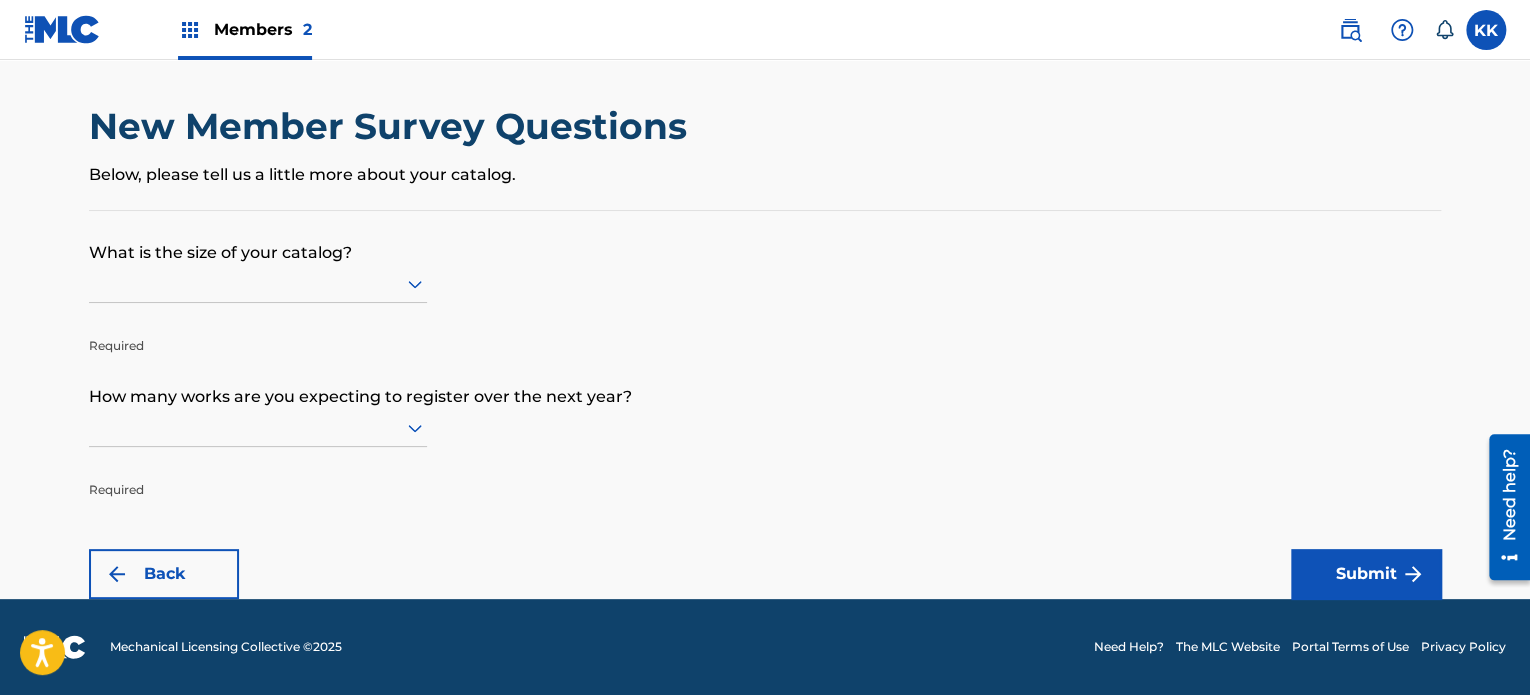scroll, scrollTop: 0, scrollLeft: 0, axis: both 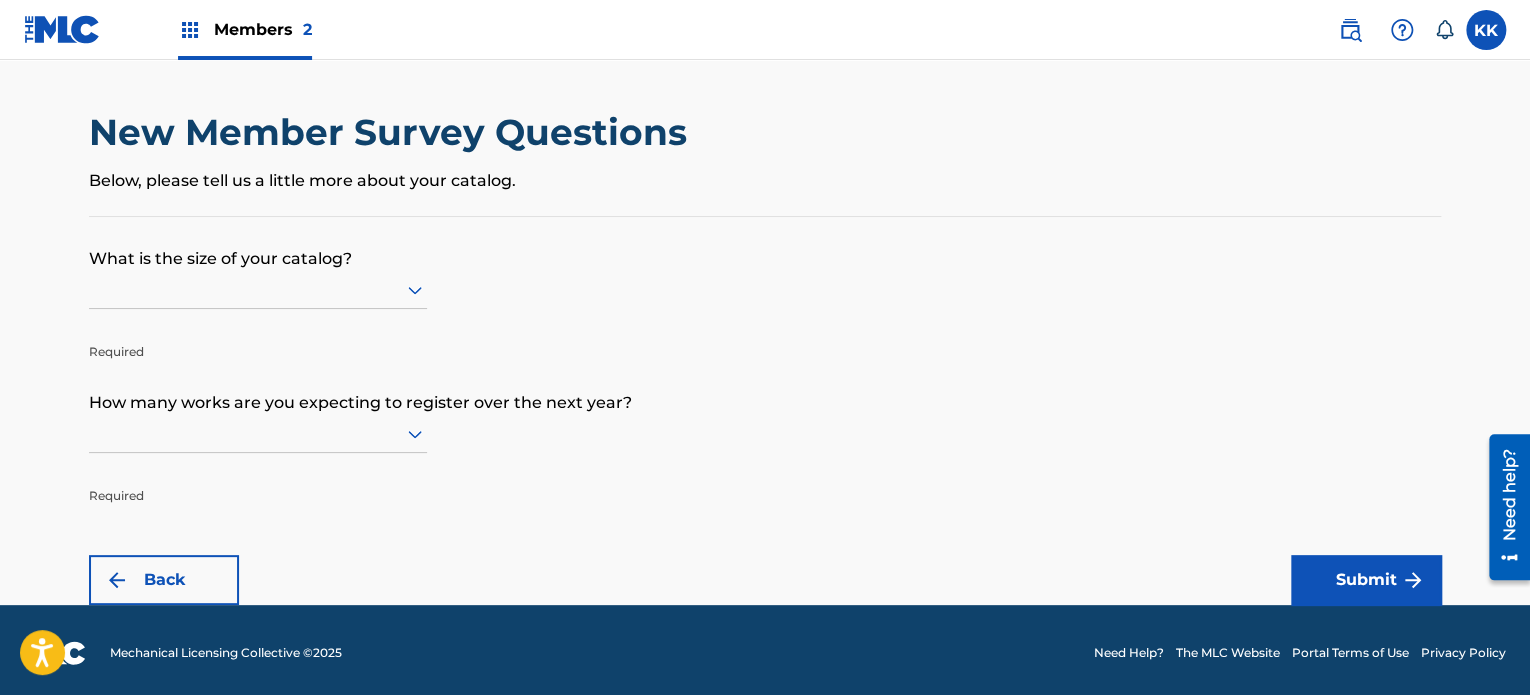 click 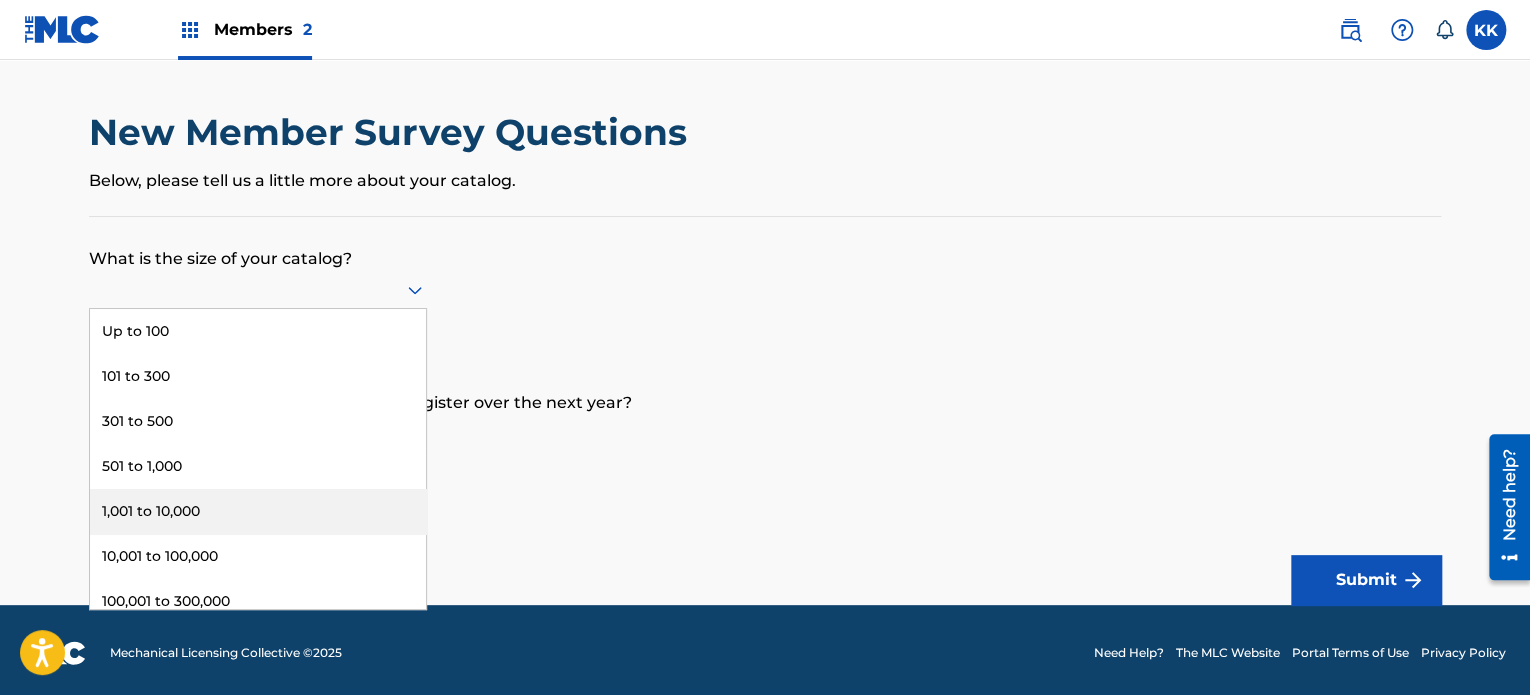 click on "1,001 to 10,000" at bounding box center (258, 511) 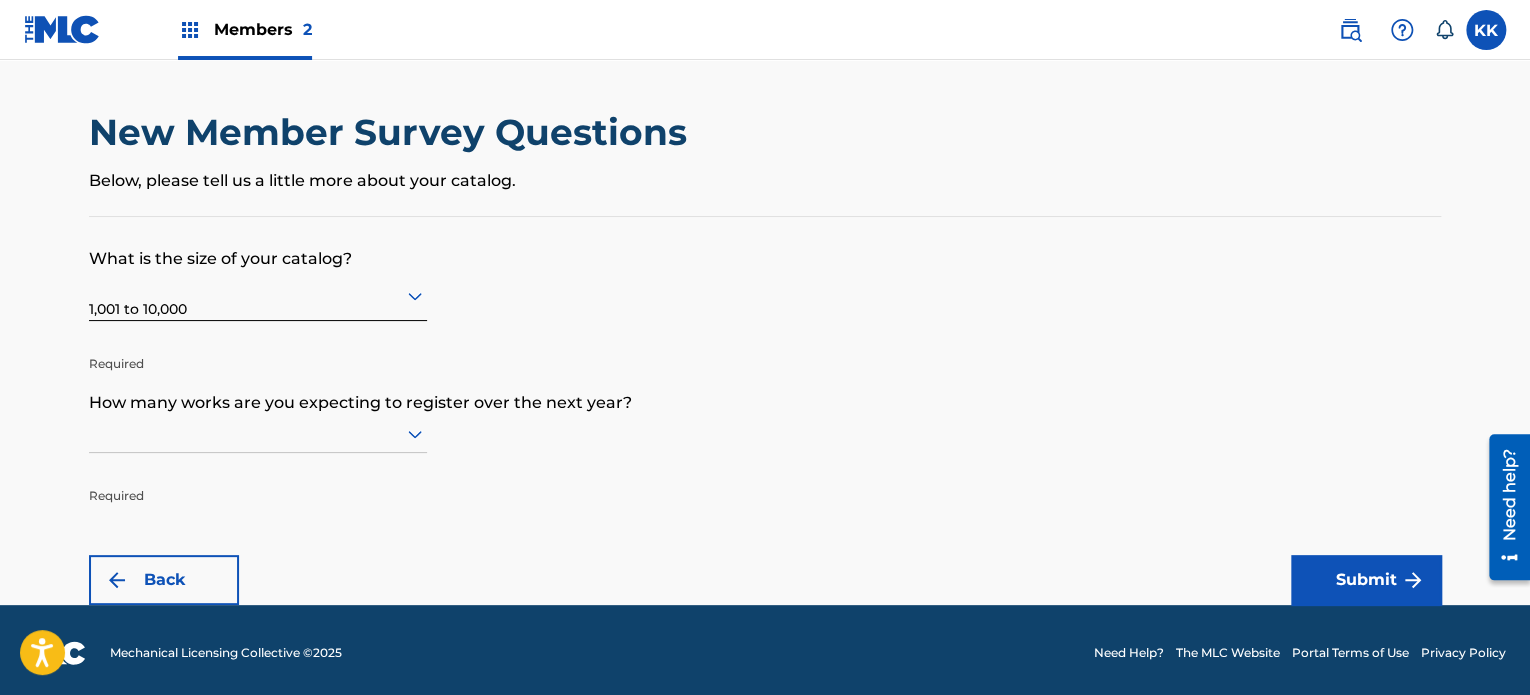 scroll, scrollTop: 5, scrollLeft: 0, axis: vertical 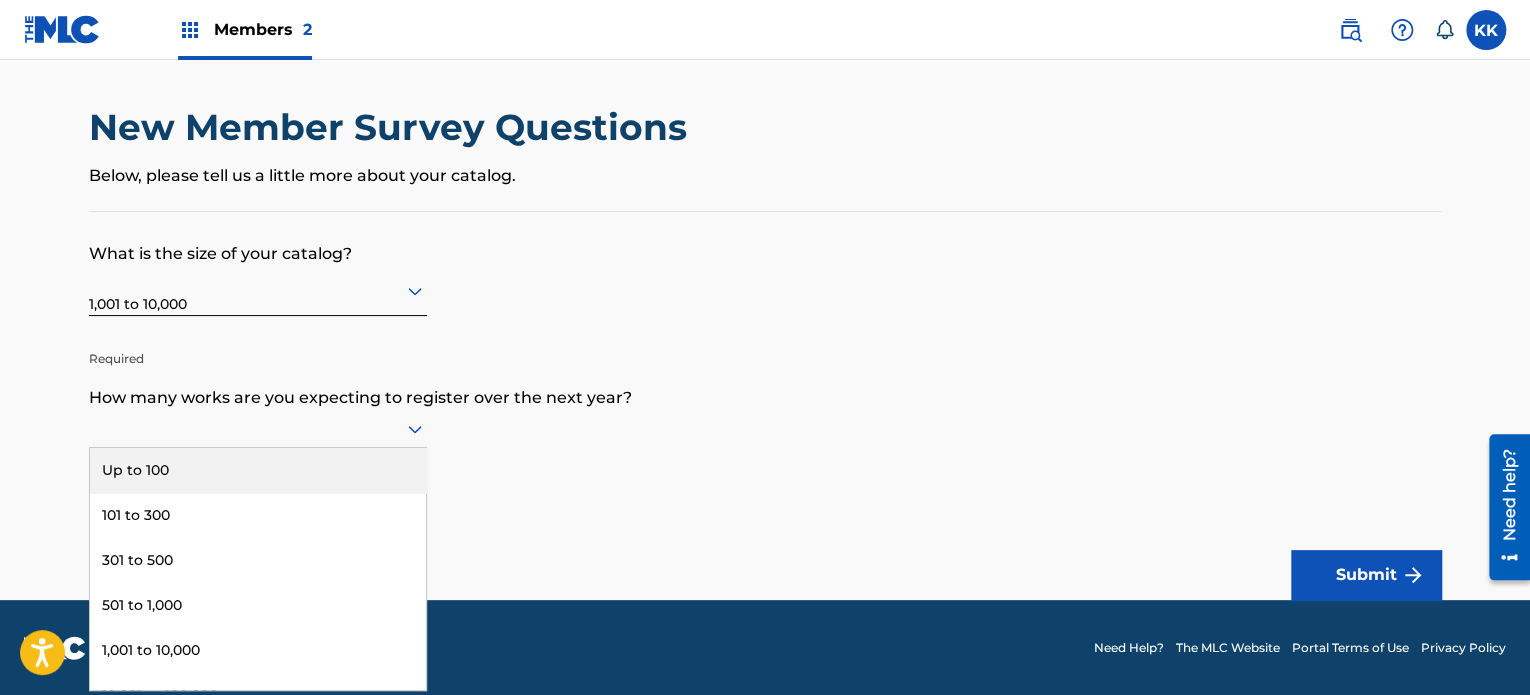 click 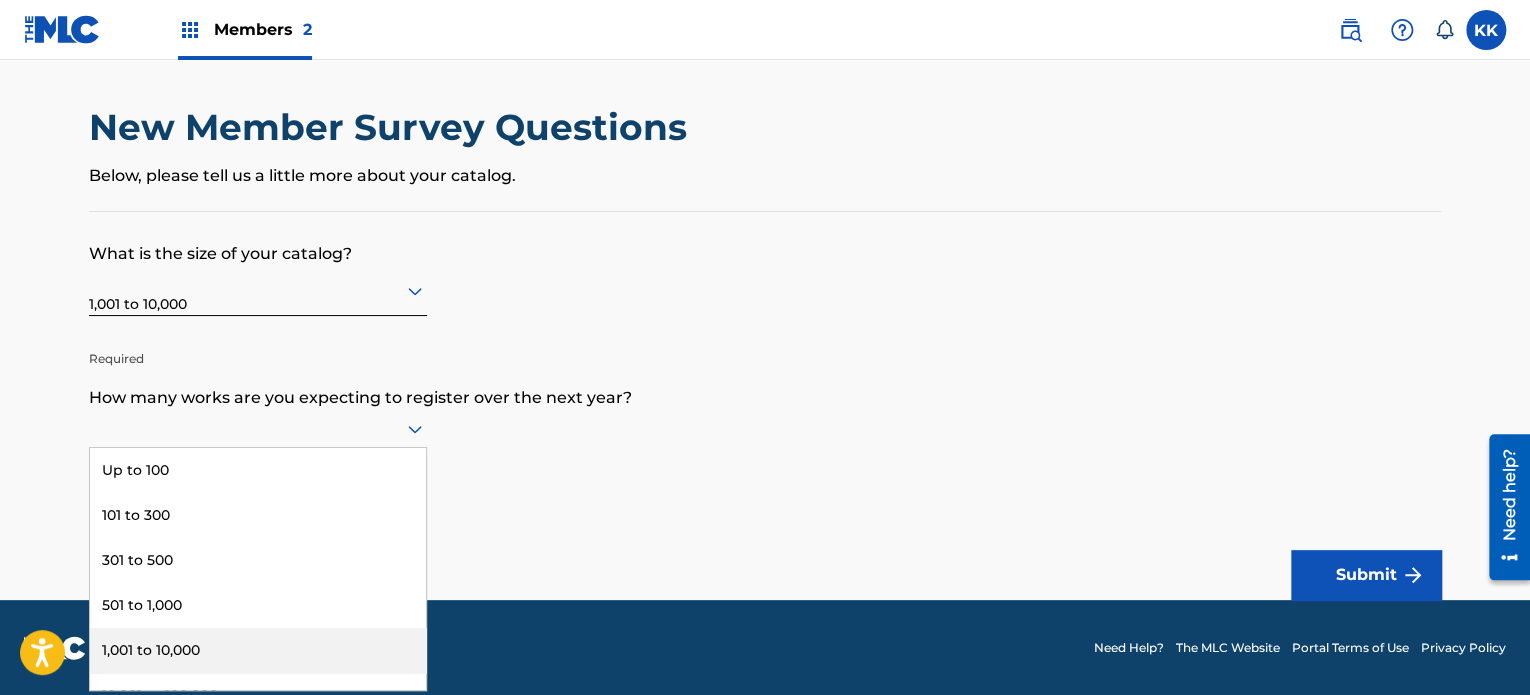 click on "1,001 to 10,000" at bounding box center [258, 650] 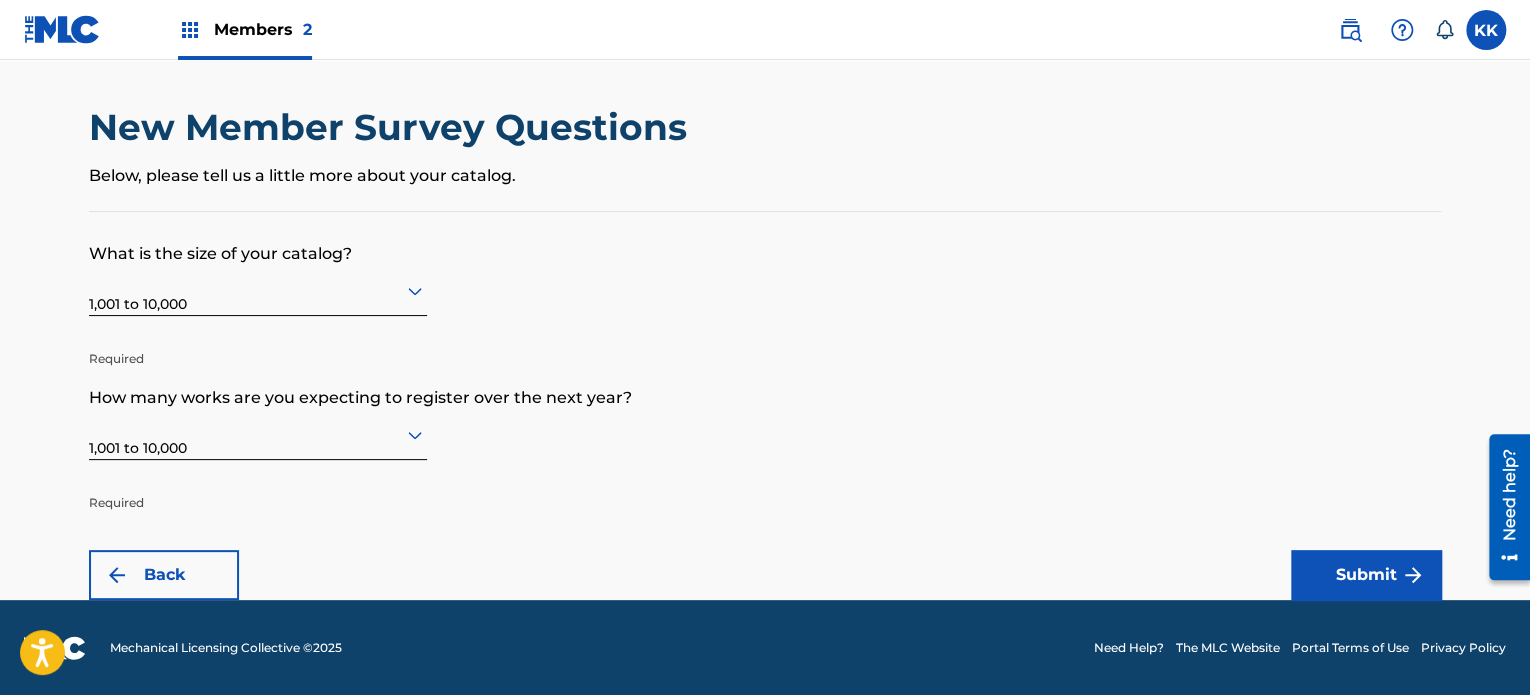 click on "Submit" at bounding box center (1366, 575) 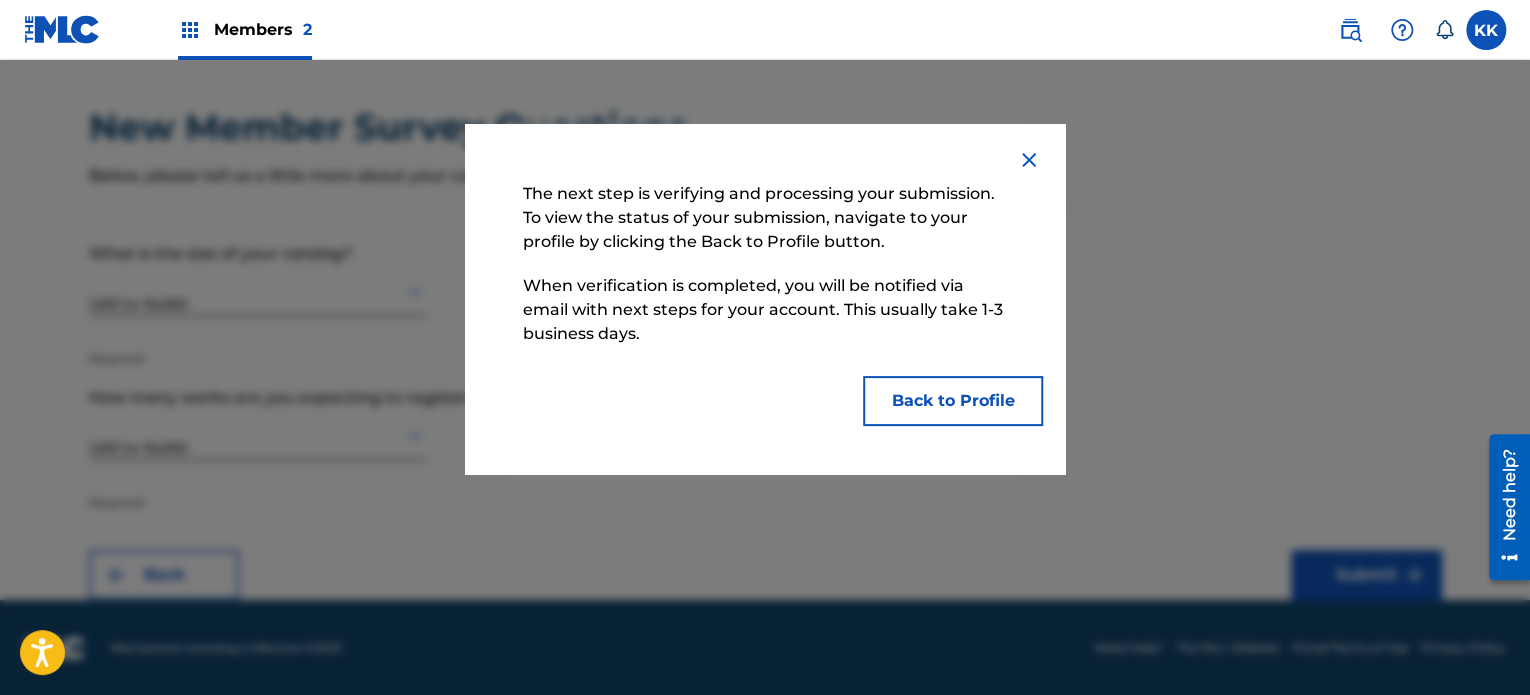 click on "Back to Profile" at bounding box center [953, 401] 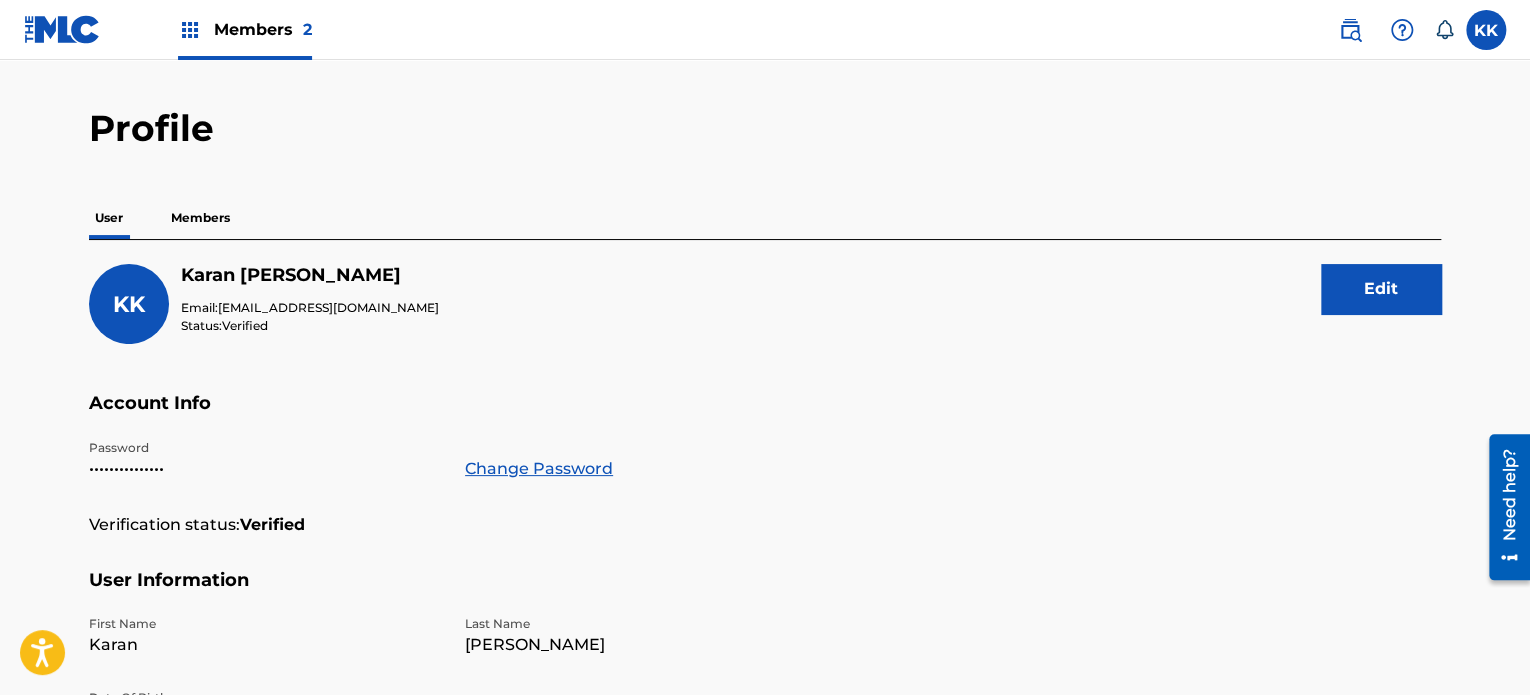 scroll, scrollTop: 0, scrollLeft: 0, axis: both 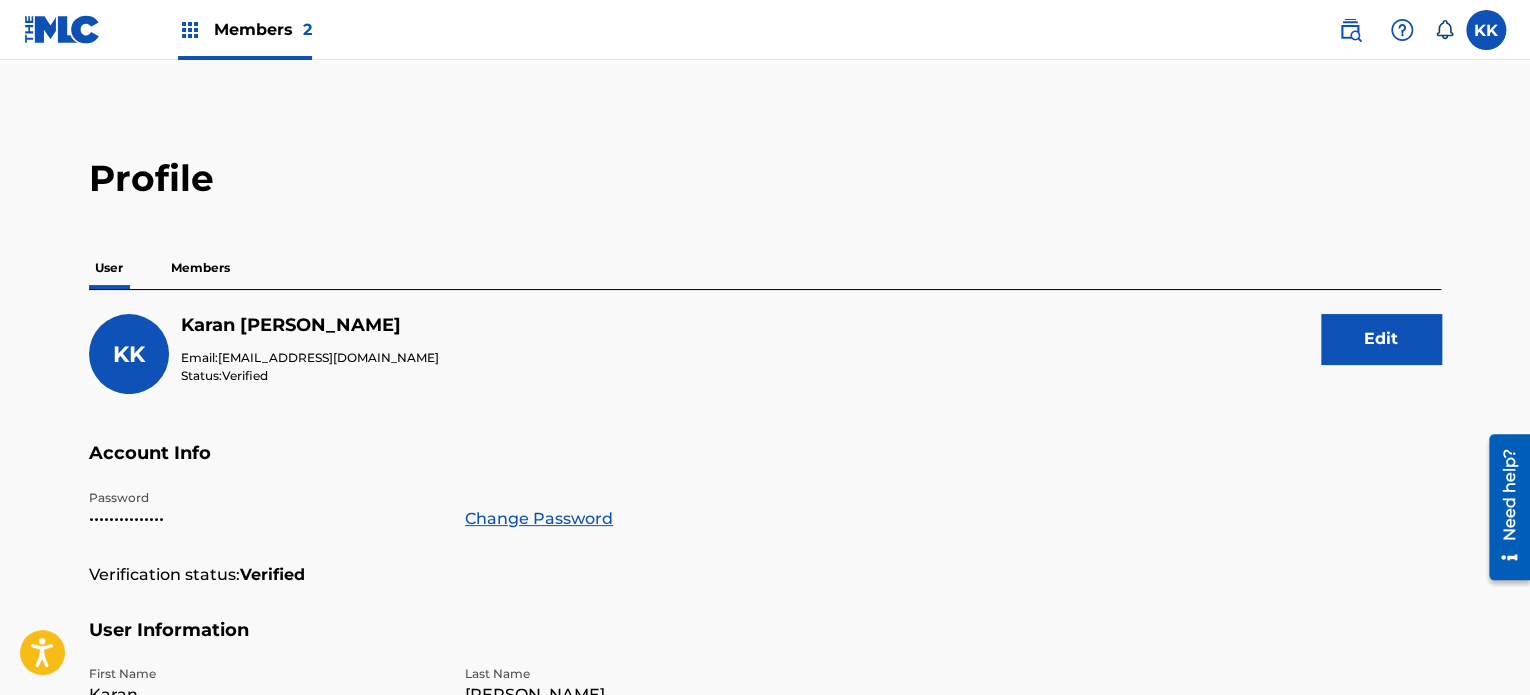 click on "Members    2" at bounding box center [263, 29] 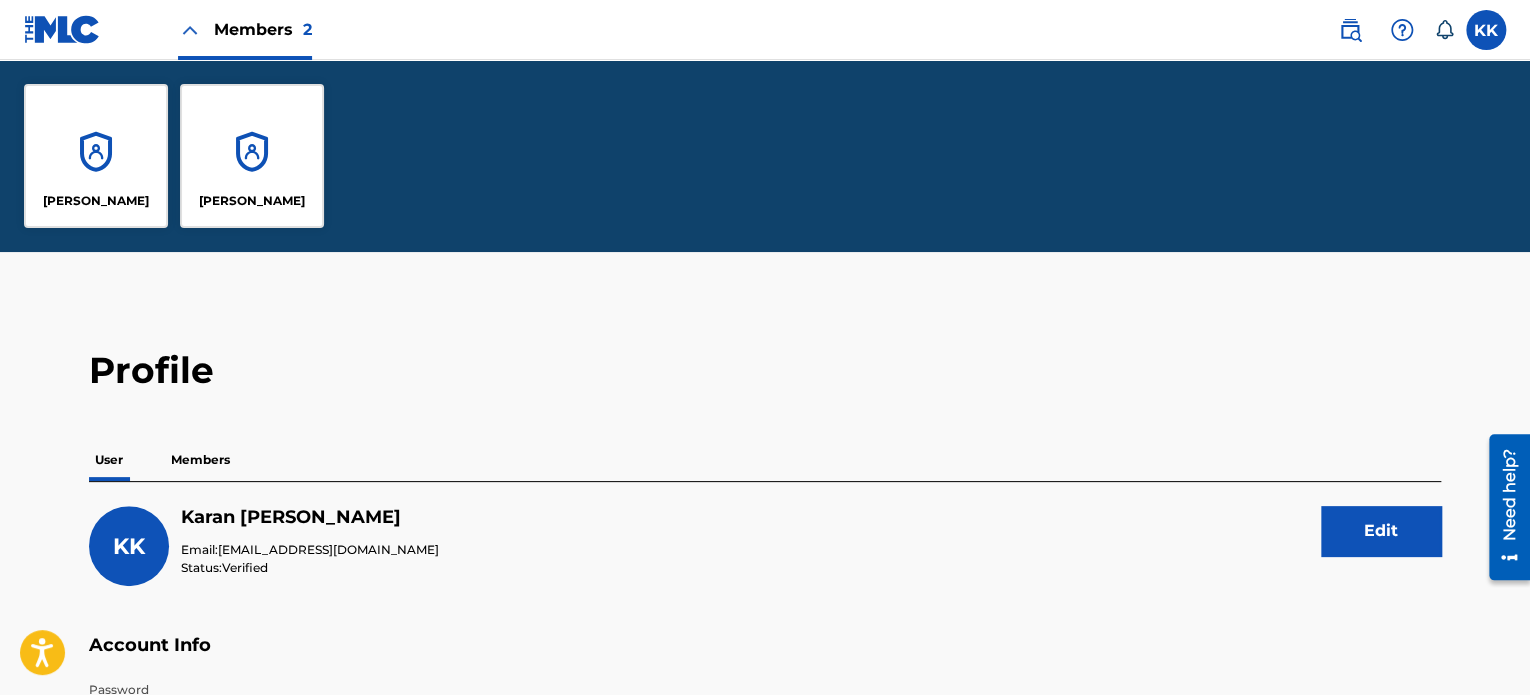 click on "[PERSON_NAME]" at bounding box center [96, 156] 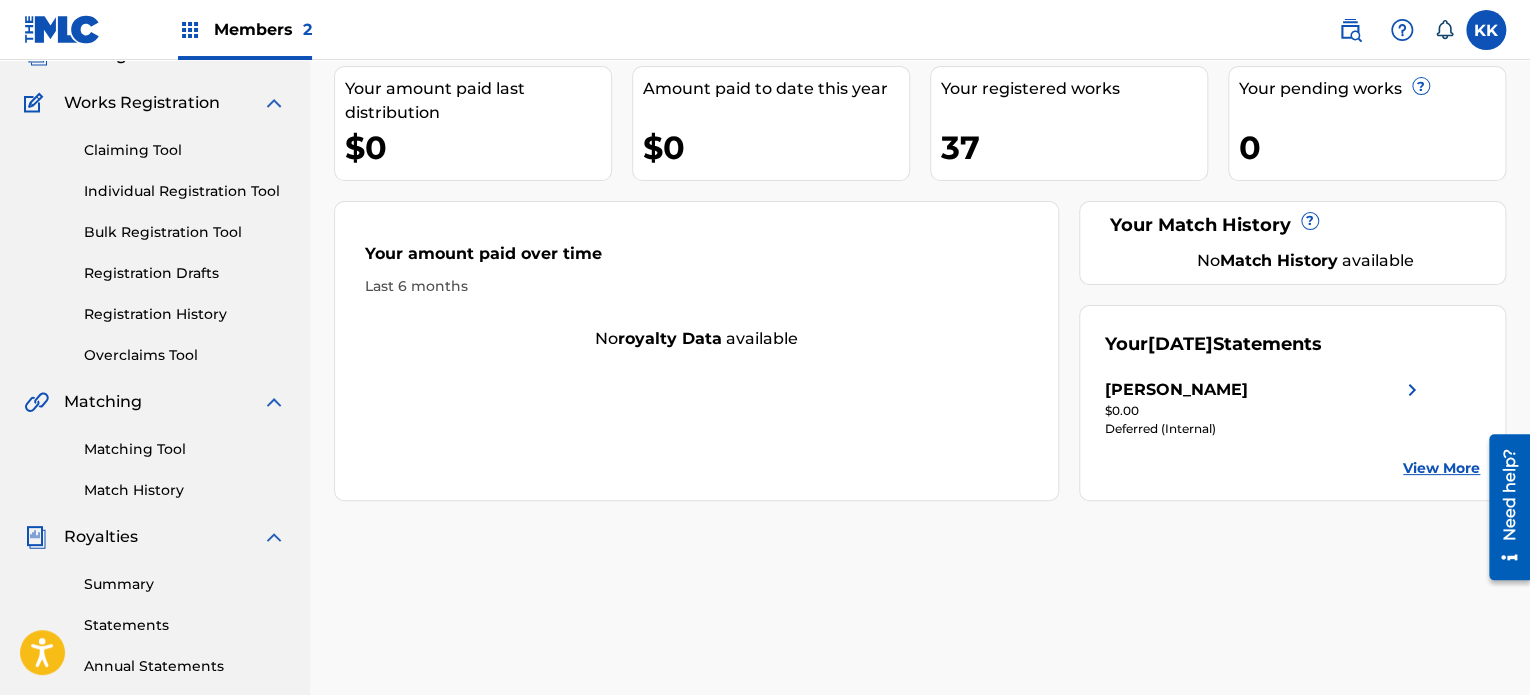 scroll, scrollTop: 0, scrollLeft: 0, axis: both 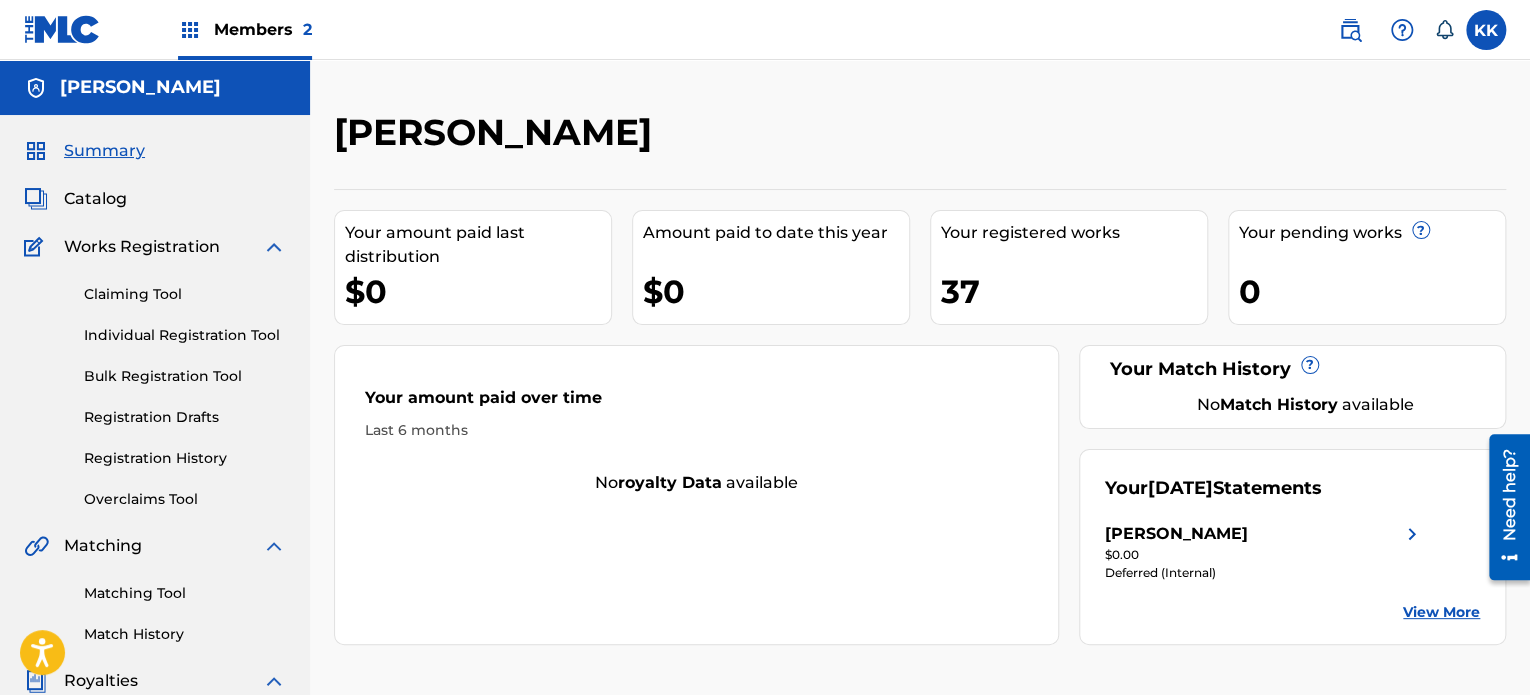 click on "[PERSON_NAME]" at bounding box center [140, 87] 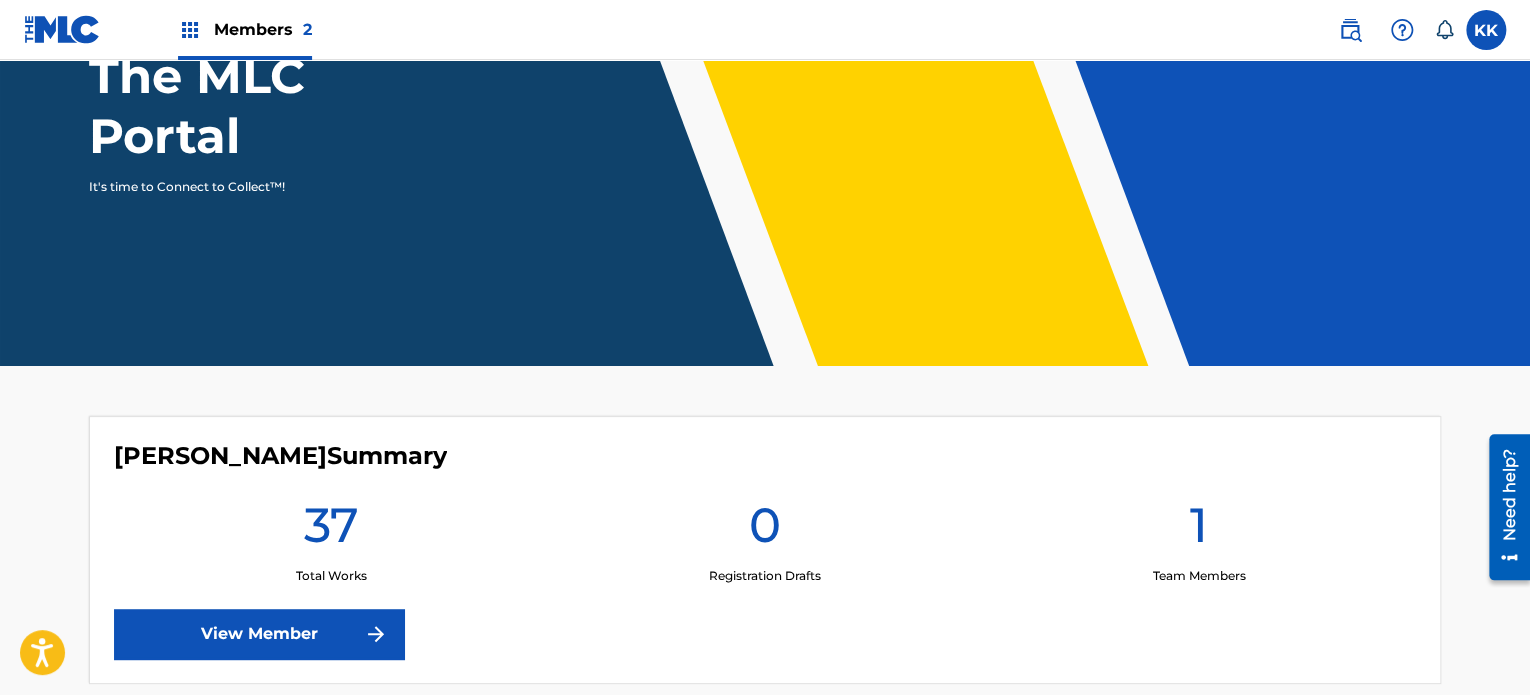 scroll, scrollTop: 0, scrollLeft: 0, axis: both 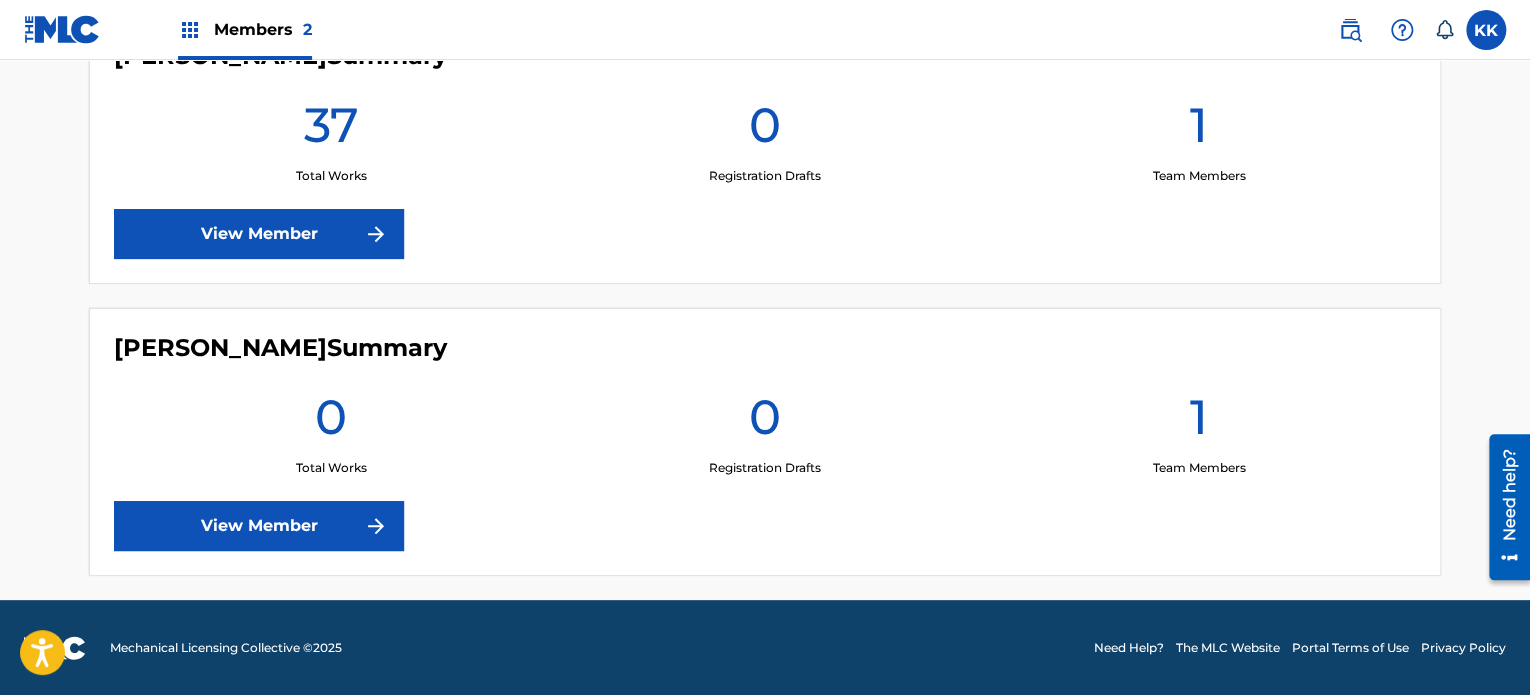 click at bounding box center (376, 526) 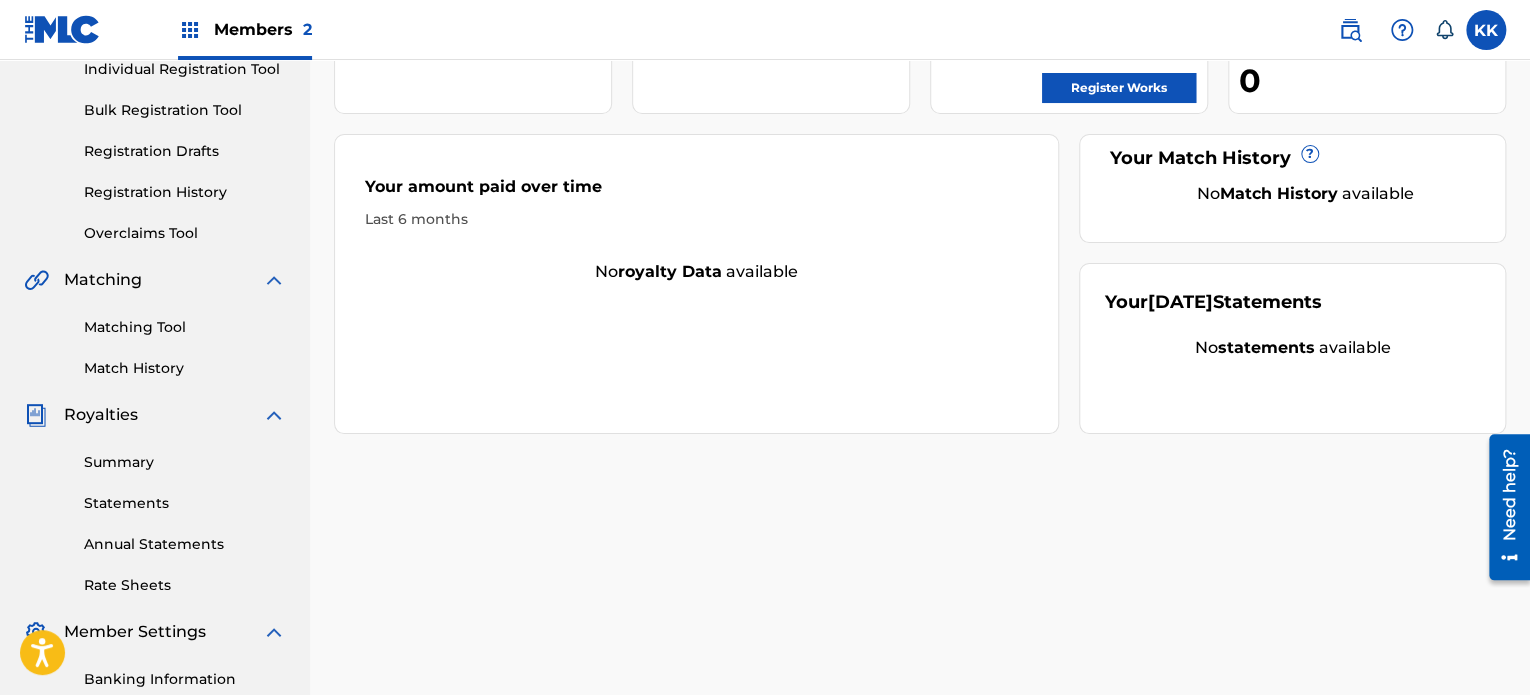 scroll, scrollTop: 0, scrollLeft: 0, axis: both 